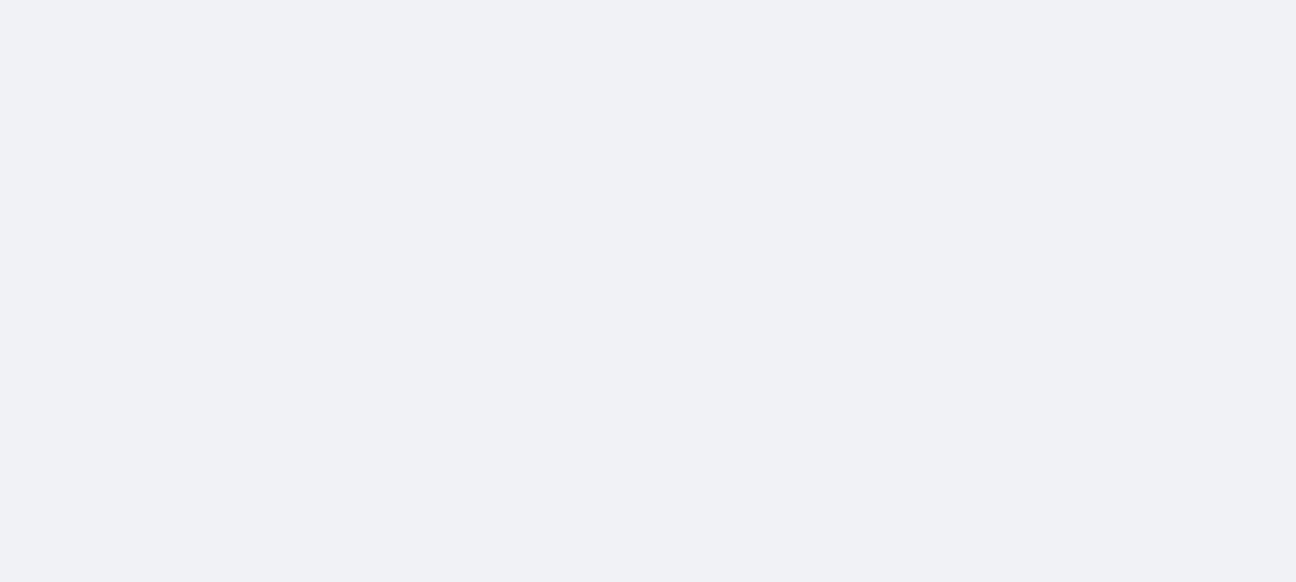 scroll, scrollTop: 0, scrollLeft: 0, axis: both 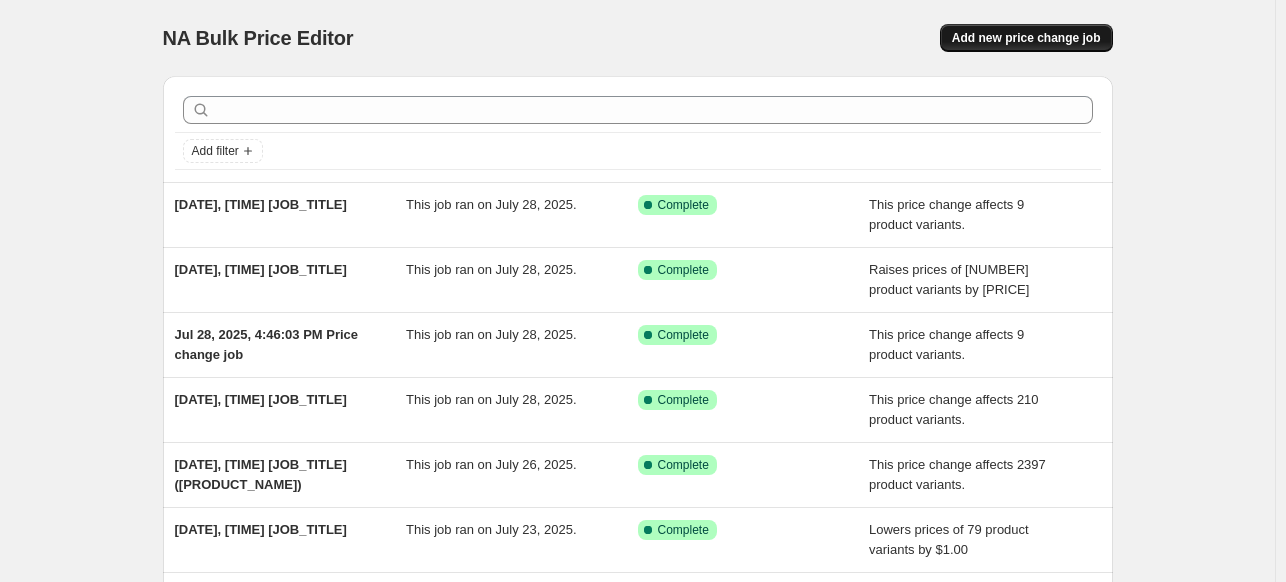 click on "Add new price change job" at bounding box center [1026, 38] 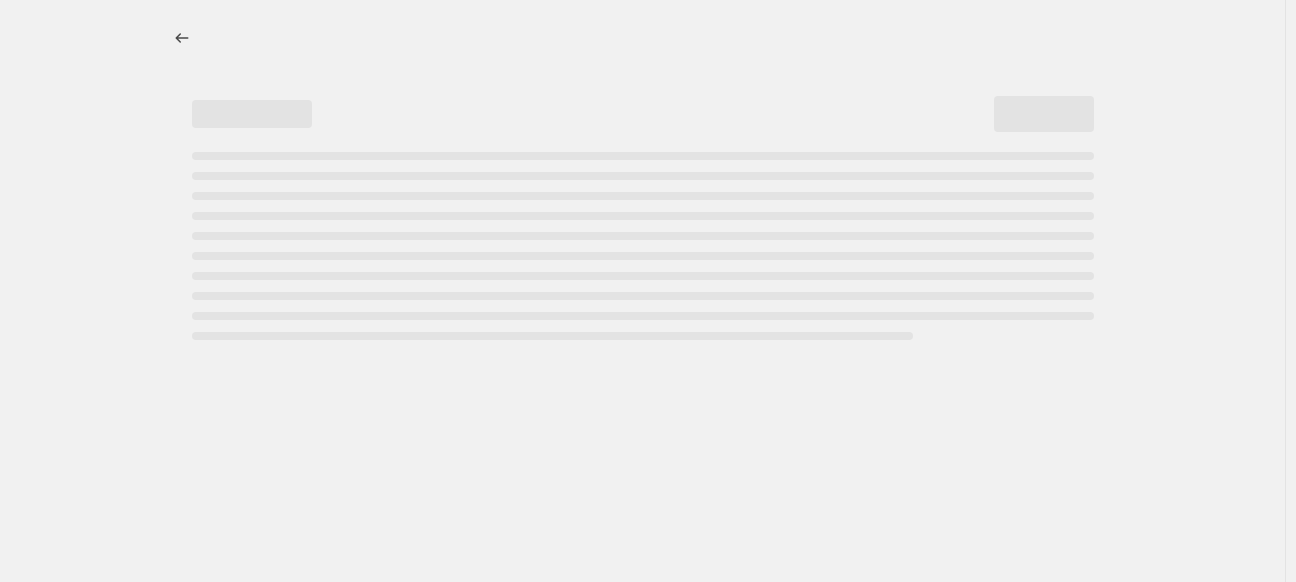 select on "percentage" 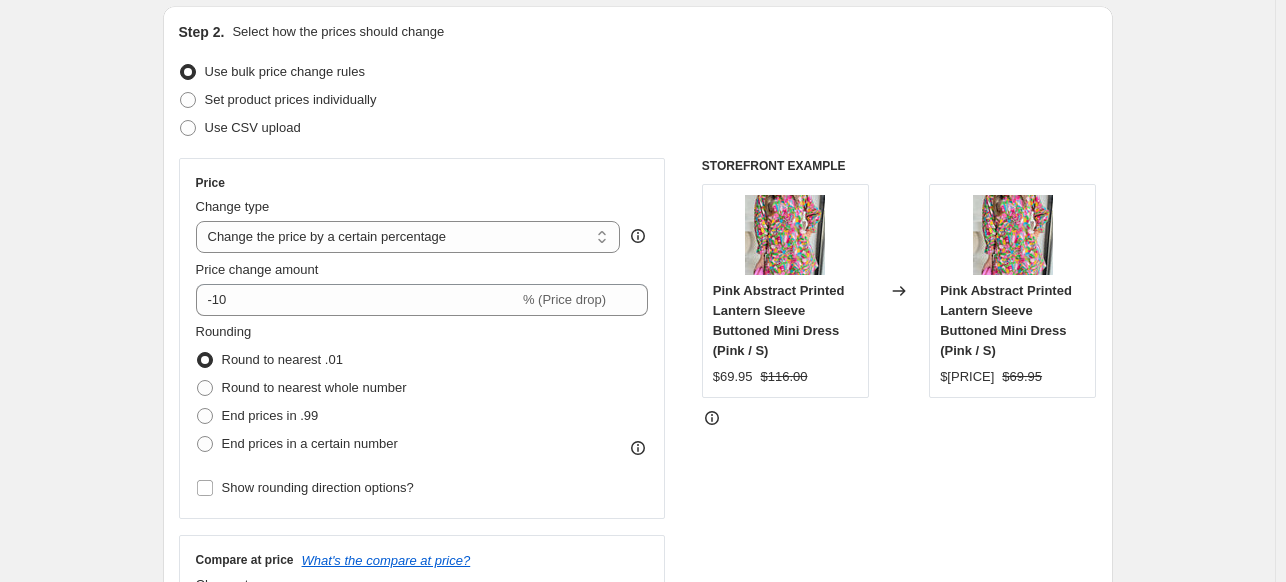 scroll, scrollTop: 209, scrollLeft: 0, axis: vertical 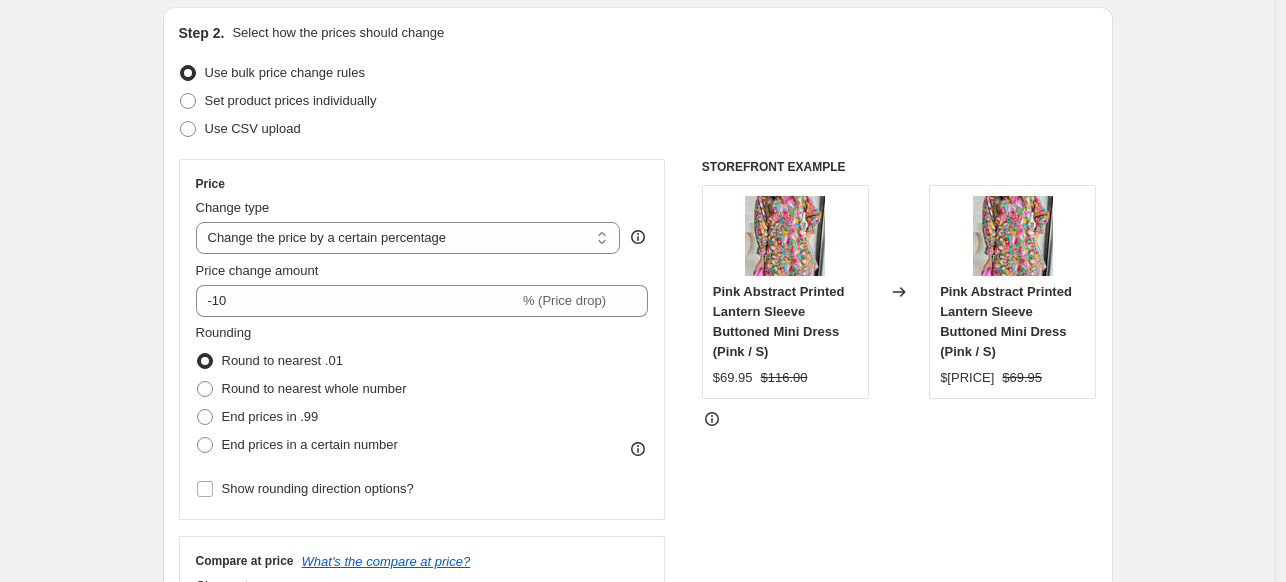 drag, startPoint x: 245, startPoint y: 119, endPoint x: 129, endPoint y: 123, distance: 116.06895 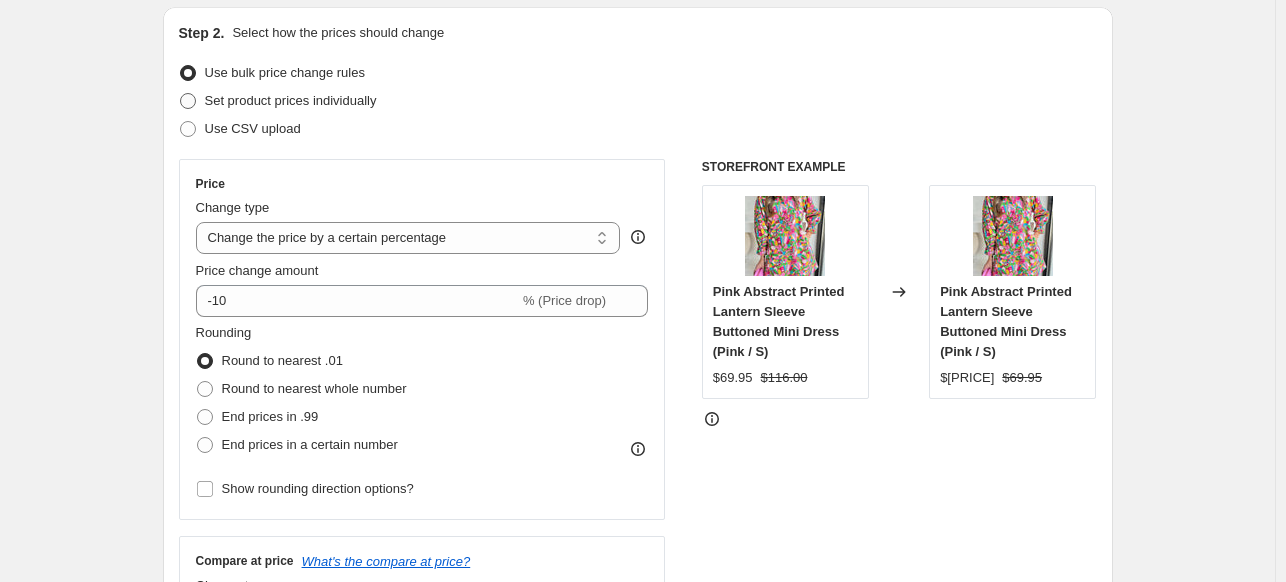 click on "Set product prices individually" at bounding box center (291, 100) 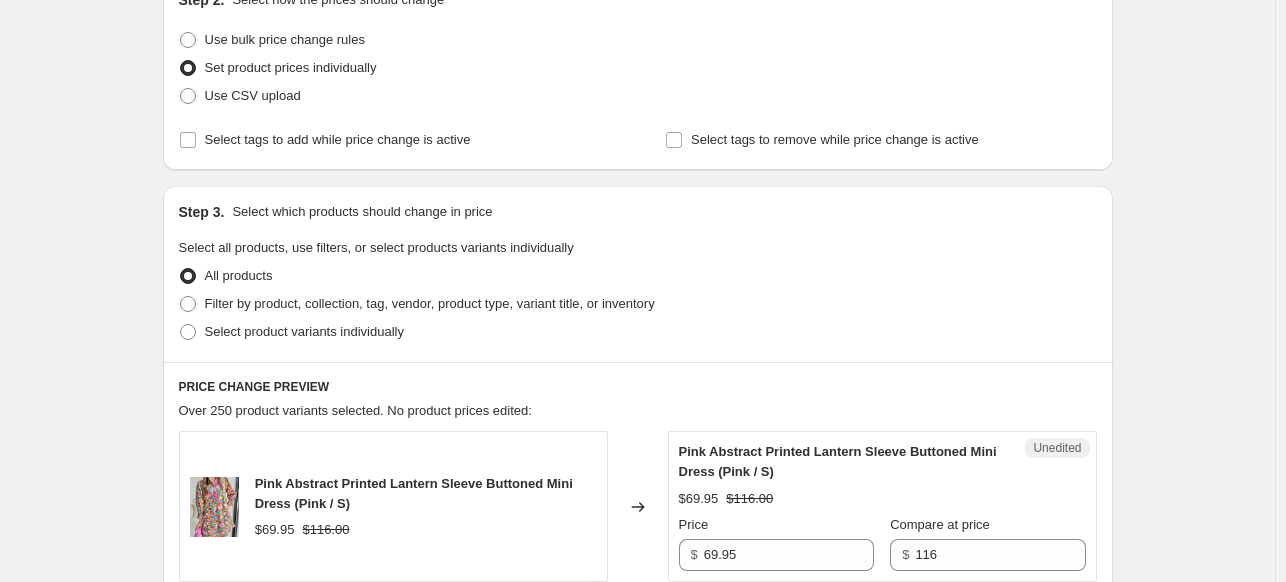scroll, scrollTop: 245, scrollLeft: 0, axis: vertical 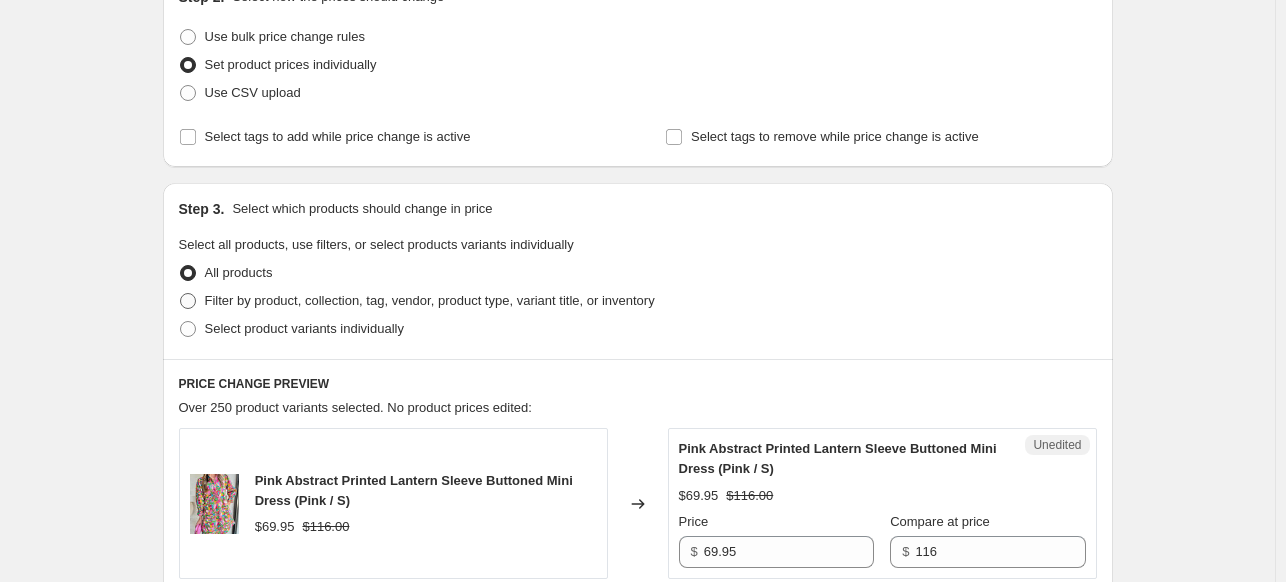 click on "Filter by product, collection, tag, vendor, product type, variant title, or inventory" at bounding box center (430, 300) 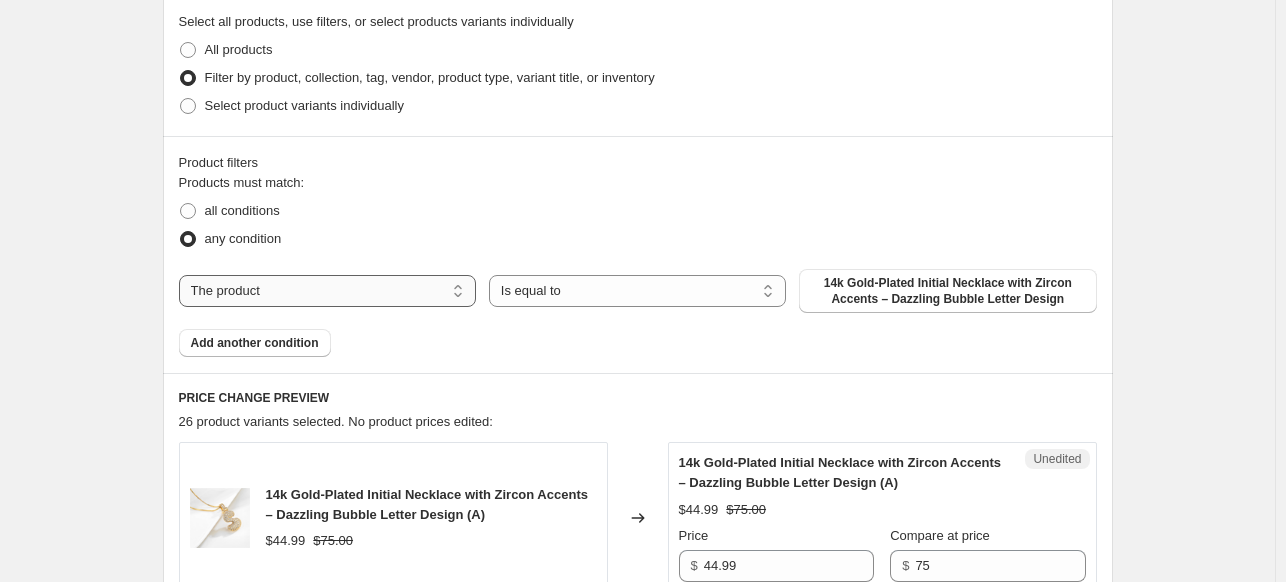scroll, scrollTop: 474, scrollLeft: 0, axis: vertical 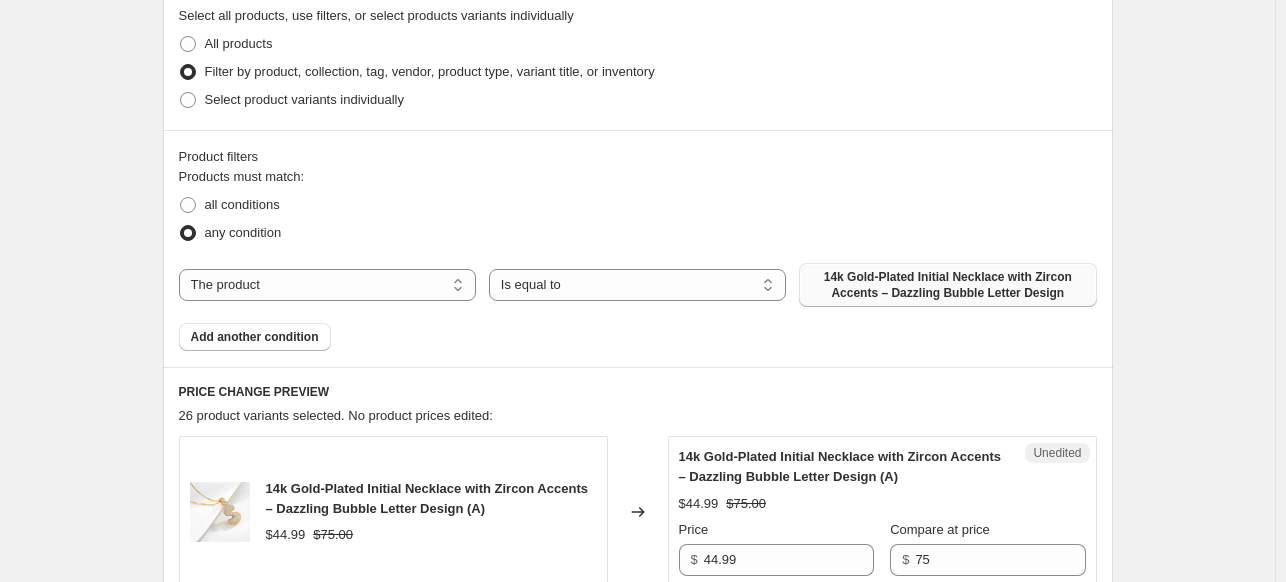 click on "14k Gold-Plated Initial Necklace with Zircon Accents – Dazzling Bubble Letter Design" at bounding box center [947, 285] 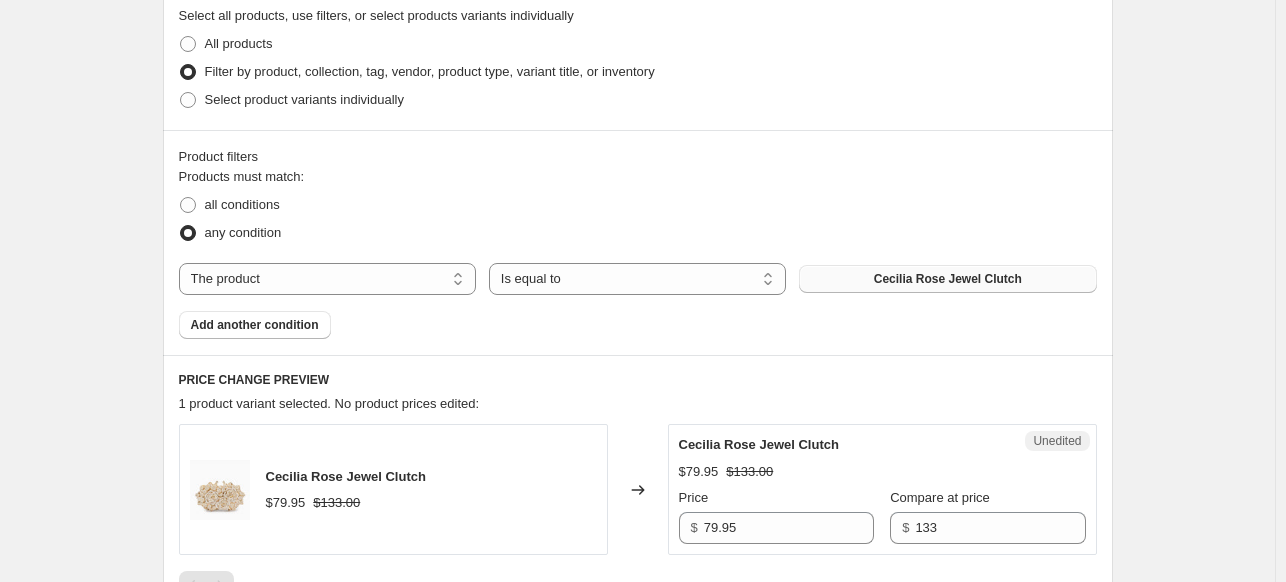click on "Create new price change job. This page is ready Create new price change job Draft Step 1. Optionally give your price change job a title (eg "March 30% off sale on boots") [DATE], [TIME] Price change job This title is just for internal use, customers won't see it Step 2. Select how the prices should change Use bulk price change rules Set product prices individually Use CSV upload Select tags to add while price change is active Select tags to remove while price change is active Step 3. Select which products should change in price Select all products, use filters, or select products variants individually All products Filter by product, collection, tag, vendor, product type, variant title, or inventory Select product variants individually Product filters Products must match: all conditions any condition The product The product's collection The product's tag The product's vendor The product's type The product's status The variant's title Inventory quantity The product Is equal to Is not equal to $[PRICE] $[PRICE]" at bounding box center [637, 281] 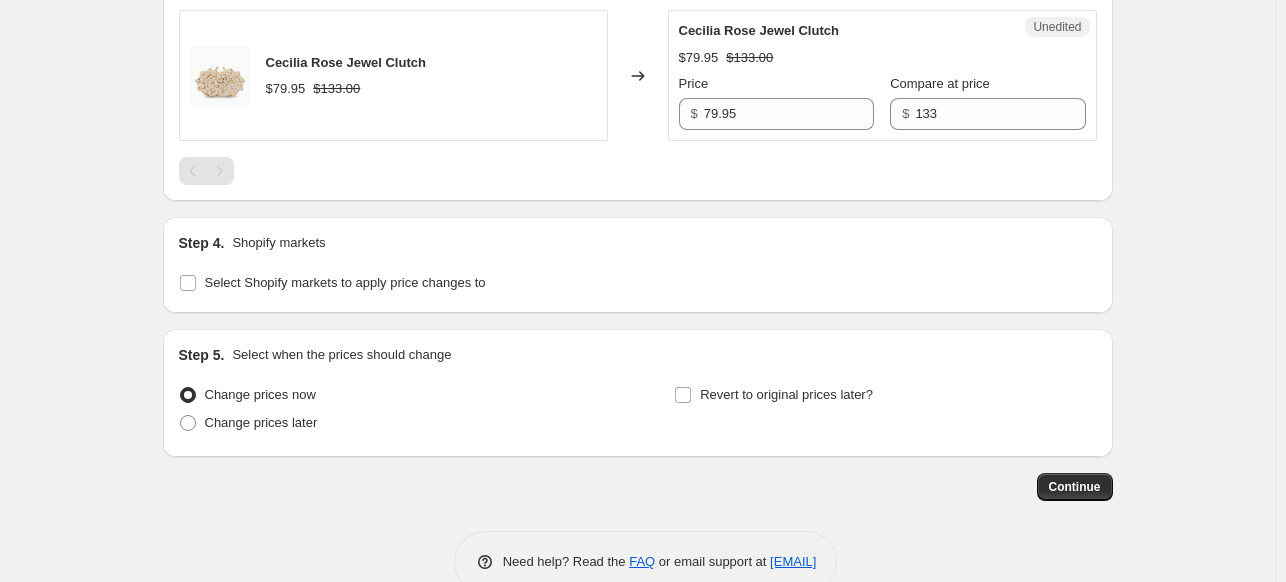 scroll, scrollTop: 888, scrollLeft: 0, axis: vertical 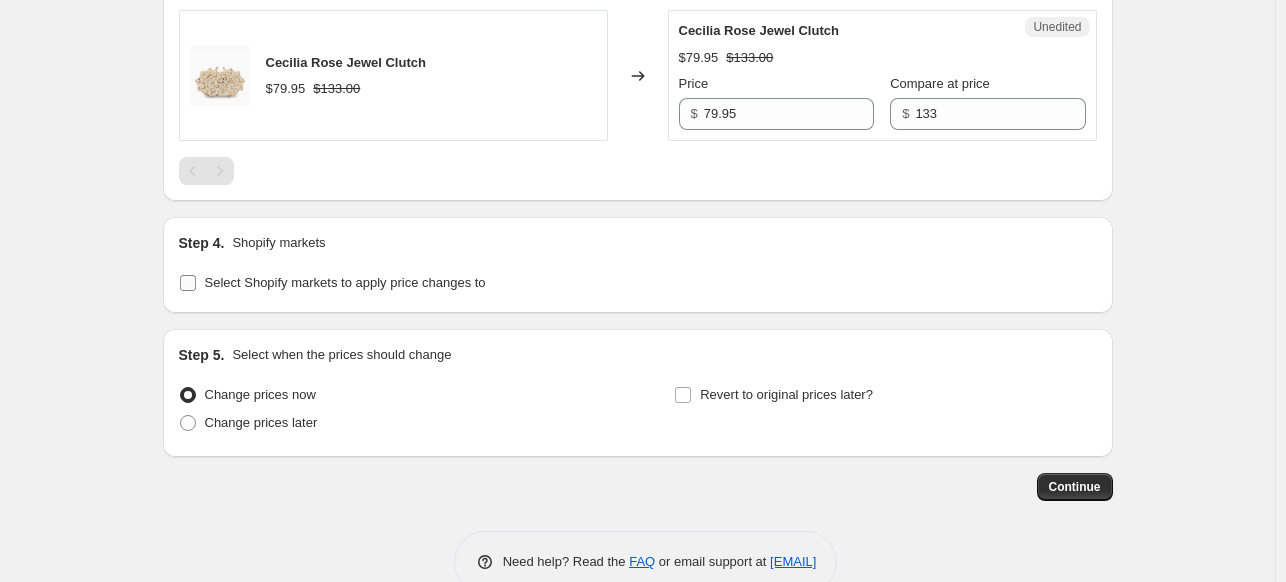 click on "Select Shopify markets to apply price changes to" at bounding box center [188, 283] 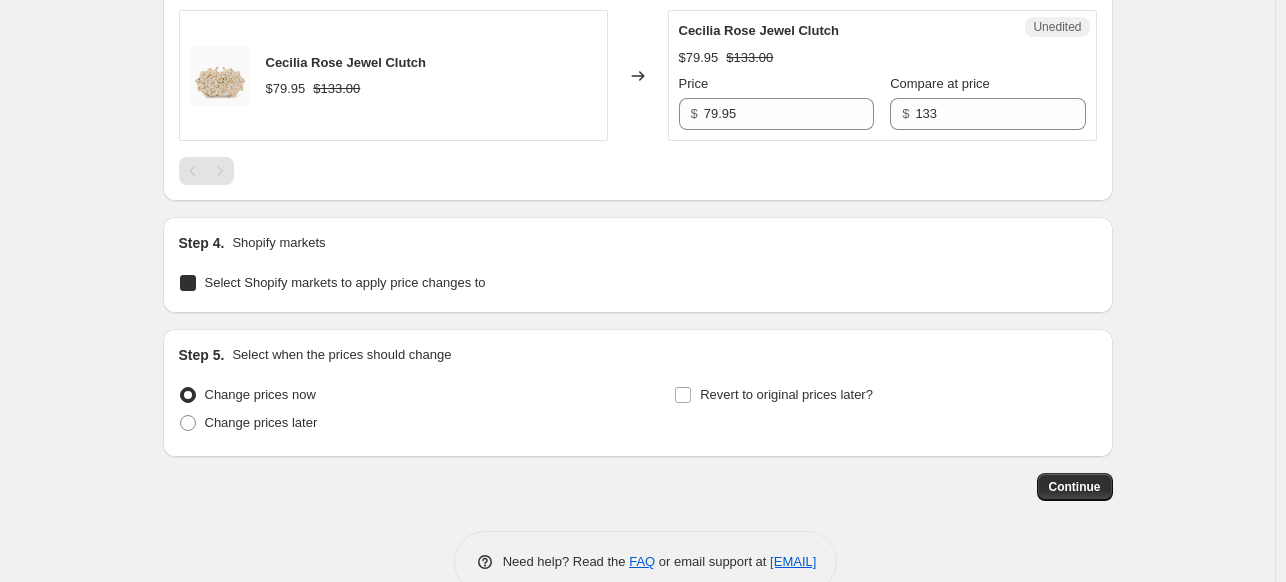 checkbox on "true" 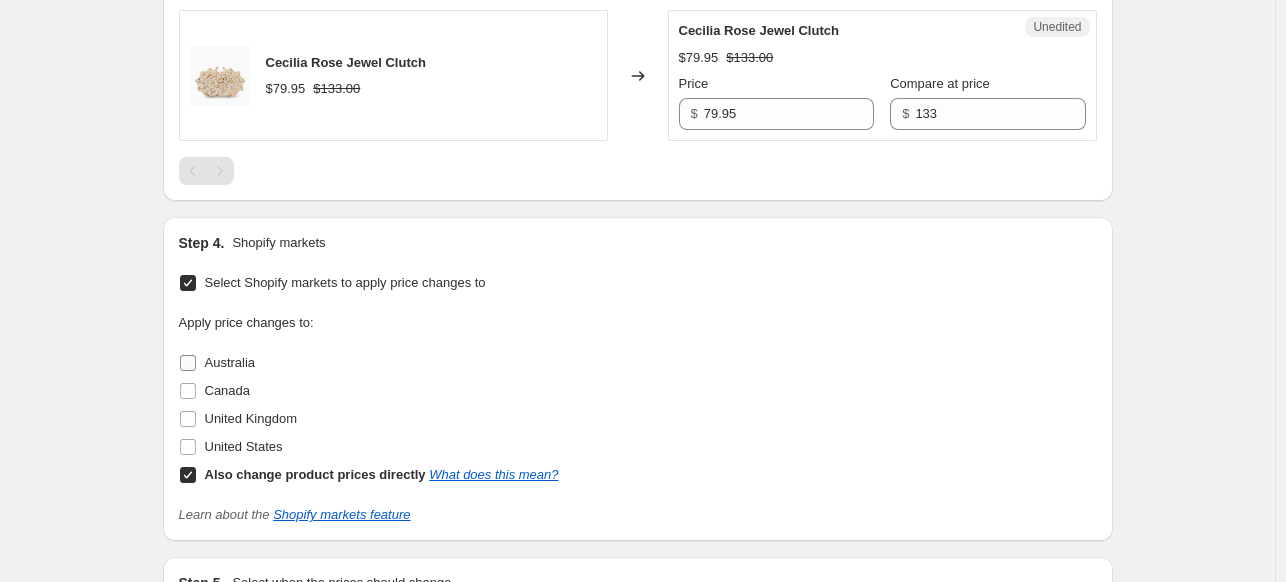 click on "Australia" at bounding box center [188, 363] 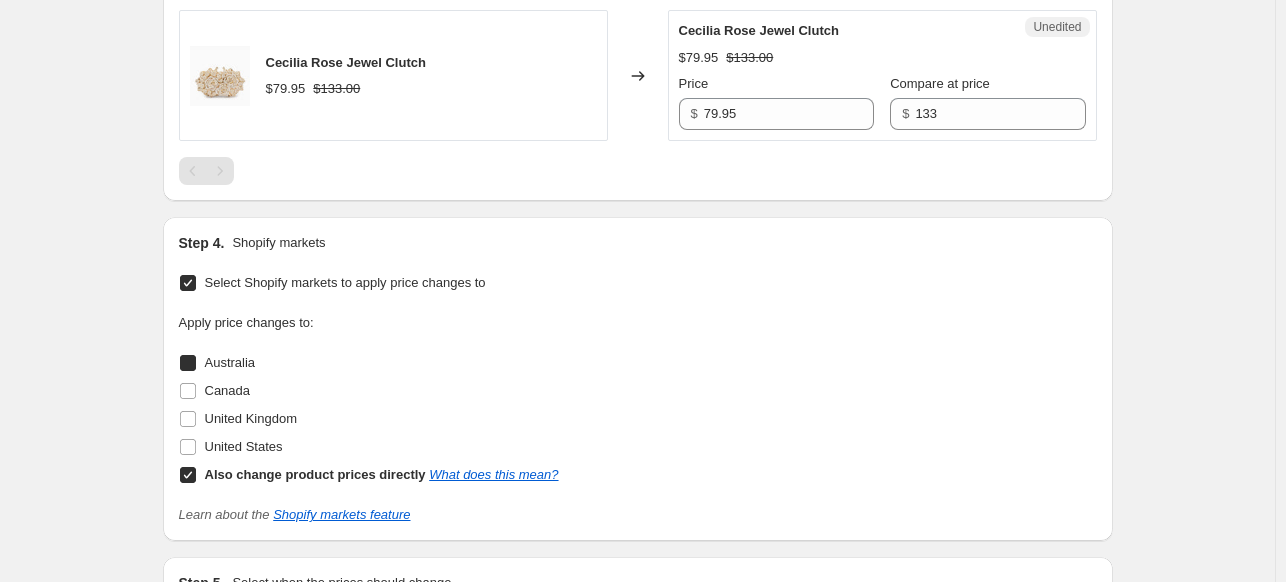 checkbox on "true" 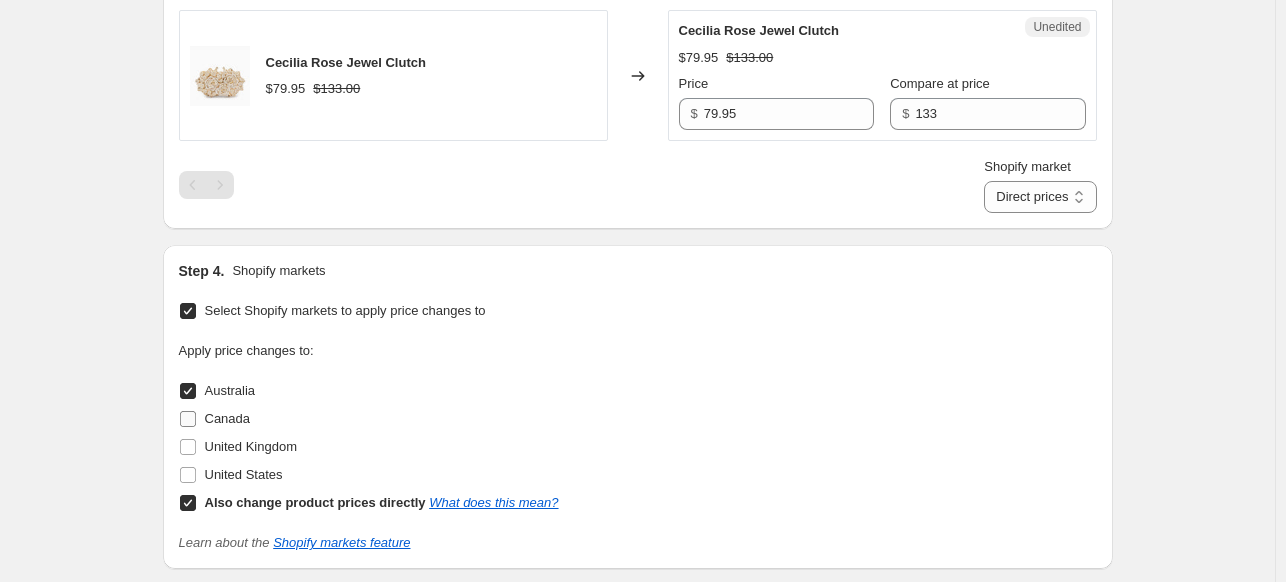 click on "Canada" at bounding box center (188, 419) 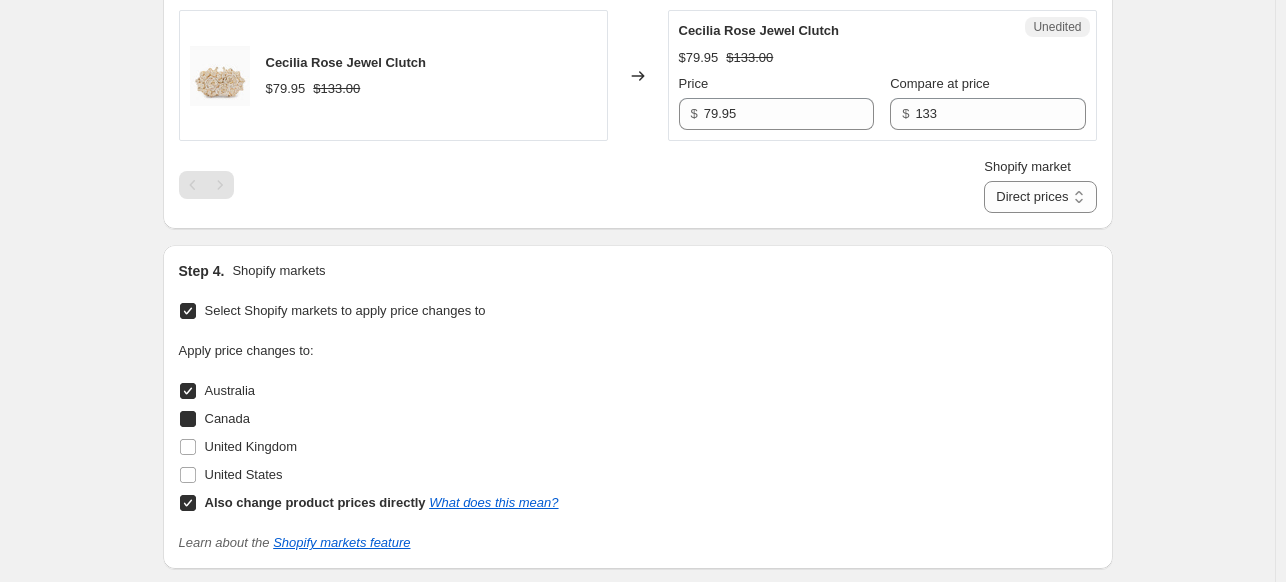 checkbox on "true" 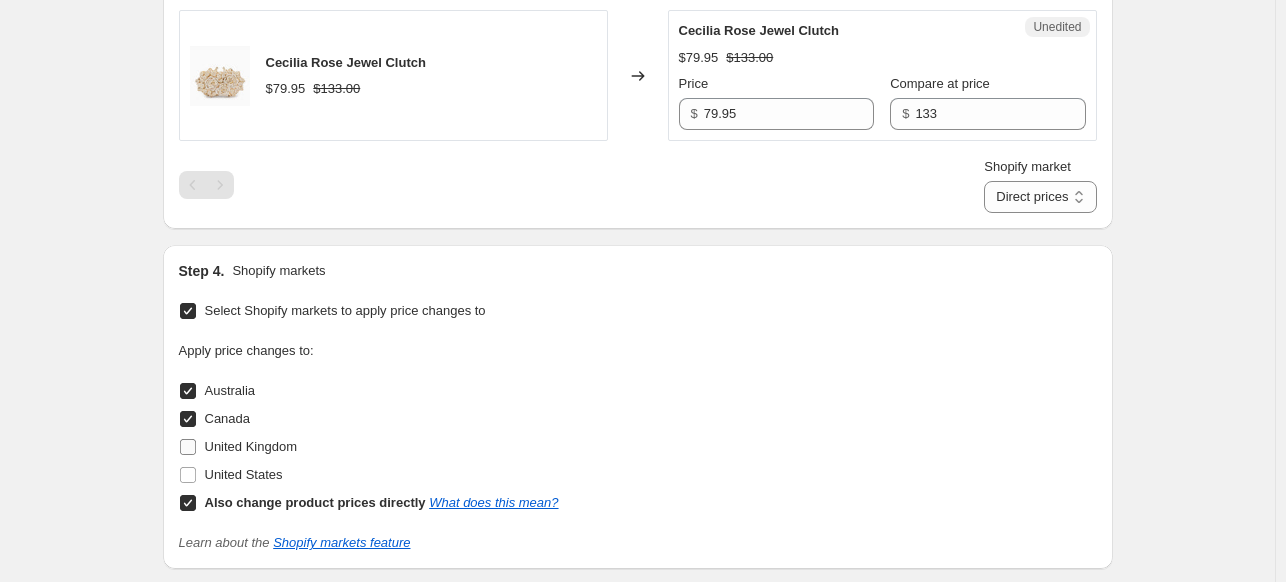click on "United Kingdom" at bounding box center (188, 447) 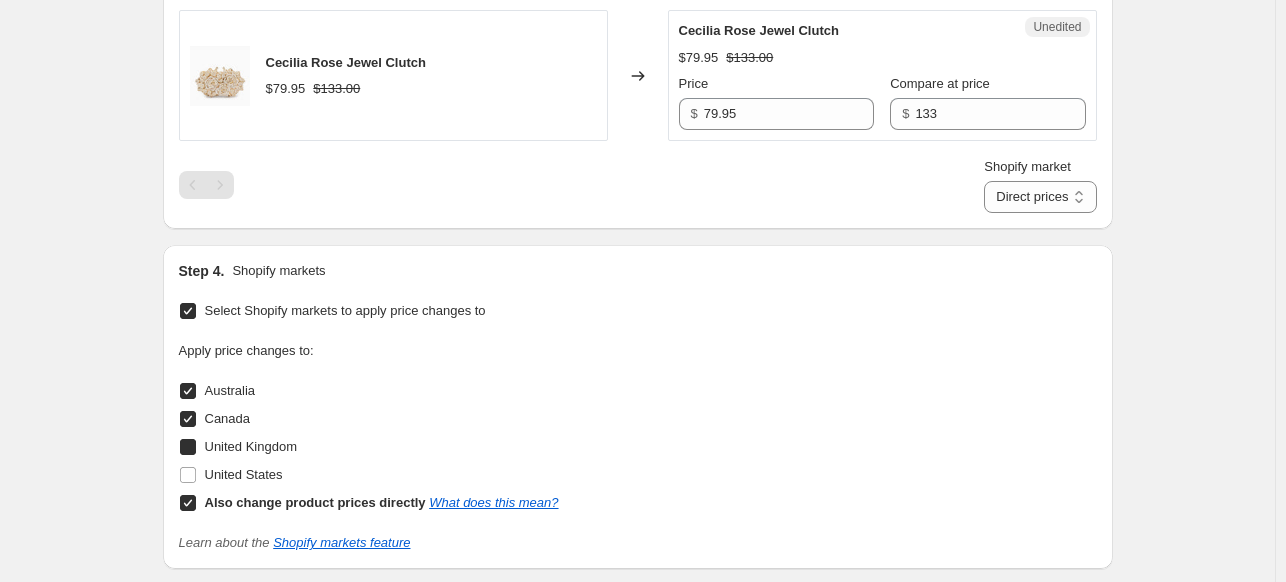 checkbox on "true" 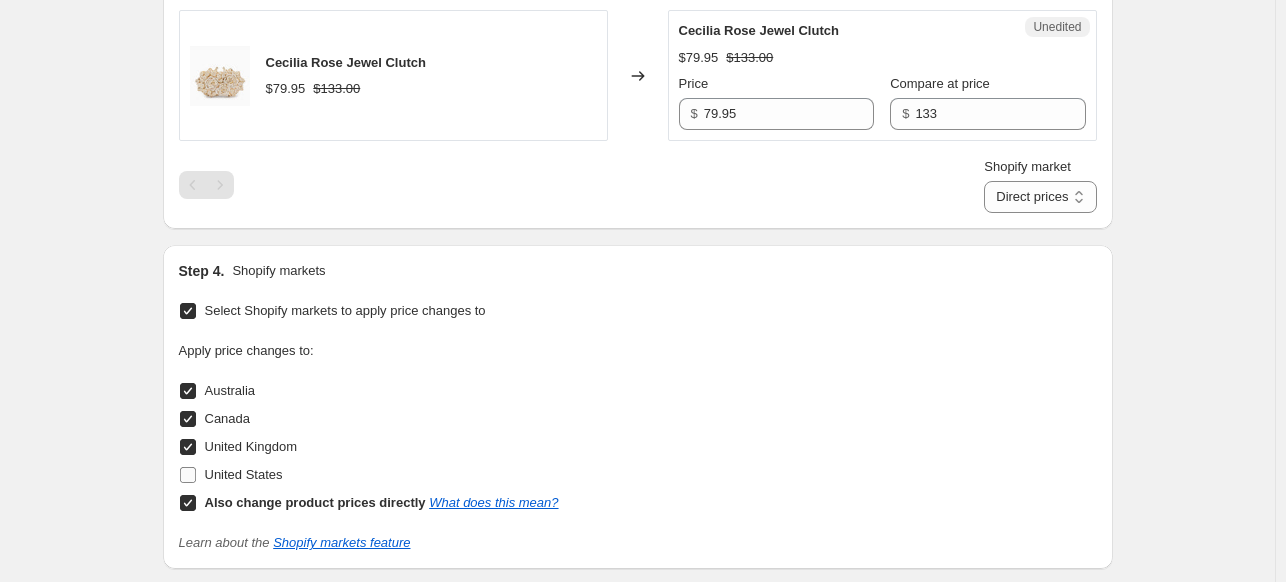 click on "United States" at bounding box center [188, 475] 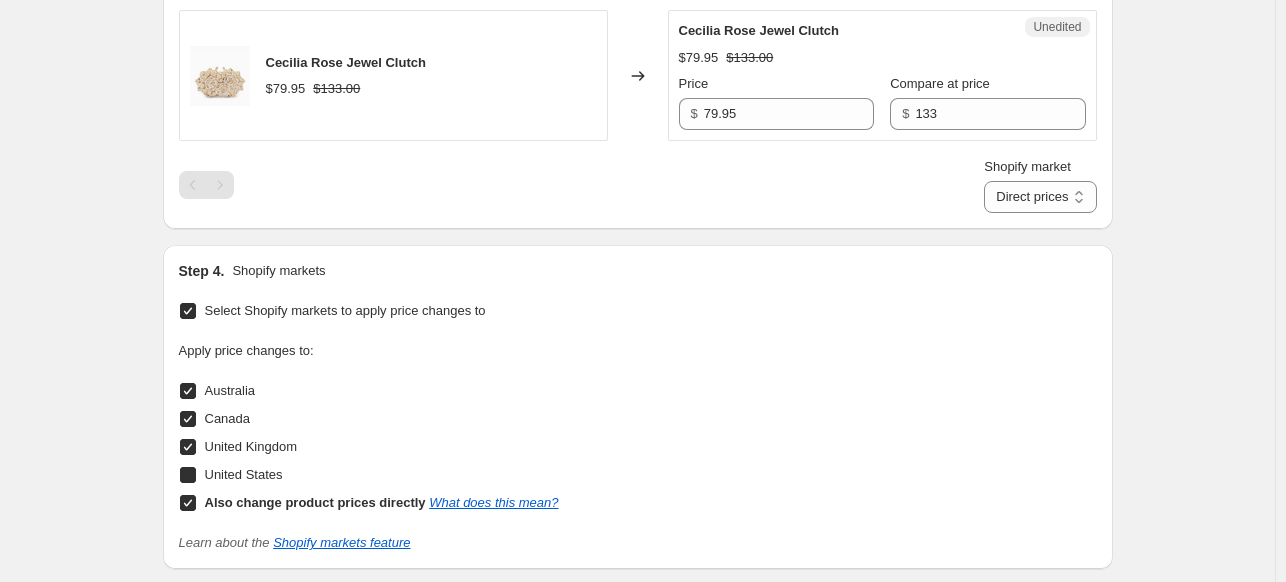 checkbox on "true" 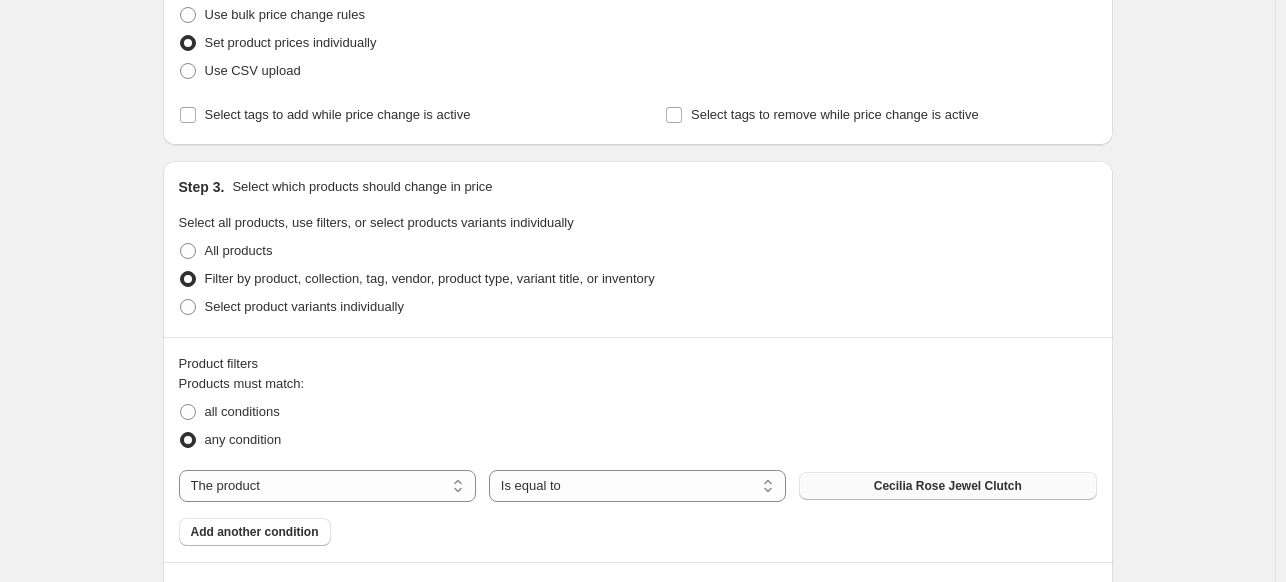 scroll, scrollTop: 0, scrollLeft: 0, axis: both 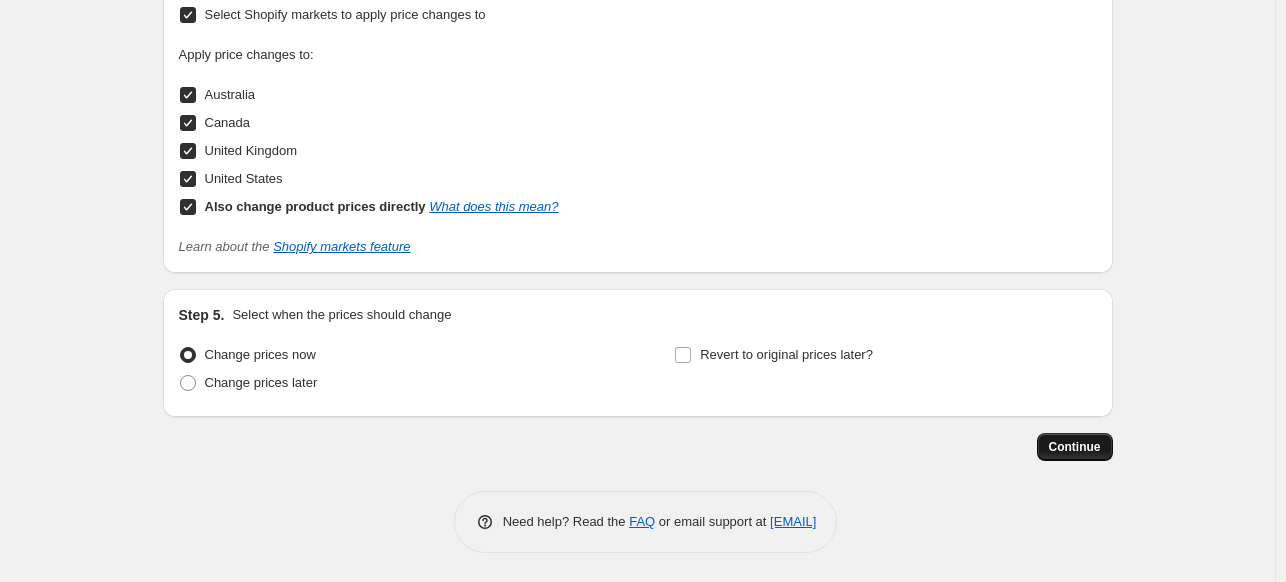 click on "Continue" at bounding box center [1075, 447] 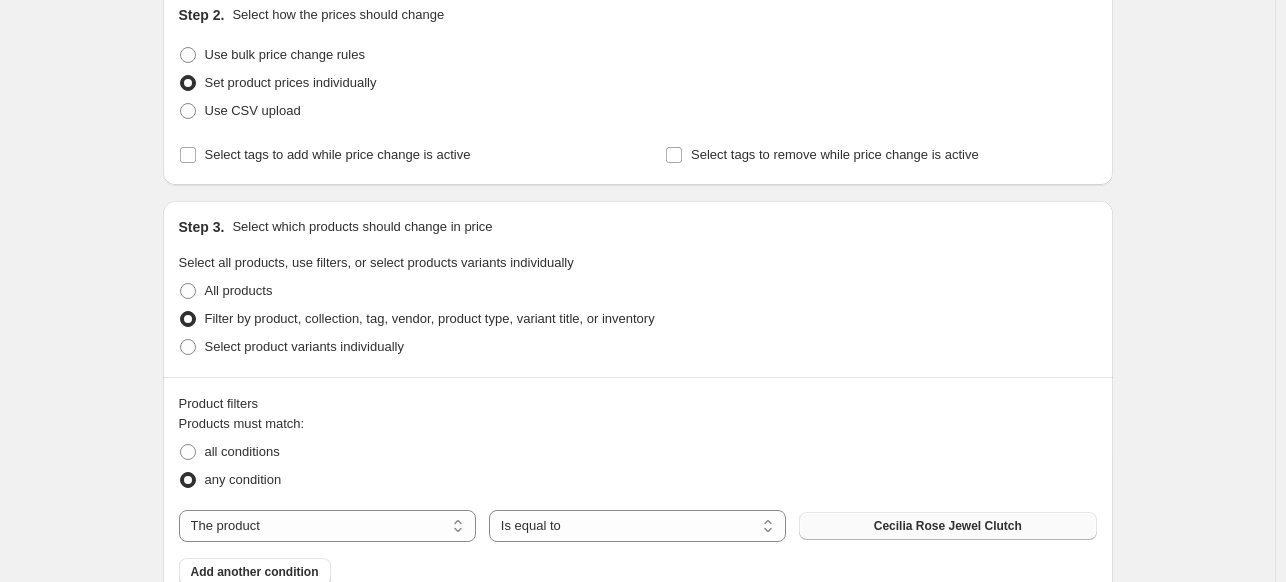 scroll, scrollTop: 340, scrollLeft: 0, axis: vertical 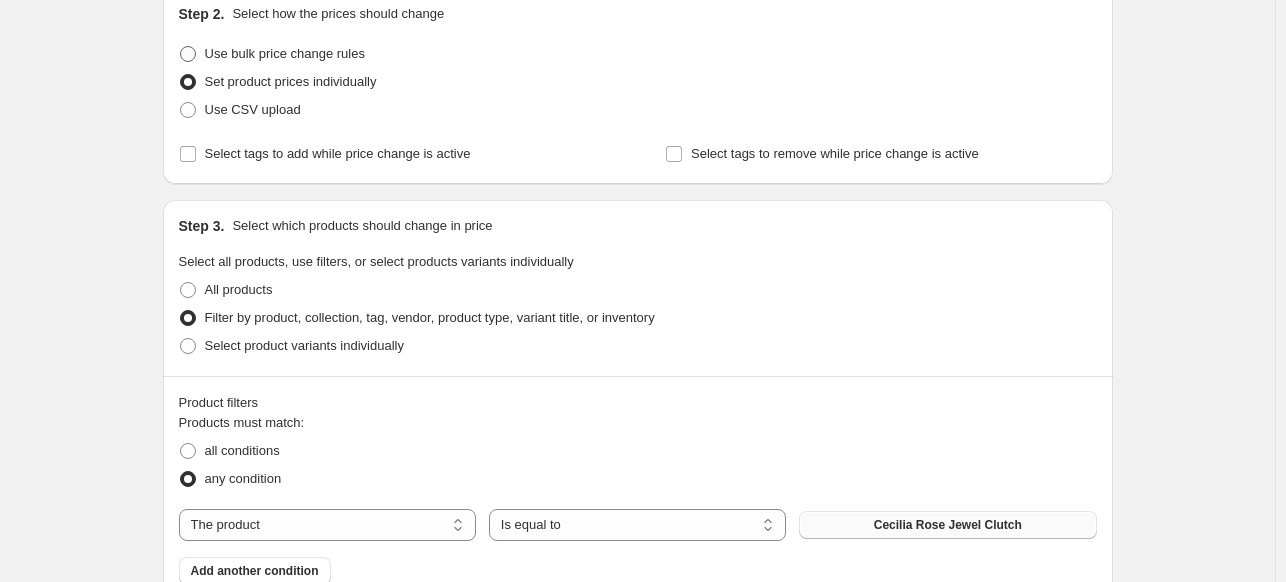 click on "Use bulk price change rules" at bounding box center (285, 53) 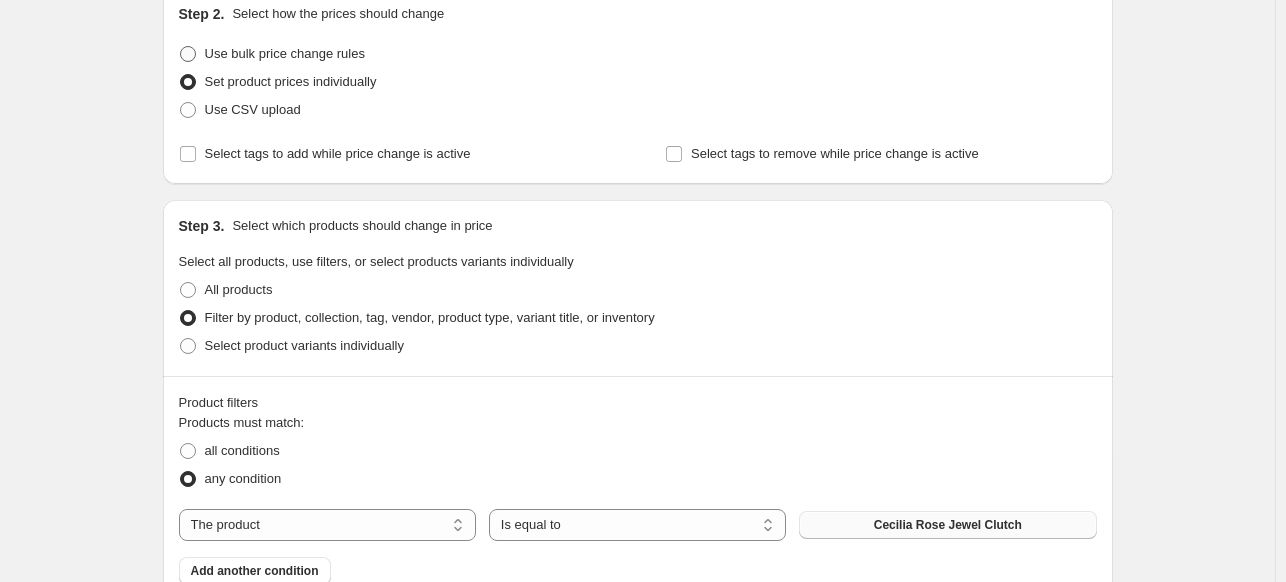 radio on "true" 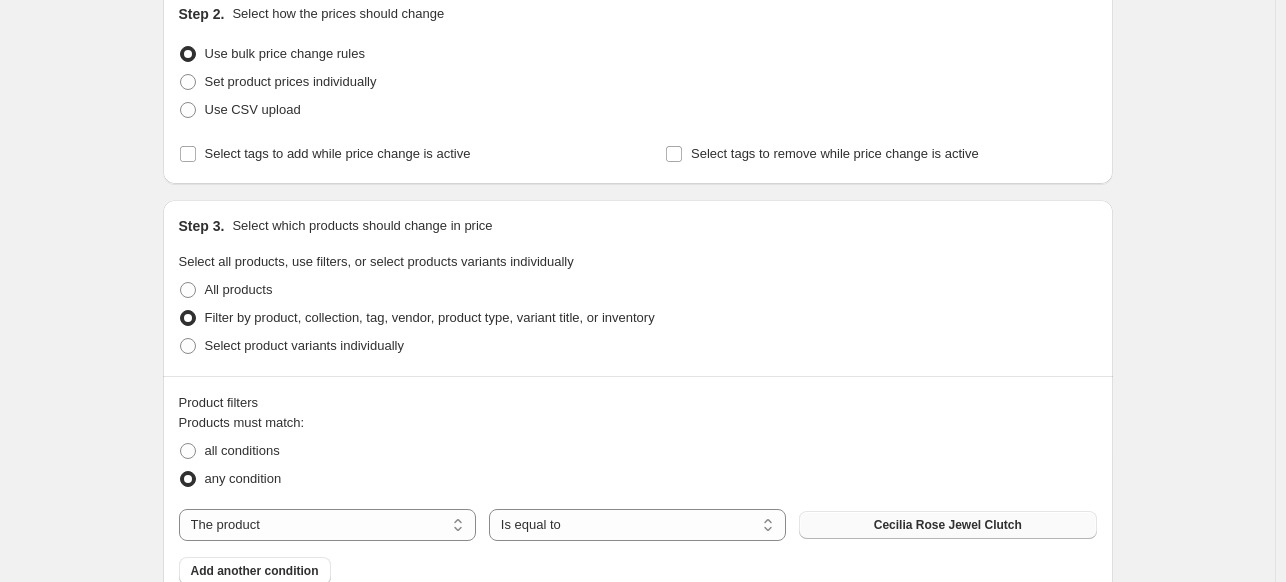 select on "percentage" 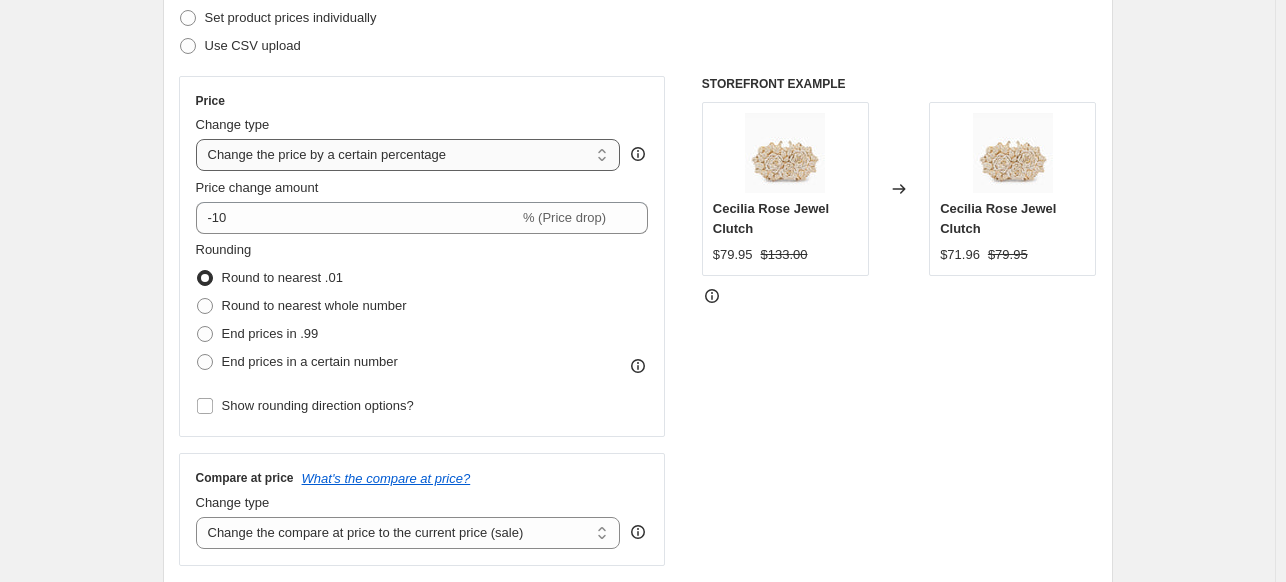 scroll, scrollTop: 291, scrollLeft: 0, axis: vertical 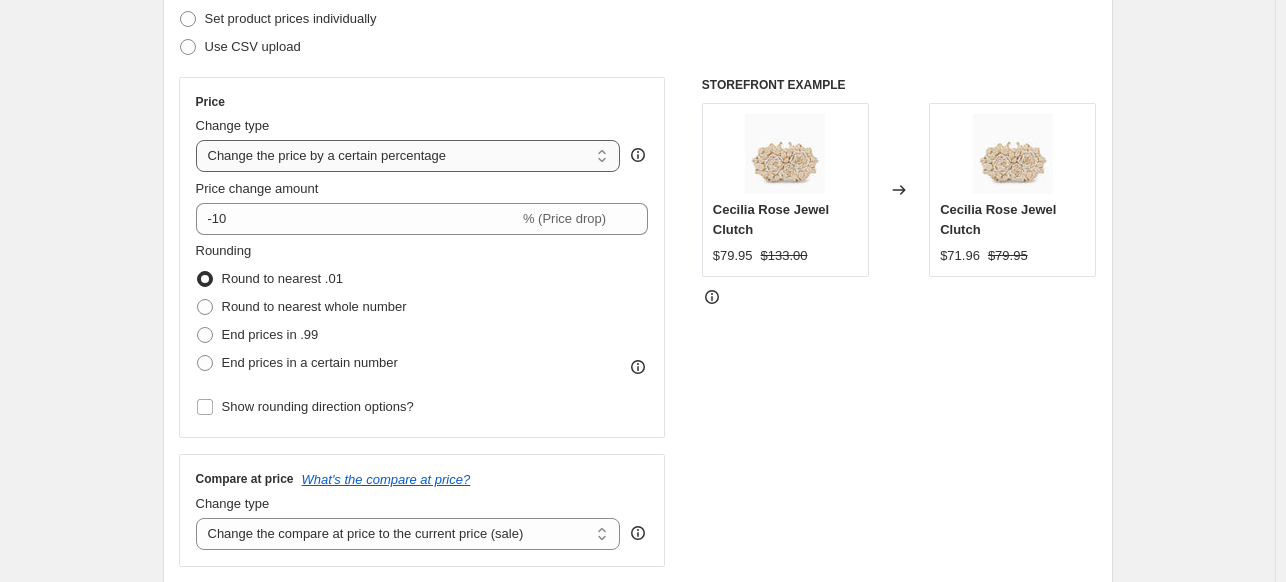 click on "Change the price to a certain amount Change the price by a certain amount Change the price by a certain percentage Change the price to the current compare at price (price before sale) Change the price by a certain amount relative to the compare at price Change the price by a certain percentage relative to the compare at price Don't change the price Change the price by a certain percentage relative to the cost per item Change price to certain cost margin" at bounding box center [408, 156] 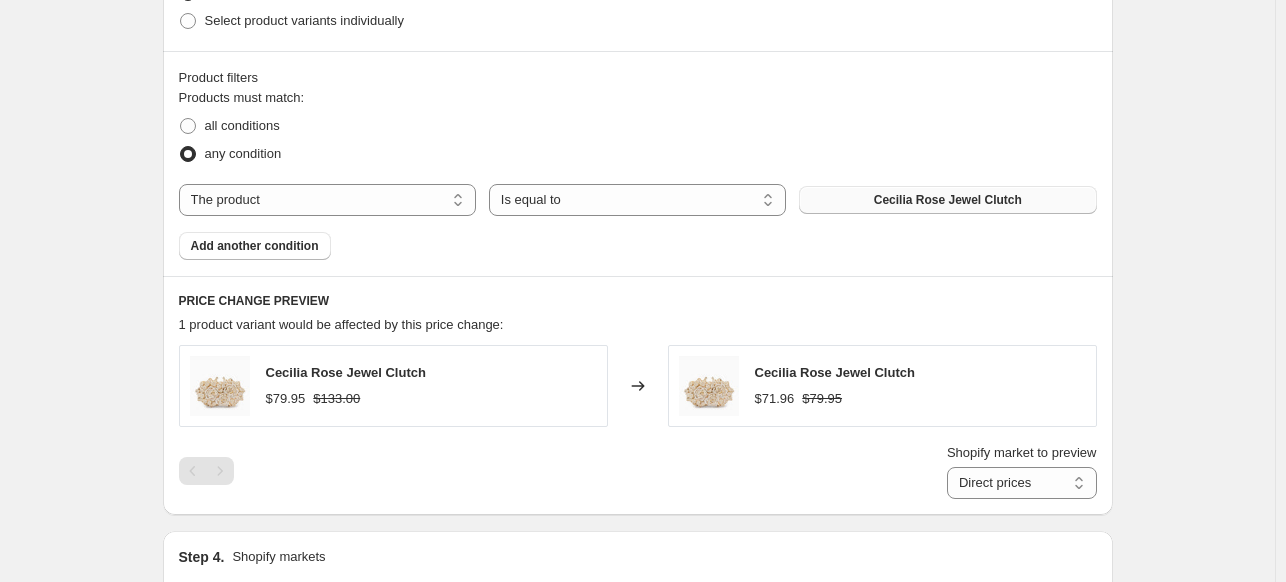 scroll, scrollTop: 1139, scrollLeft: 0, axis: vertical 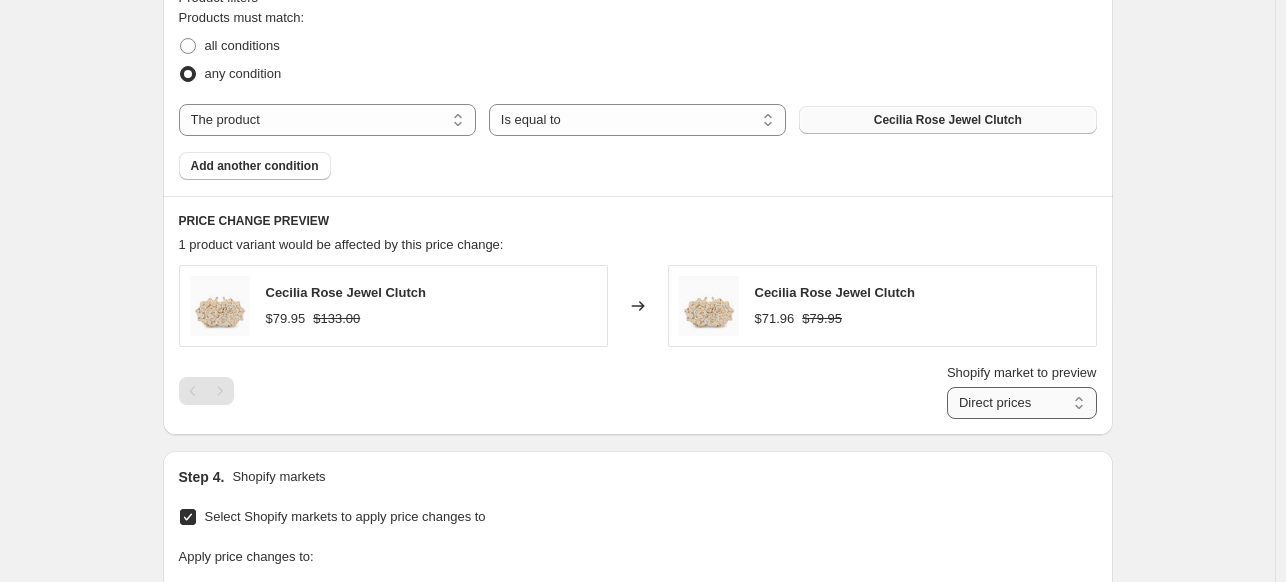 click on "Direct prices Australia Canada United Kingdom United States" at bounding box center (1022, 403) 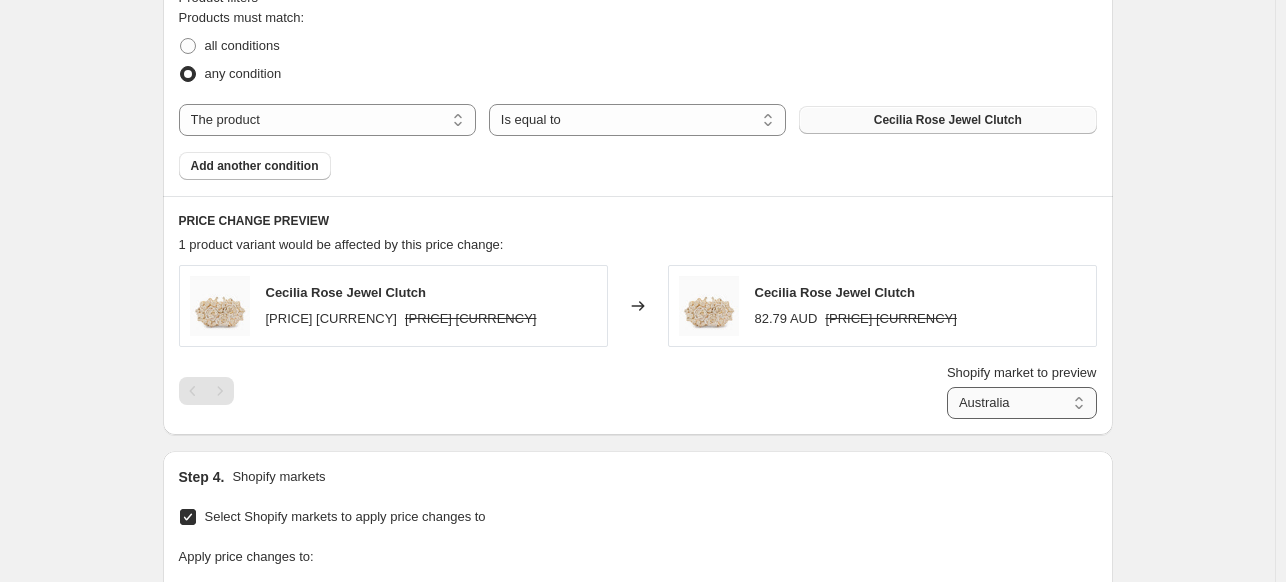 click on "Direct prices Australia Canada United Kingdom United States" at bounding box center [1022, 403] 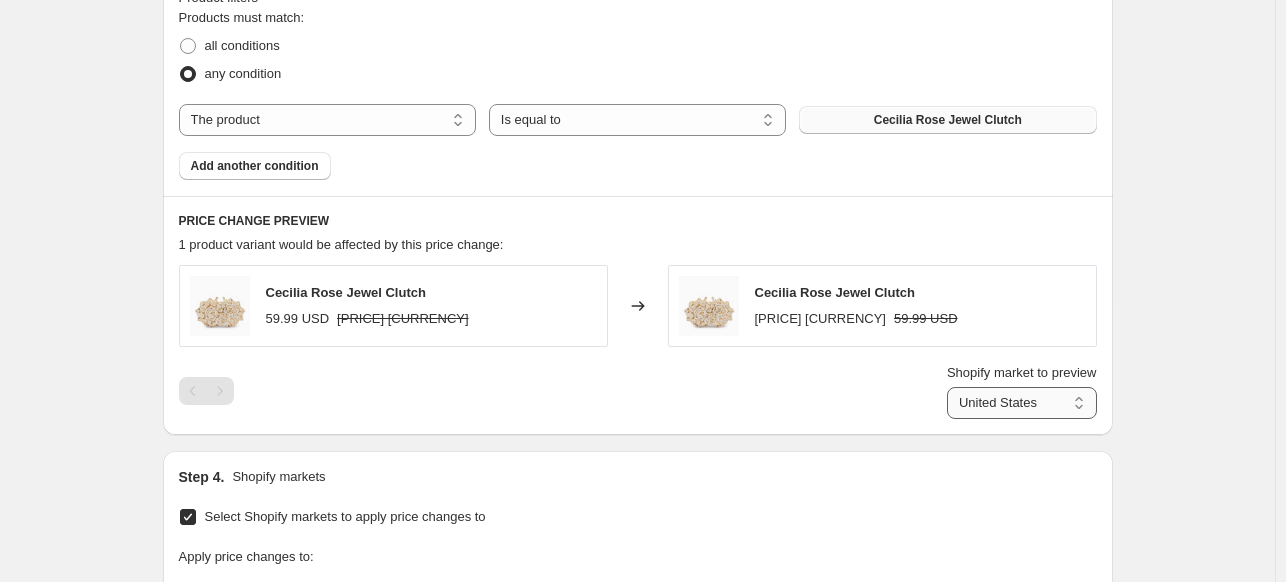 click on "Direct prices Australia Canada United Kingdom United States" at bounding box center [1022, 403] 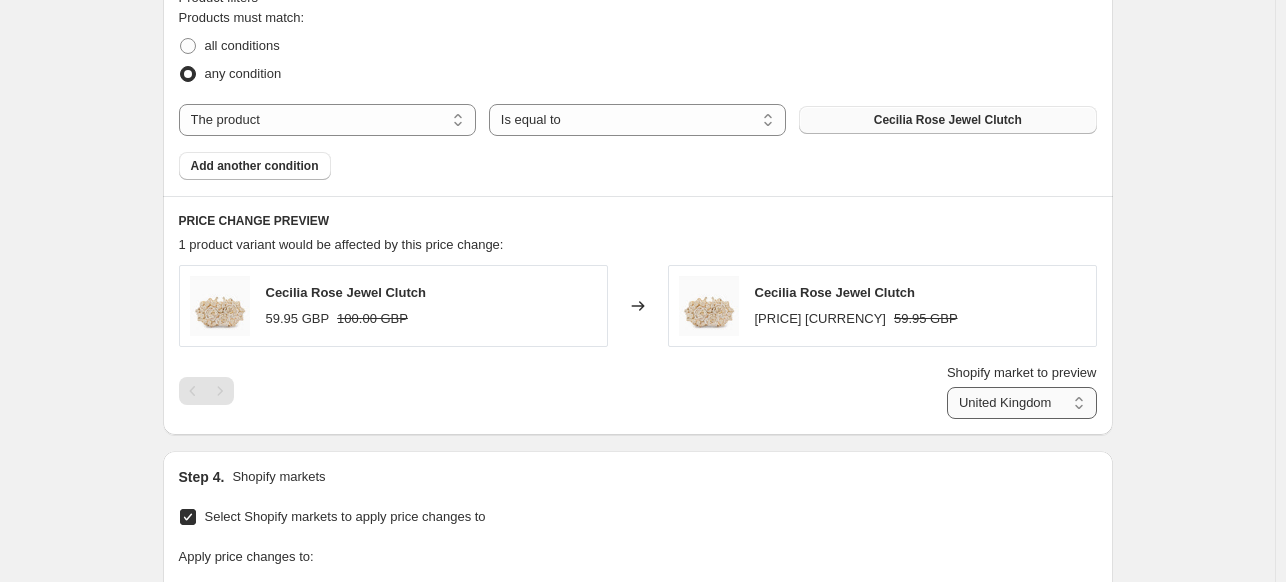 click on "Direct prices Australia Canada United Kingdom United States" at bounding box center (1022, 403) 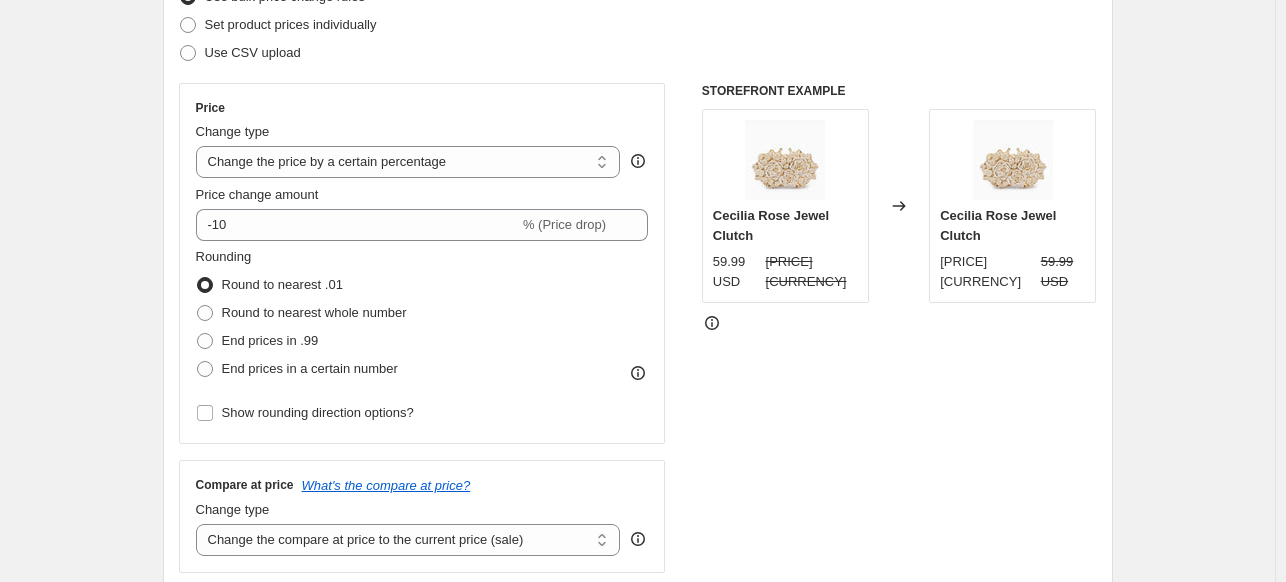 scroll, scrollTop: 224, scrollLeft: 0, axis: vertical 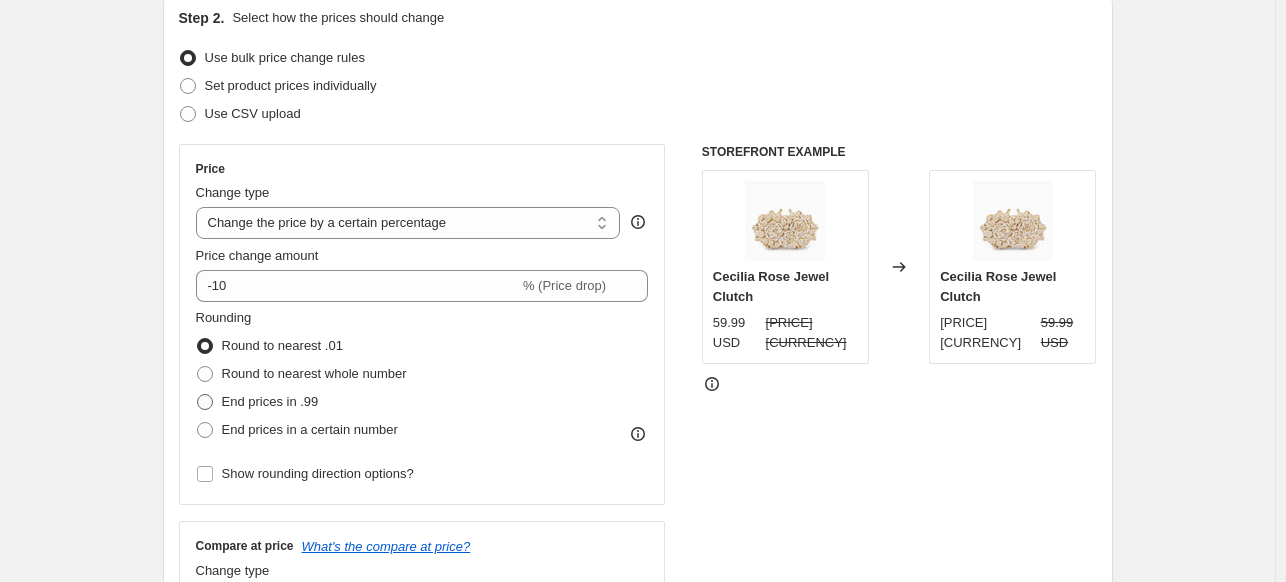 click on "End prices in .99" at bounding box center (270, 401) 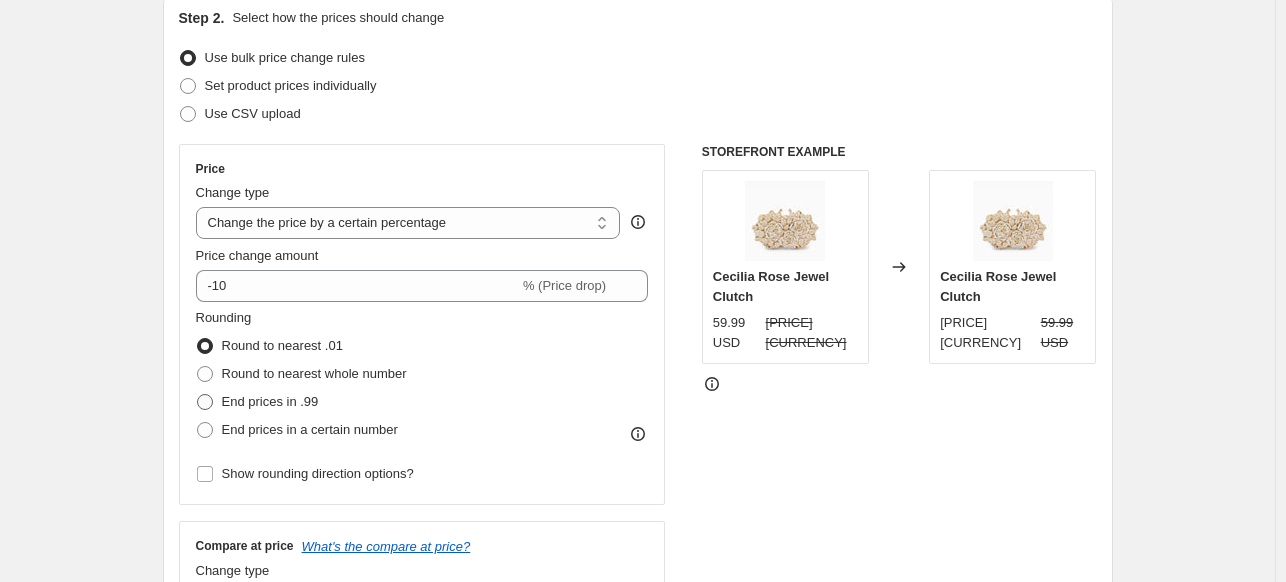 radio on "true" 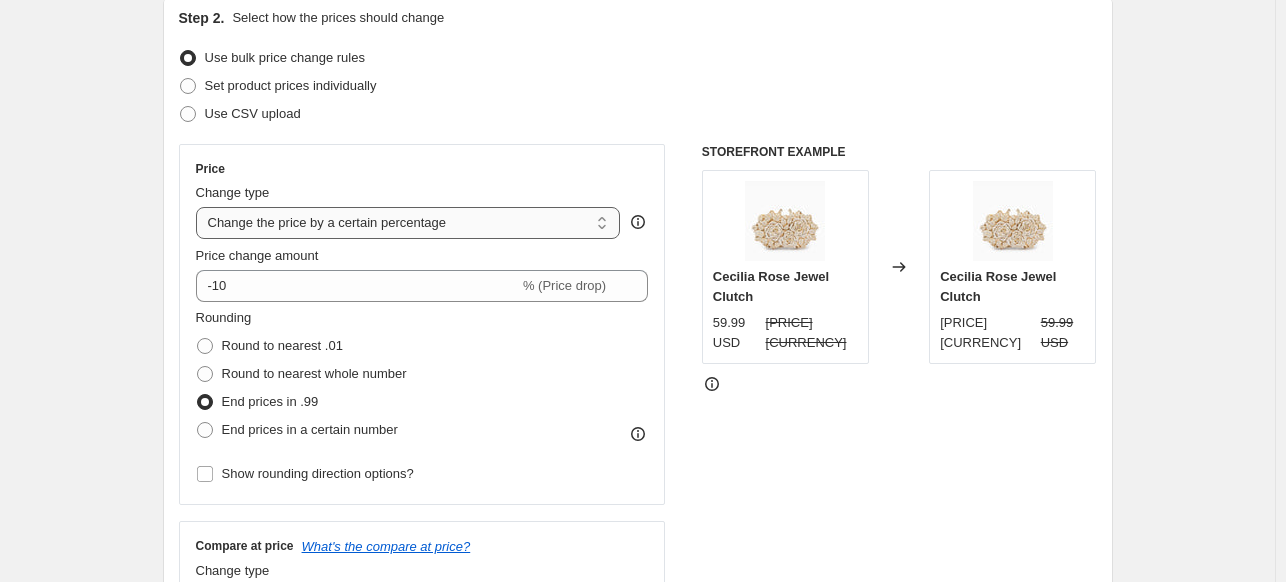 click on "Change the price to a certain amount Change the price by a certain amount Change the price by a certain percentage Change the price to the current compare at price (price before sale) Change the price by a certain amount relative to the compare at price Change the price by a certain percentage relative to the compare at price Don't change the price Change the price by a certain percentage relative to the cost per item Change price to certain cost margin" at bounding box center (408, 223) 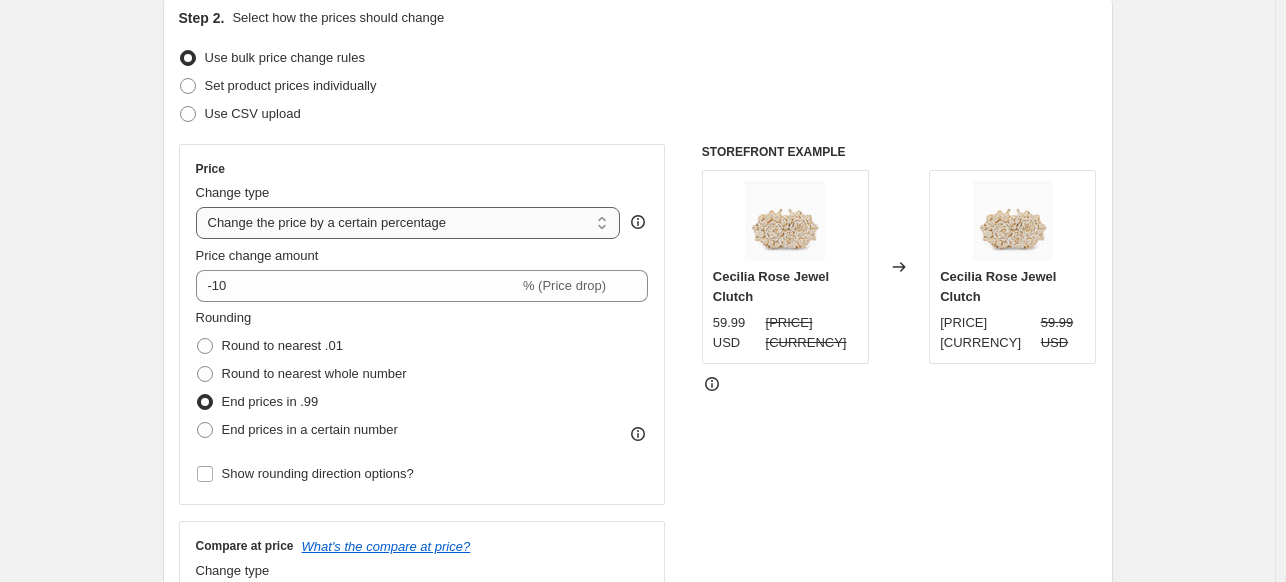 select on "to" 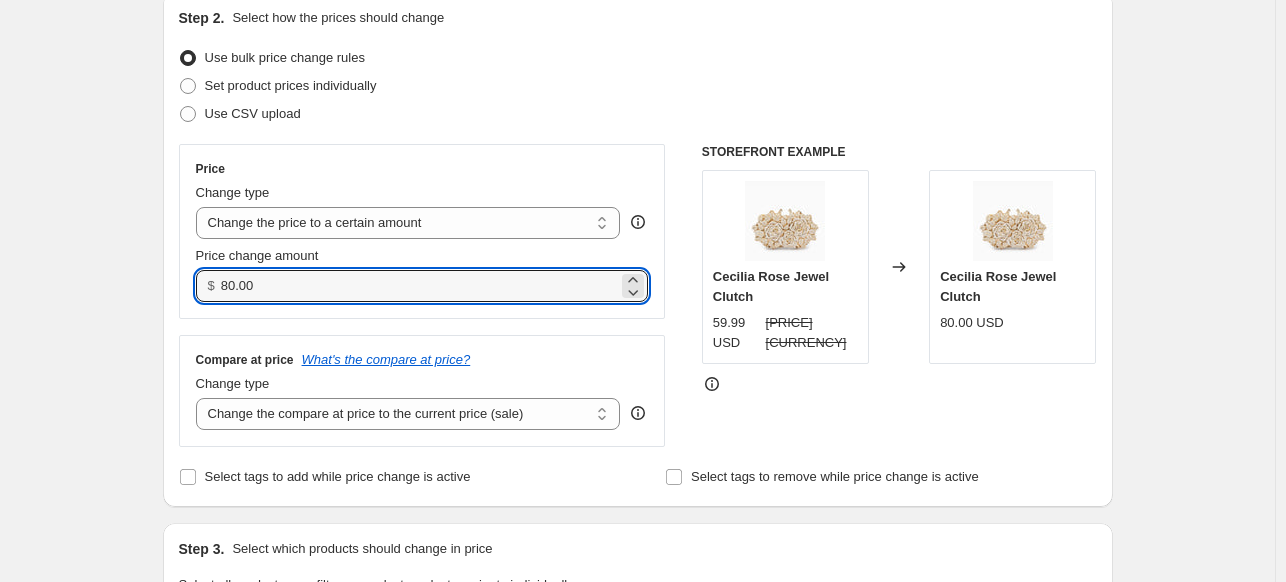 drag, startPoint x: 286, startPoint y: 283, endPoint x: 155, endPoint y: 279, distance: 131.06105 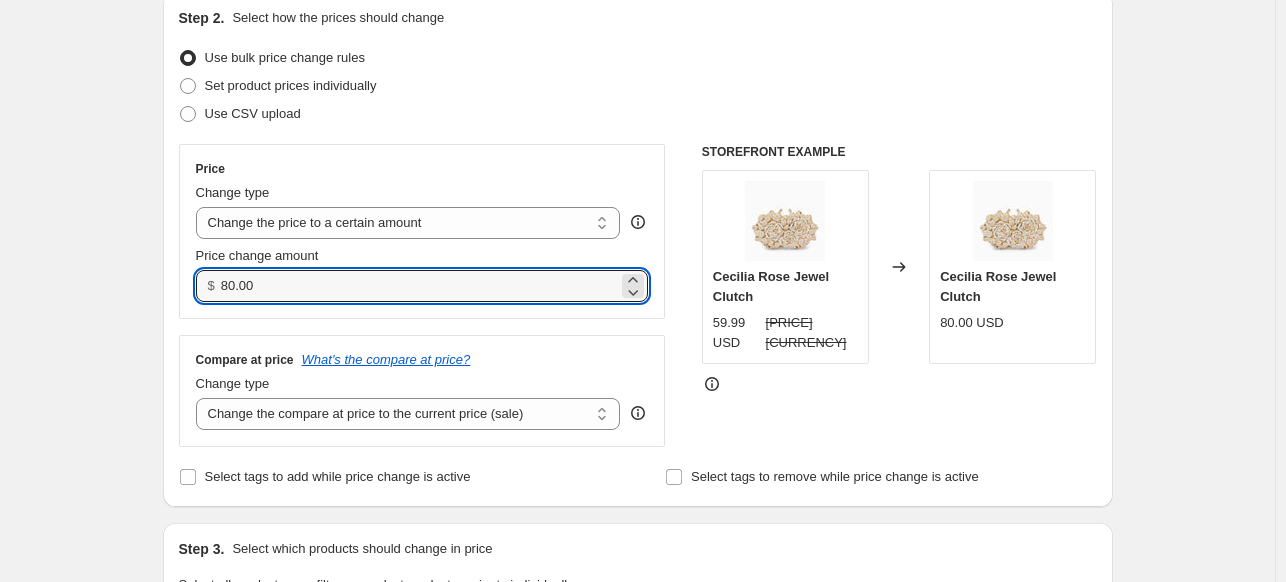 click on "Create new price change job. This page is ready Create new price change job Draft Step 1. Optionally give your price change job a title (eg "March 30% off sale on boots") [DATE], [TIME] [JOB_TITLE] This title is just for internal use, customers won't see it Step 2. Select how the prices should change Use bulk price change rules Set product prices individually Use CSV upload Price Change type Change the price to a certain amount Change the price by a certain amount Change the price by a certain percentage Change the price to the current compare at price (price before sale) Change the price by a certain amount relative to the compare at price Change the price by a certain percentage relative to the compare at price Don't change the price Change the price by a certain percentage relative to the cost per item Change price to certain cost margin Change the price to a certain amount Price change amount $ [PRICE] Compare at price What's the compare at price? Change type Don't change the compare at price" at bounding box center [637, 795] 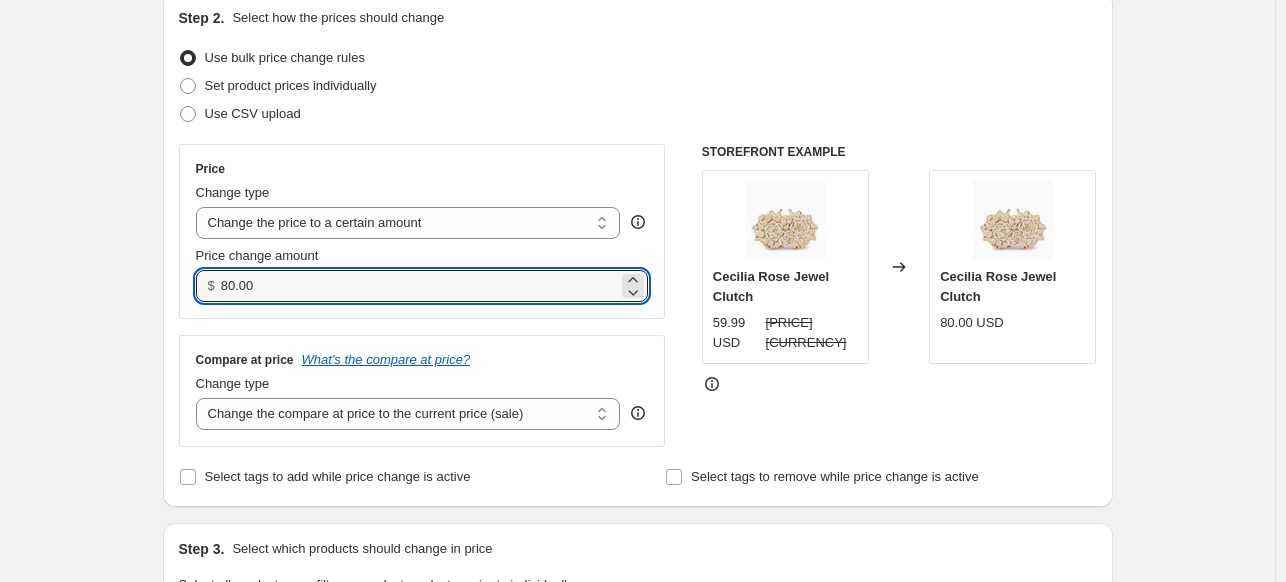 drag, startPoint x: 311, startPoint y: 288, endPoint x: 119, endPoint y: 266, distance: 193.2563 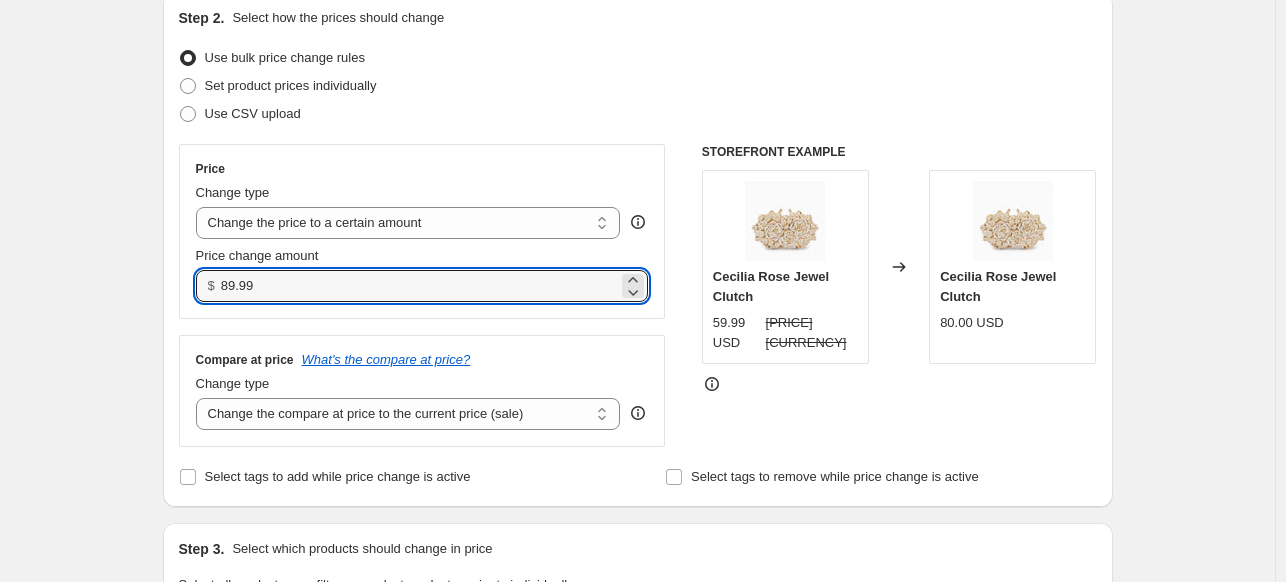 type on "89.99" 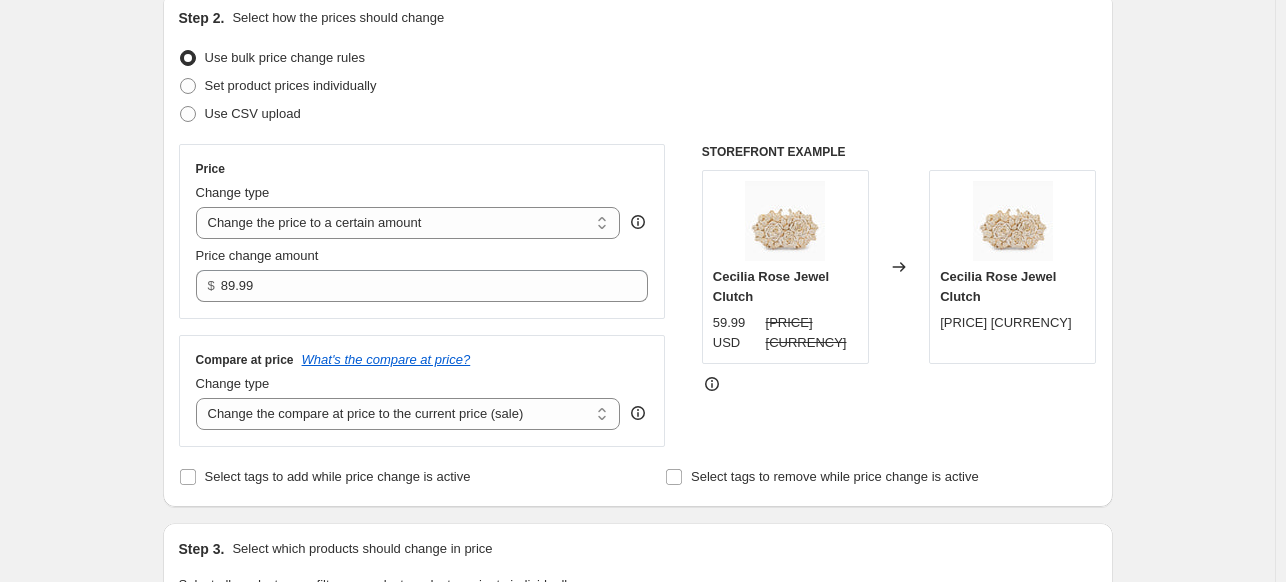 click on "Step 1. Optionally give your price change job a title (eg "March 30% off sale on boots") [DATE], [TIME] Price change job This title is just for internal use, customers won't see it Step 2. Select how the prices should change Use bulk price change rules Set product prices individually Use CSV upload Price Change type Change the price to a certain amount Change the price by a certain amount Change the price by a certain percentage Change the price to the current compare at price (price before sale) Change the price by a certain amount relative to the compare at price Change the price by a certain percentage relative to the compare at price Don't change the price Change the price by a certain percentage relative to the cost per item Change price to certain cost margin Change the price to a certain amount Price change amount $ [PRICE] Compare at price What's the compare at price? Change type Change the compare at price to the current price (sale) Change the compare at price to a certain amount [PRICE] [CURRENCY]" at bounding box center (630, 764) 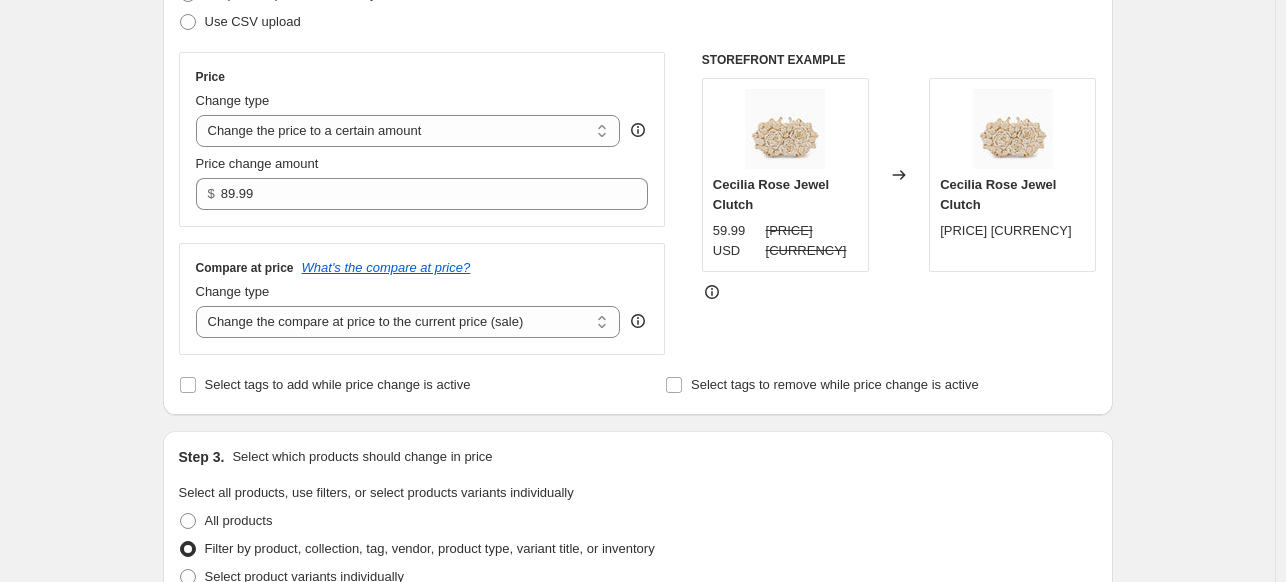 scroll, scrollTop: 315, scrollLeft: 0, axis: vertical 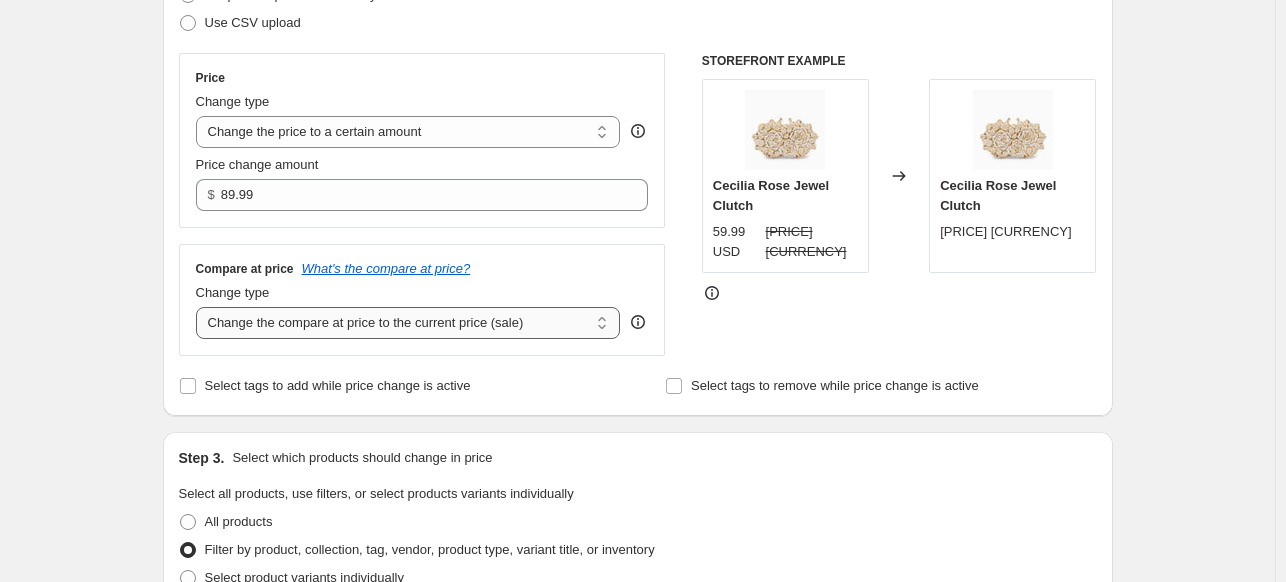 click on "Change the compare at price to the current price (sale) Change the compare at price to a certain amount Change the compare at price by a certain amount Change the compare at price by a certain percentage Change the compare at price by a certain amount relative to the actual price Change the compare at price by a certain percentage relative to the actual price Don't change the compare at price Remove the compare at price" at bounding box center [408, 323] 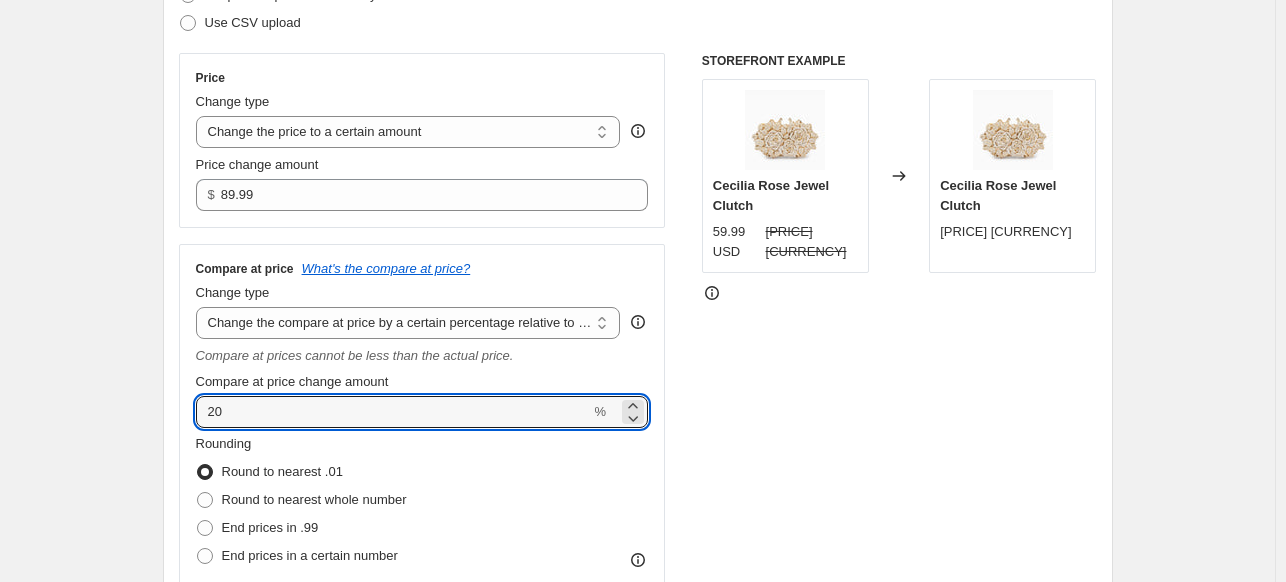 drag, startPoint x: 265, startPoint y: 407, endPoint x: 106, endPoint y: 387, distance: 160.25293 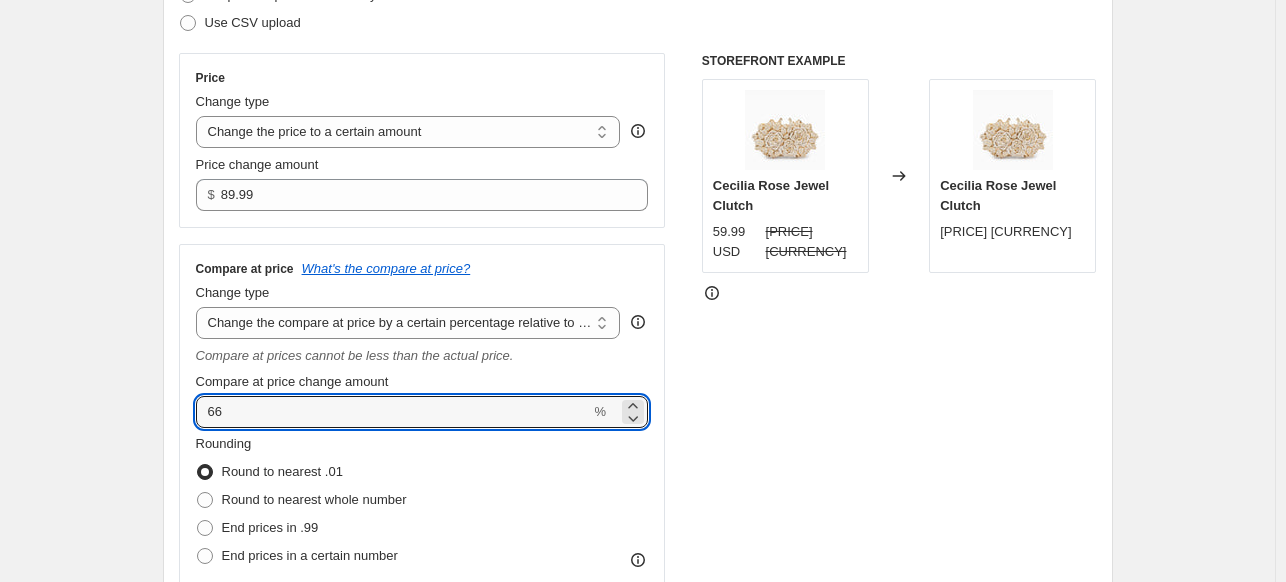 type on "66" 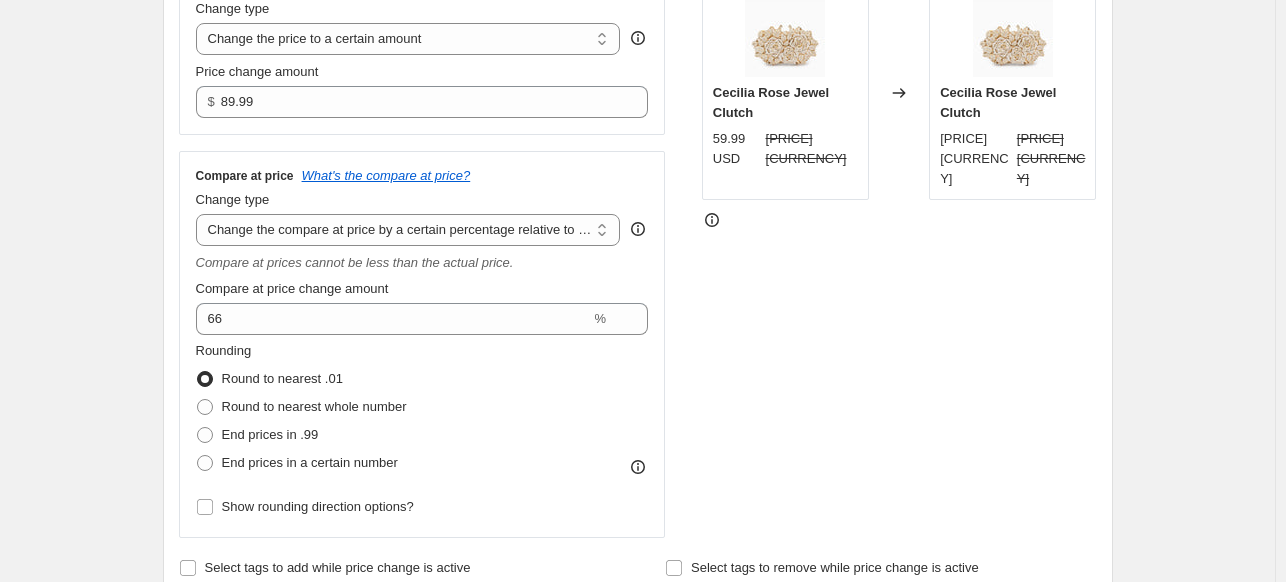 scroll, scrollTop: 409, scrollLeft: 0, axis: vertical 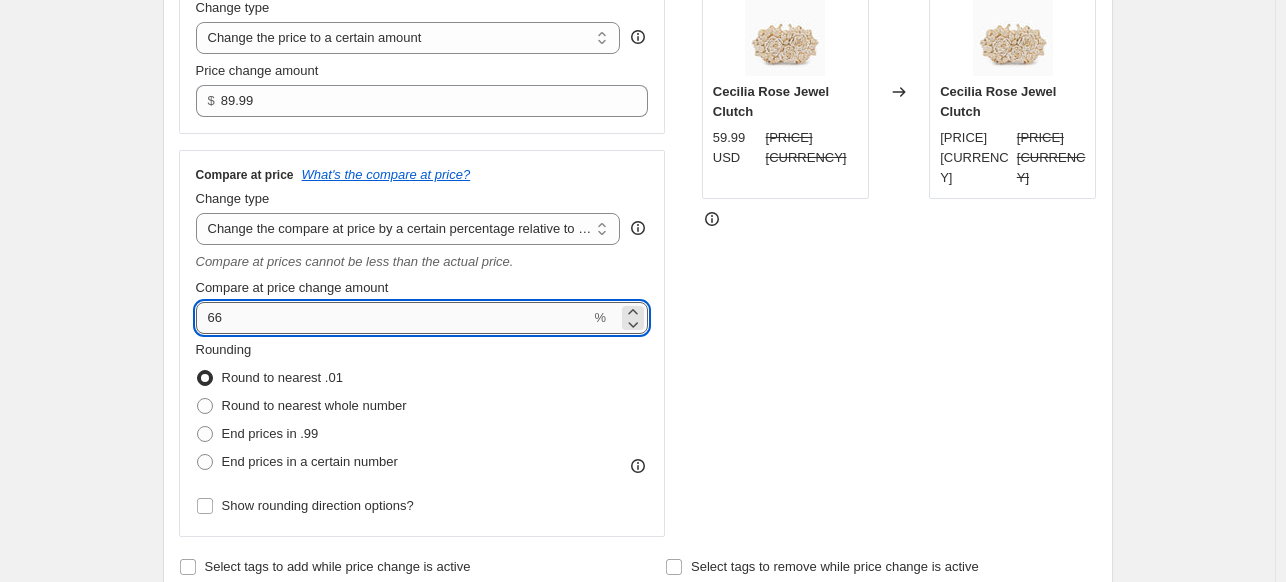 click on "66" at bounding box center (393, 318) 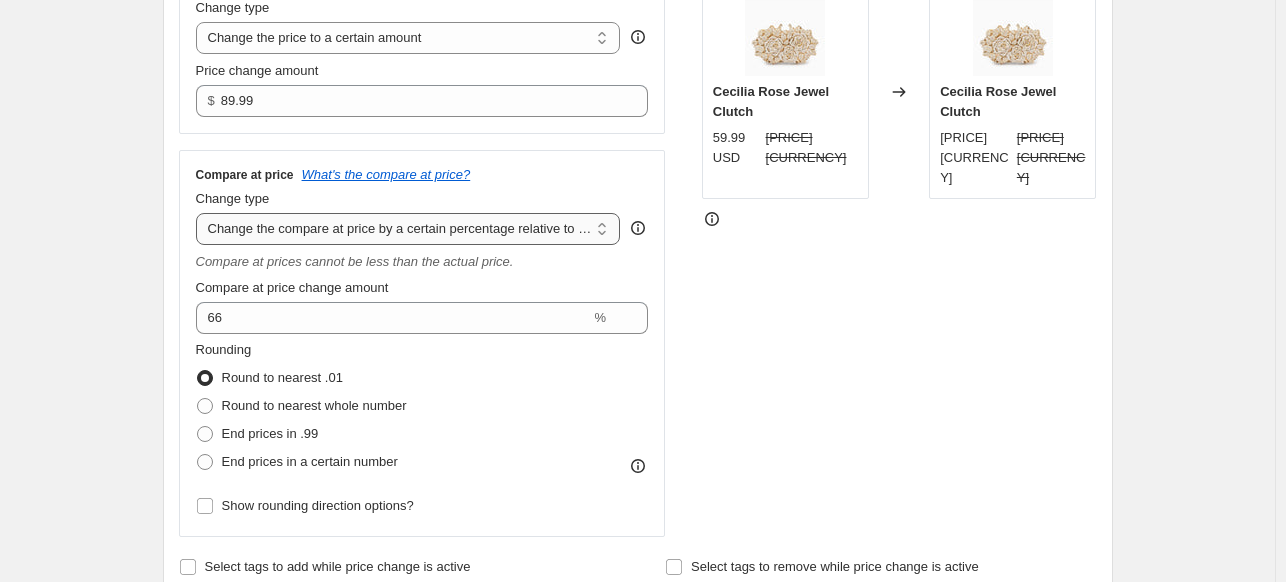 click on "Change the compare at price to the current price (sale) Change the compare at price to a certain amount Change the compare at price by a certain amount Change the compare at price by a certain percentage Change the compare at price by a certain amount relative to the actual price Change the compare at price by a certain percentage relative to the actual price Don't change the compare at price Remove the compare at price" at bounding box center [408, 229] 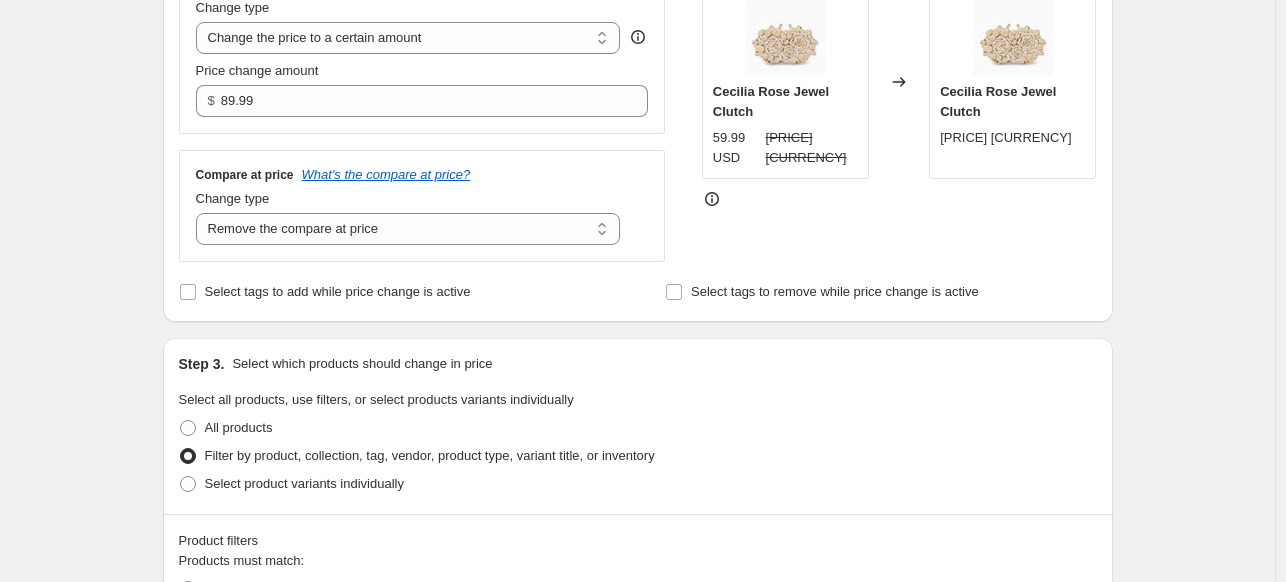 click on "Create new price change job. This page is ready Create new price change job Draft Step 1. Optionally give your price change job a title (eg "March 30% off sale on boots") [DATE], [TIME] [JOB_TITLE] This title is just for internal use, customers won't see it Step 2. Select how the prices should change Use bulk price change rules Set product prices individually Use CSV upload Price Change type Change the price to a certain amount Change the price by a certain amount Change the price by a certain percentage Change the price to the current compare at price (price before sale) Change the price by a certain amount relative to the compare at price Change the price by a certain percentage relative to the compare at price Don't change the price Change the price by a certain percentage relative to the cost per item Change price to certain cost margin Change the price to a certain amount Price change amount $ [PRICE] Compare at price What's the compare at price? Change type Don't change the compare at price" at bounding box center [637, 610] 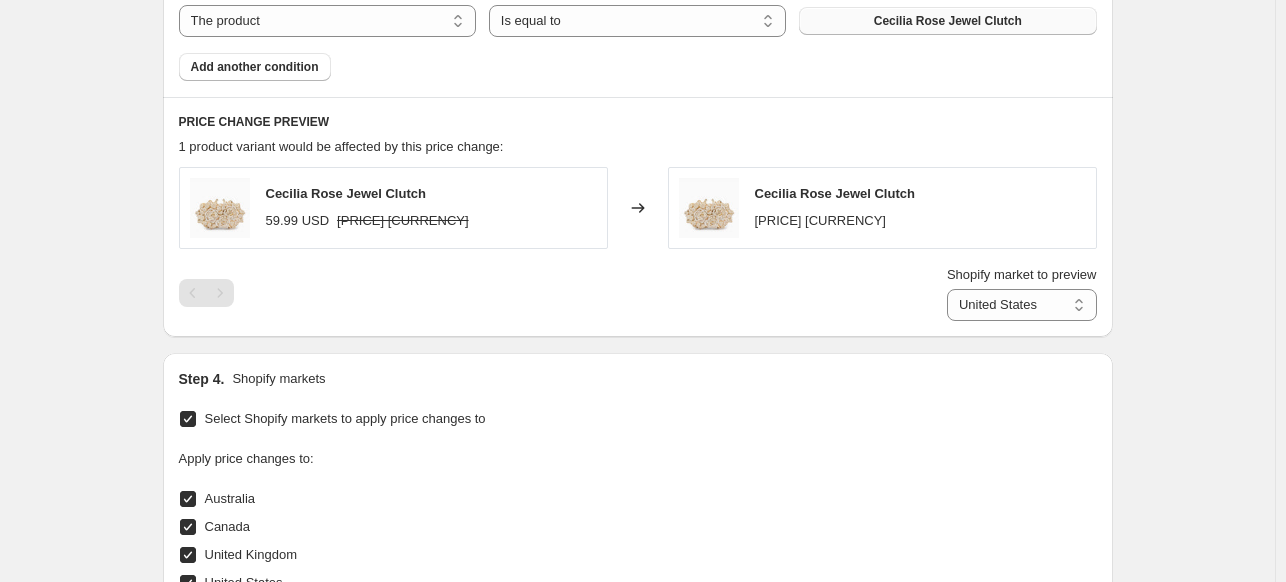 scroll, scrollTop: 1052, scrollLeft: 0, axis: vertical 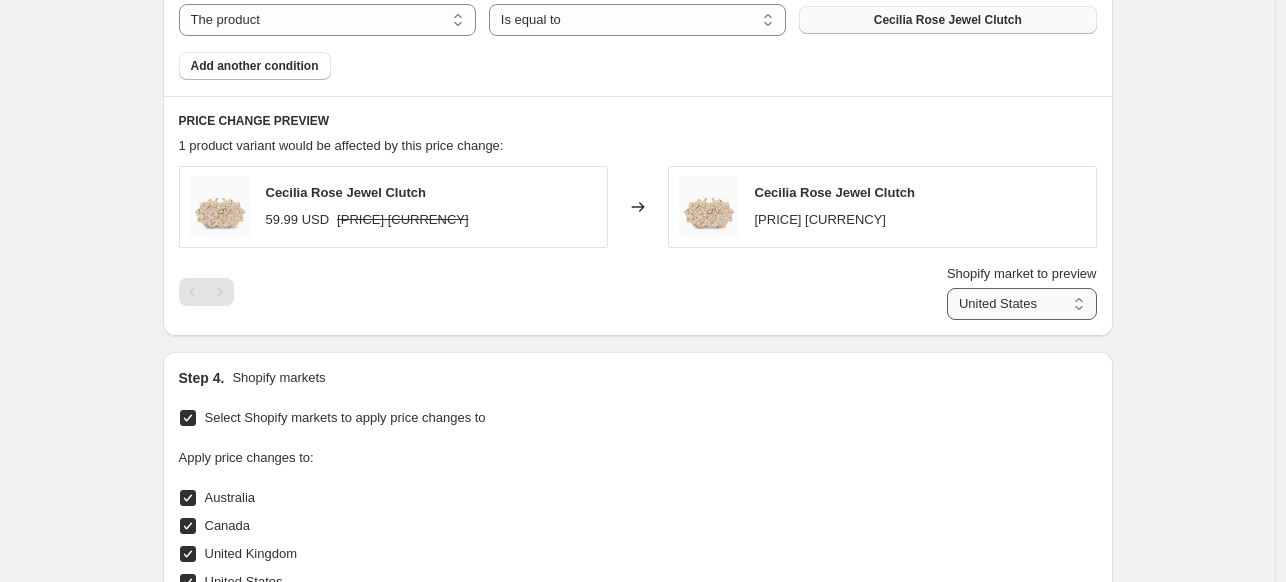 click on "Direct prices Australia Canada United Kingdom United States" at bounding box center [1022, 304] 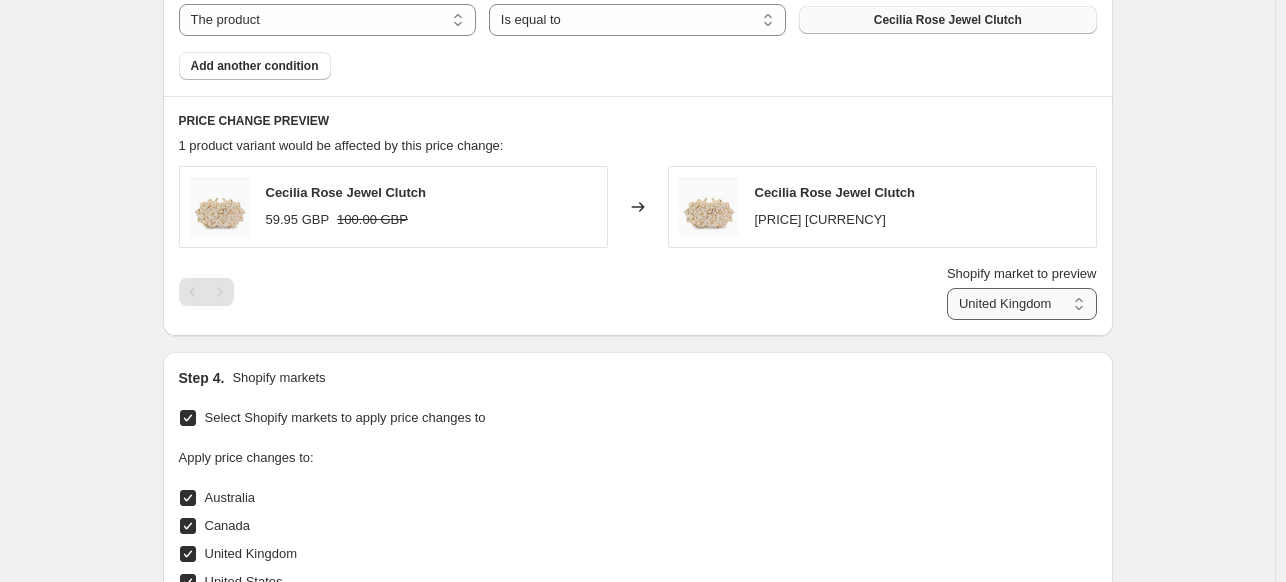 click on "Direct prices Australia Canada United Kingdom United States" at bounding box center [1022, 304] 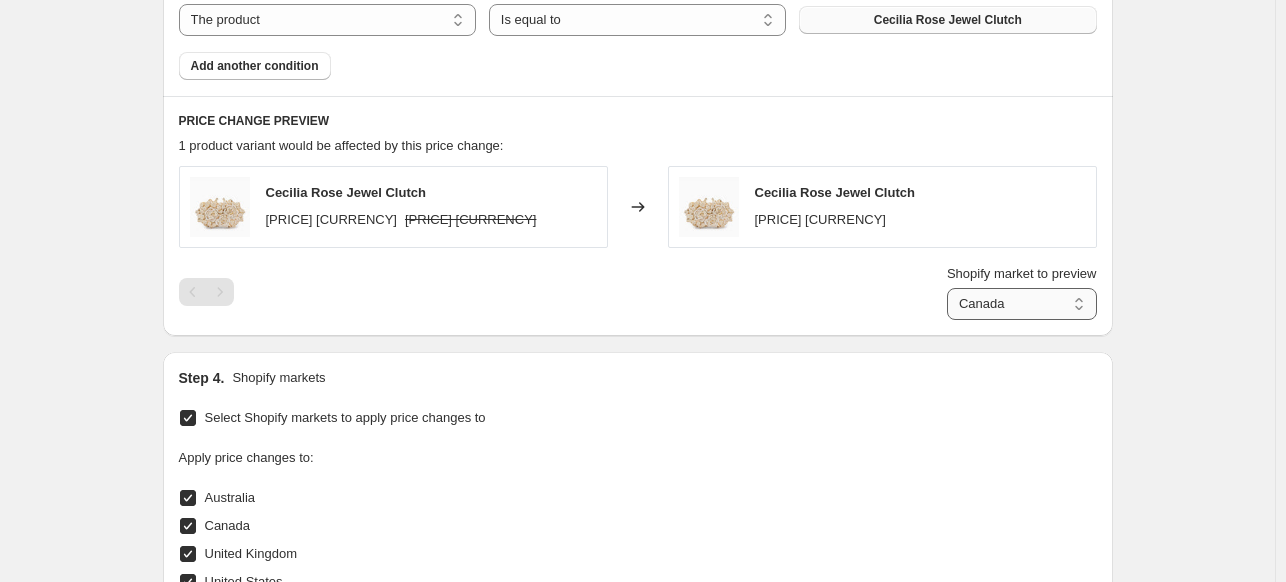 click on "Direct prices Australia Canada United Kingdom United States" at bounding box center (1022, 304) 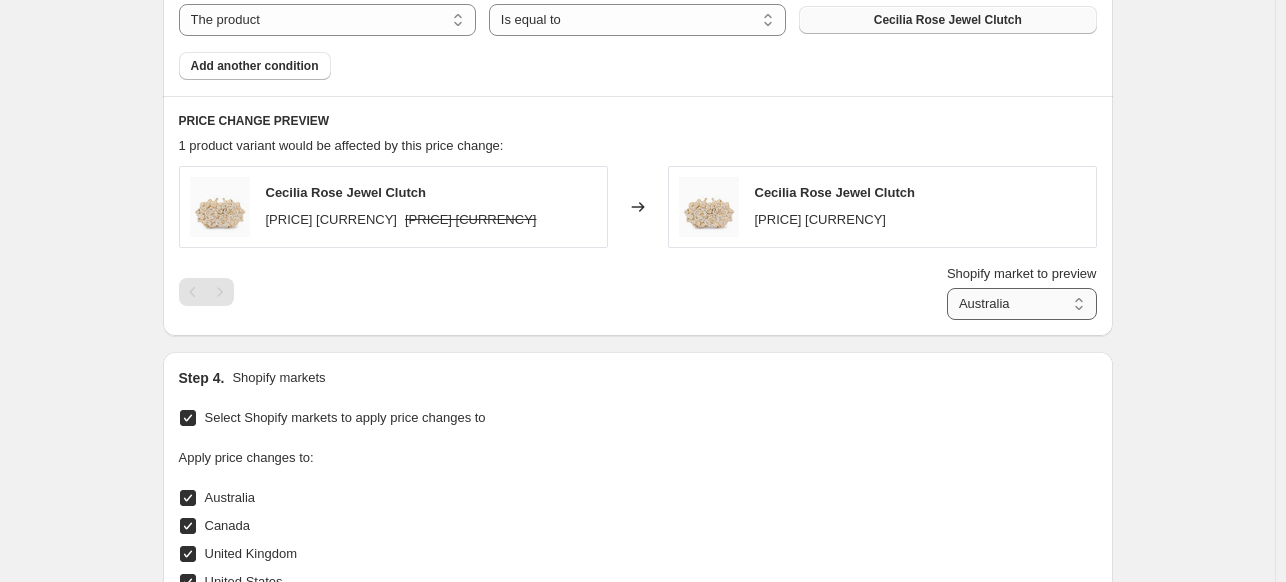 click on "Direct prices Australia Canada United Kingdom United States" at bounding box center [1022, 304] 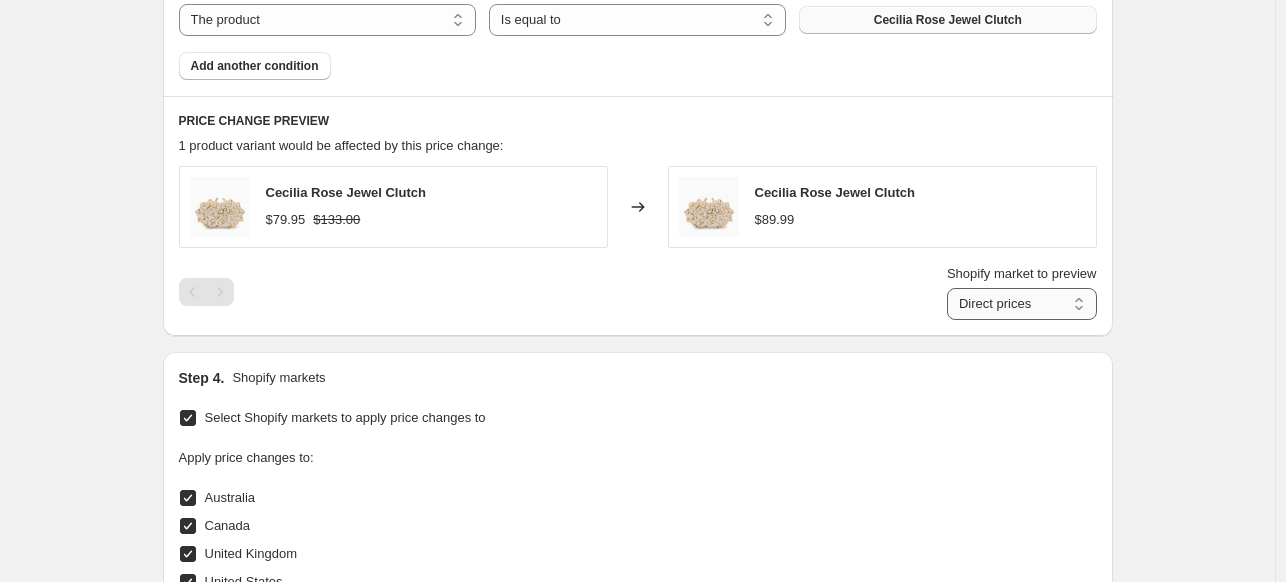 click on "Direct prices Australia Canada United Kingdom United States" at bounding box center [1022, 304] 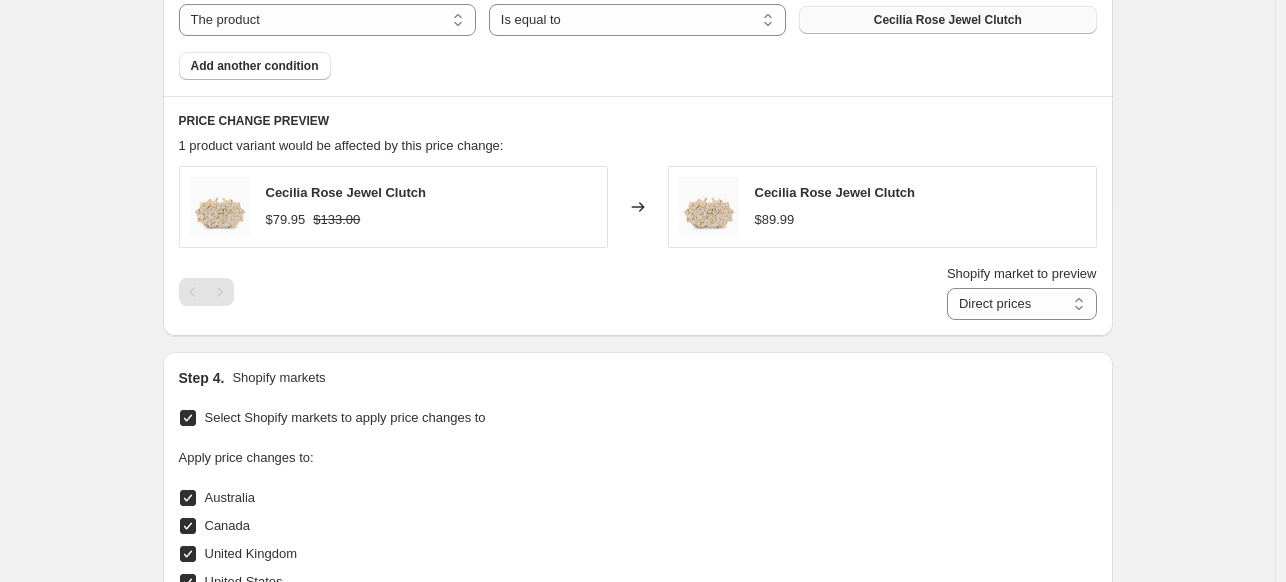 click on "Create new price change job. This page is ready Create new price change job Draft Step 1. Optionally give your price change job a title (eg "March 30% off sale on boots") [DATE], [TIME] [JOB_TITLE] This title is just for internal use, customers won't see it Step 2. Select how the prices should change Use bulk price change rules Set product prices individually Use CSV upload Price Change type Change the price to a certain amount Change the price by a certain amount Change the price by a certain percentage Change the price to the current compare at price (price before sale) Change the price by a certain amount relative to the compare at price Change the price by a certain percentage relative to the compare at price Don't change the price Change the price by a certain percentage relative to the cost per item Change price to certain cost margin Change the price to a certain amount Price change amount $ [PRICE] Compare at price What's the compare at price? Change type Don't change the compare at price" at bounding box center (637, -33) 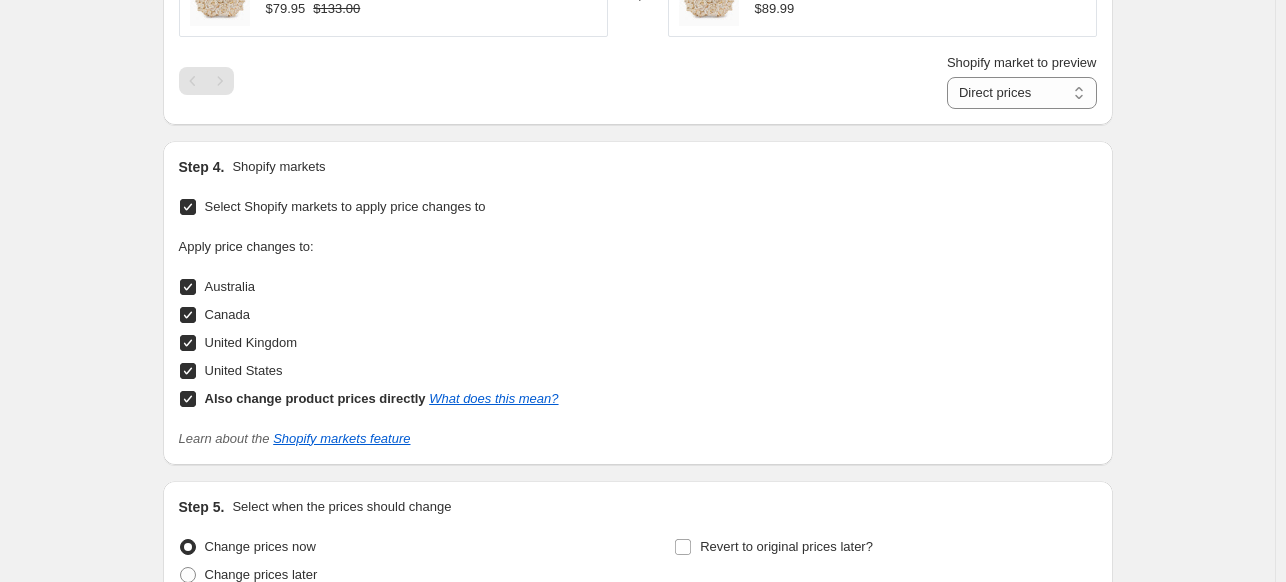 scroll, scrollTop: 1264, scrollLeft: 0, axis: vertical 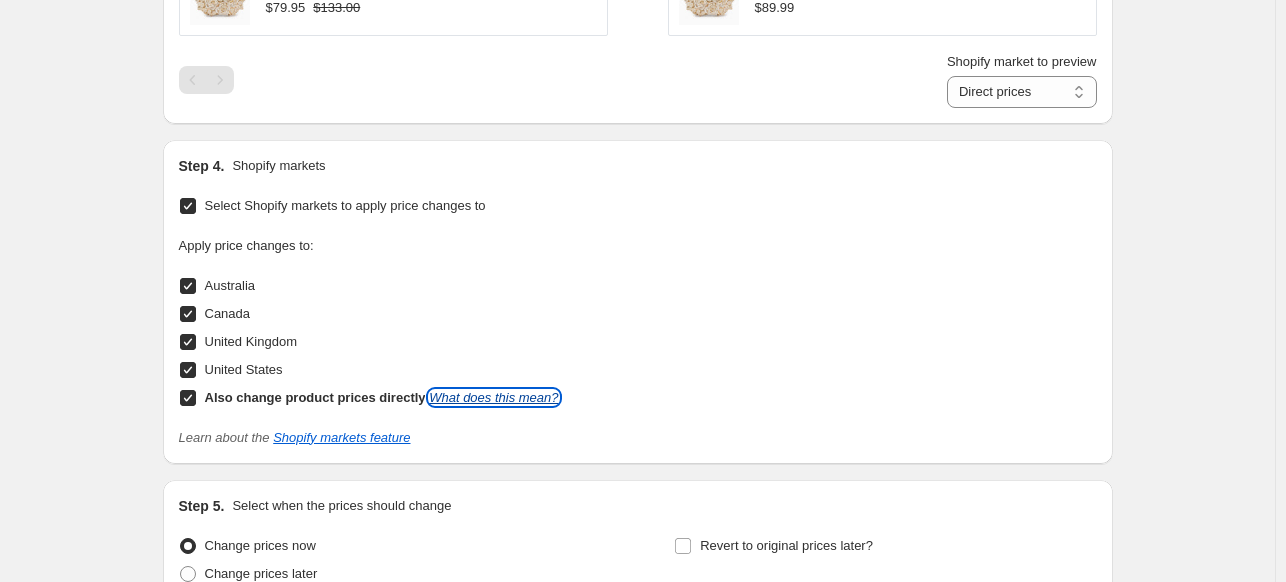 click on "What does this mean?" at bounding box center [493, 397] 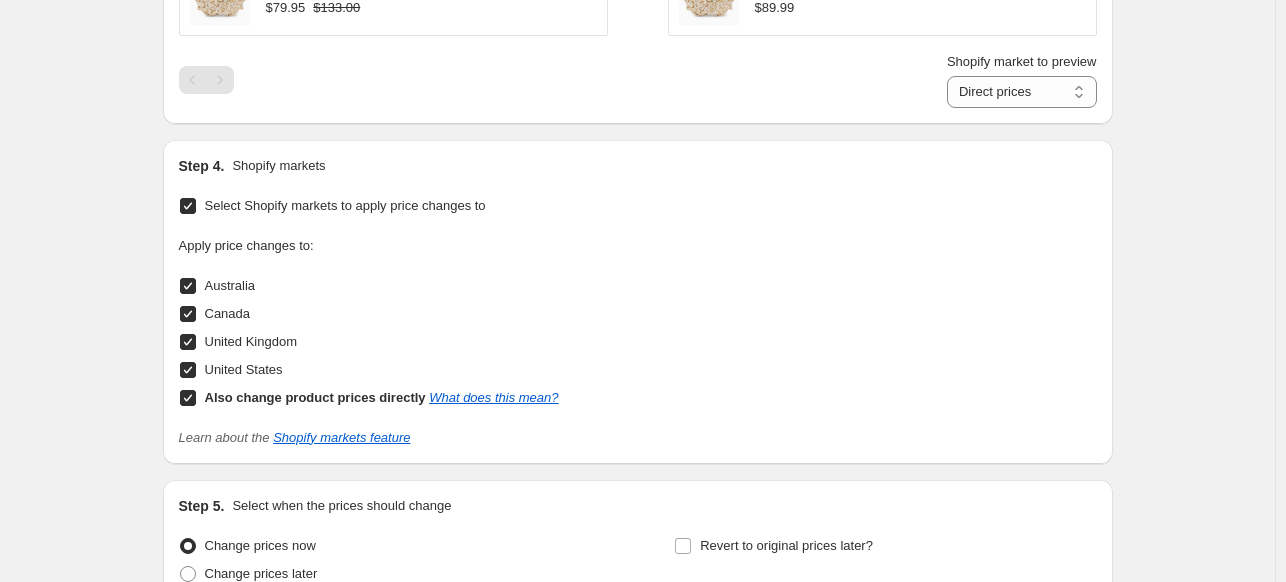 click on "Australia" at bounding box center [188, 286] 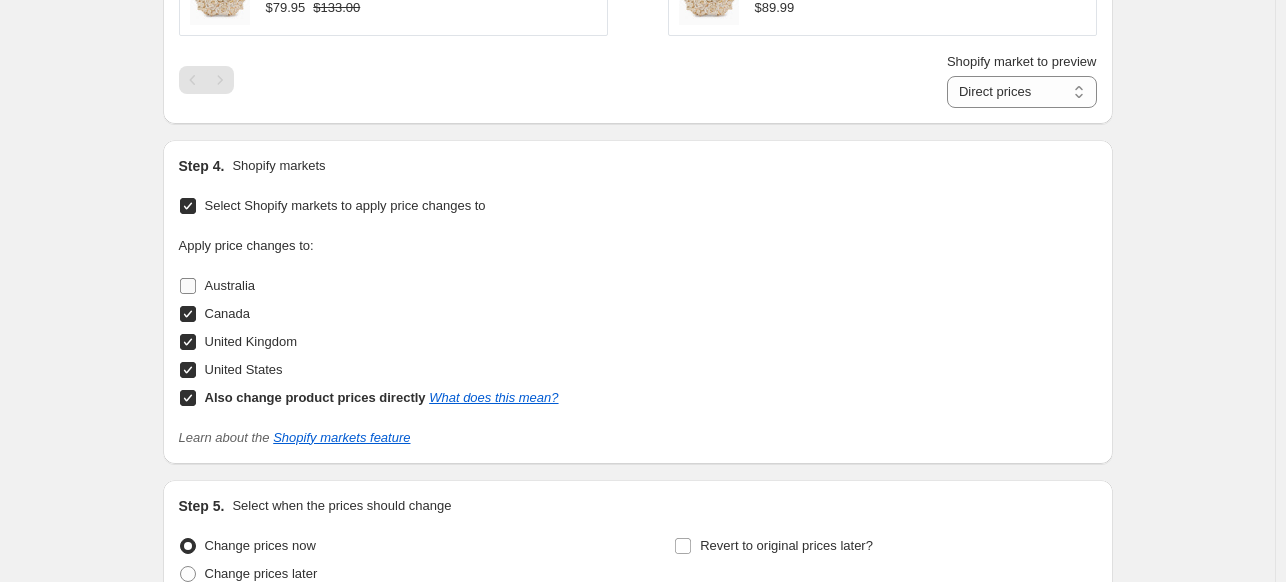checkbox on "false" 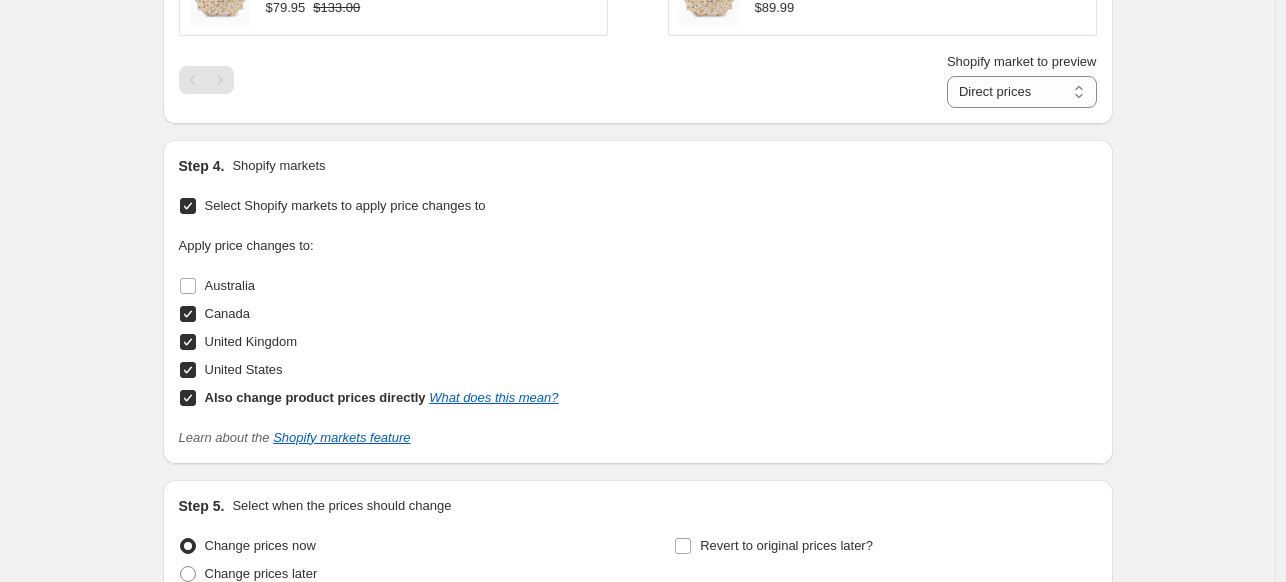 click on "Canada" at bounding box center [188, 314] 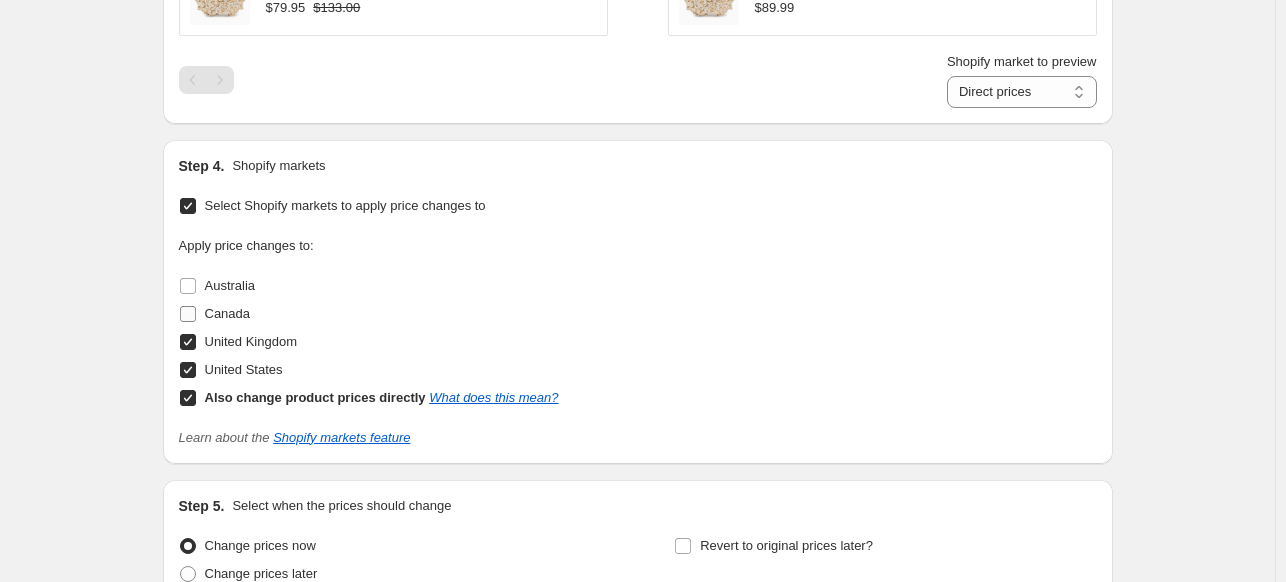 checkbox on "false" 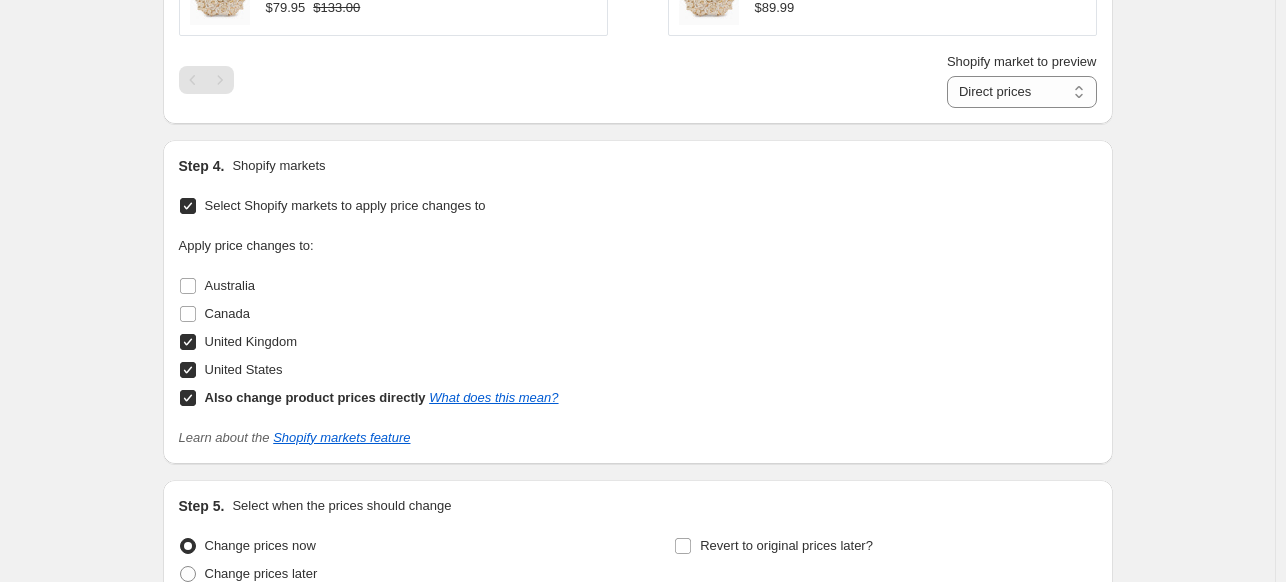 click on "United Kingdom" at bounding box center [188, 342] 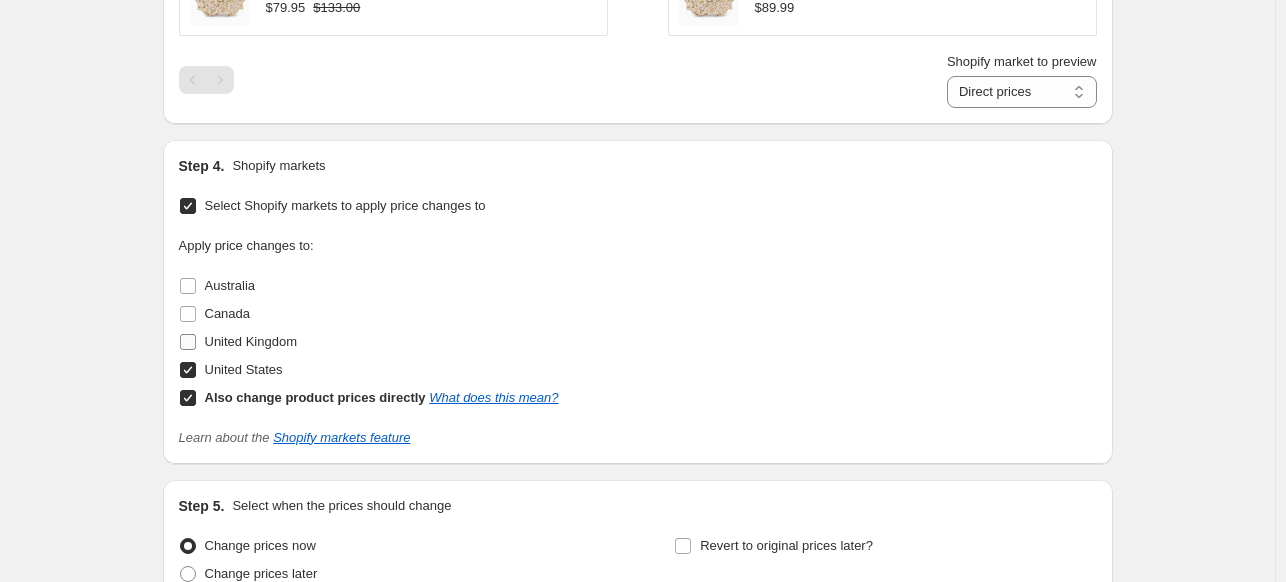 checkbox on "false" 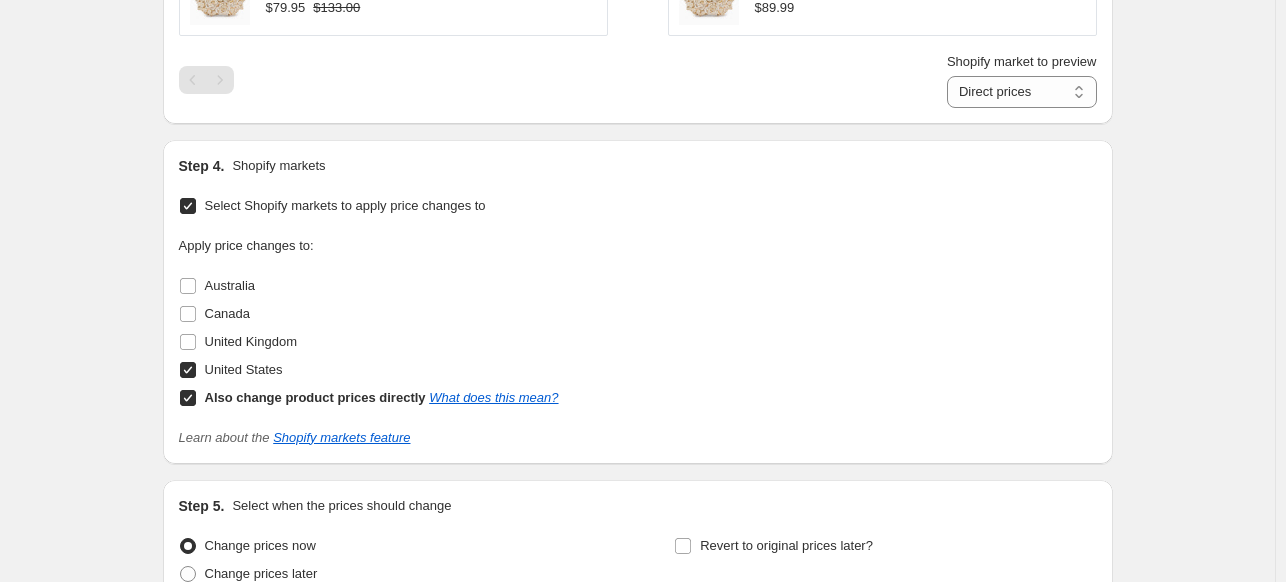 click on "United States" at bounding box center [188, 370] 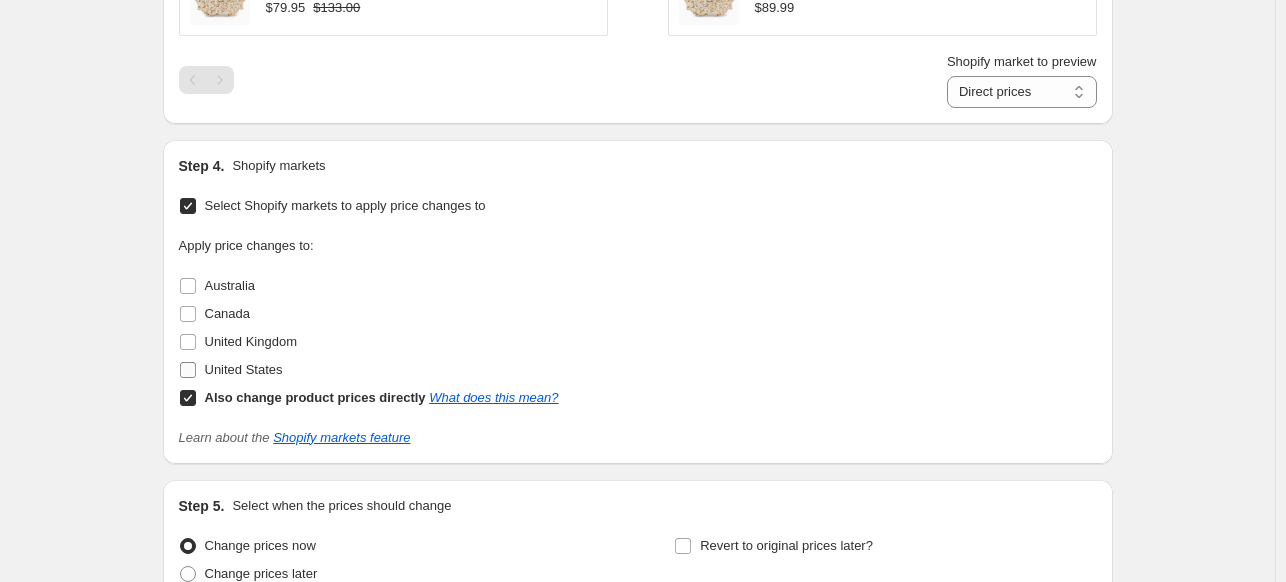checkbox on "false" 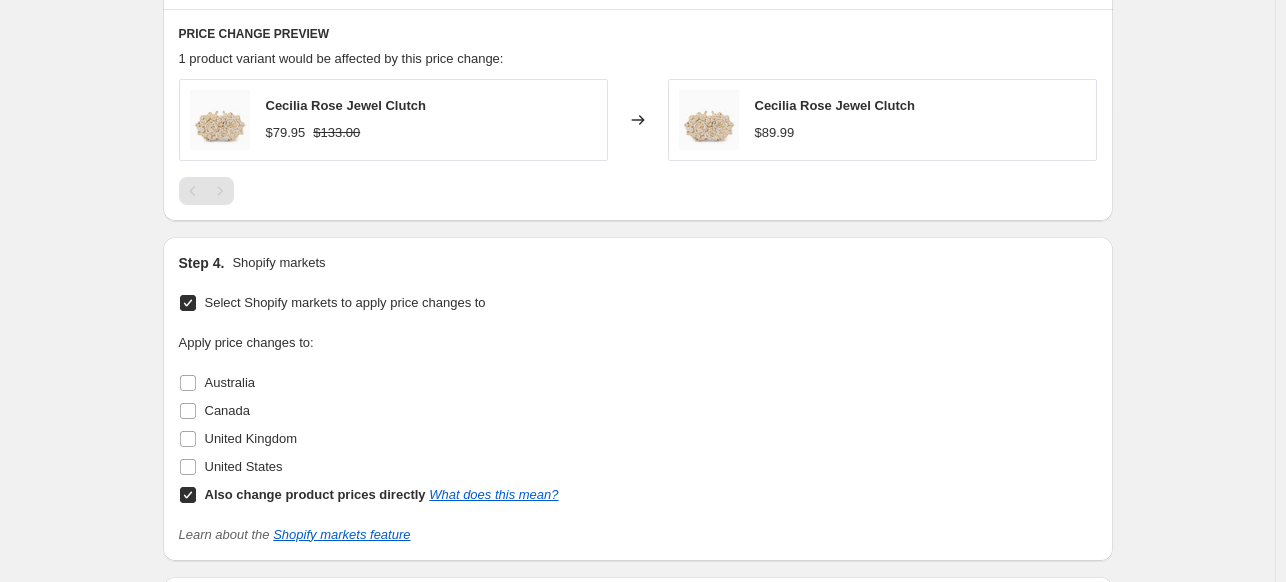 scroll, scrollTop: 1137, scrollLeft: 0, axis: vertical 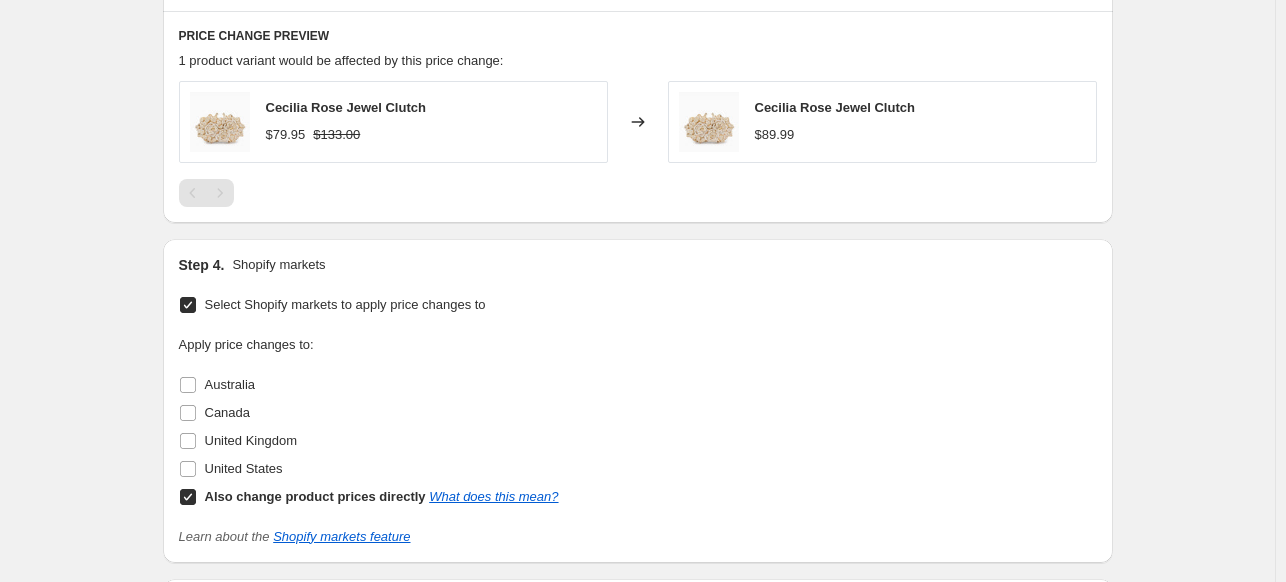 click on "Create new price change job. This page is ready Create new price change job Draft Step 1. Optionally give your price change job a title (eg "March 30% off sale on boots") [DATE], [TIME] [JOB_TITLE] This title is just for internal use, customers won't see it Step 2. Select how the prices should change Use bulk price change rules Set product prices individually Use CSV upload Price Change type Change the price to a certain amount Change the price by a certain amount Change the price by a certain percentage Change the price to the current compare at price (price before sale) Change the price by a certain amount relative to the compare at price Change the price by a certain percentage relative to the compare at price Don't change the price Change the price by a certain percentage relative to the cost per item Change price to certain cost margin Change the price to a certain amount Price change amount $ [PRICE] Compare at price What's the compare at price? Change type Don't change the compare at price" at bounding box center (637, -132) 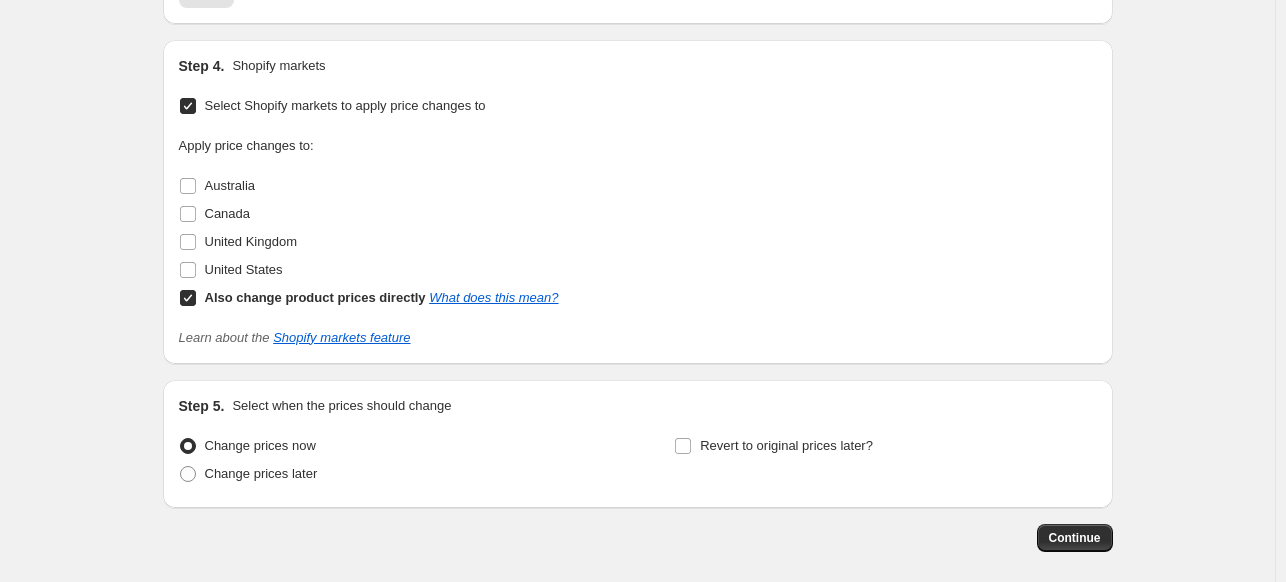 scroll, scrollTop: 1425, scrollLeft: 0, axis: vertical 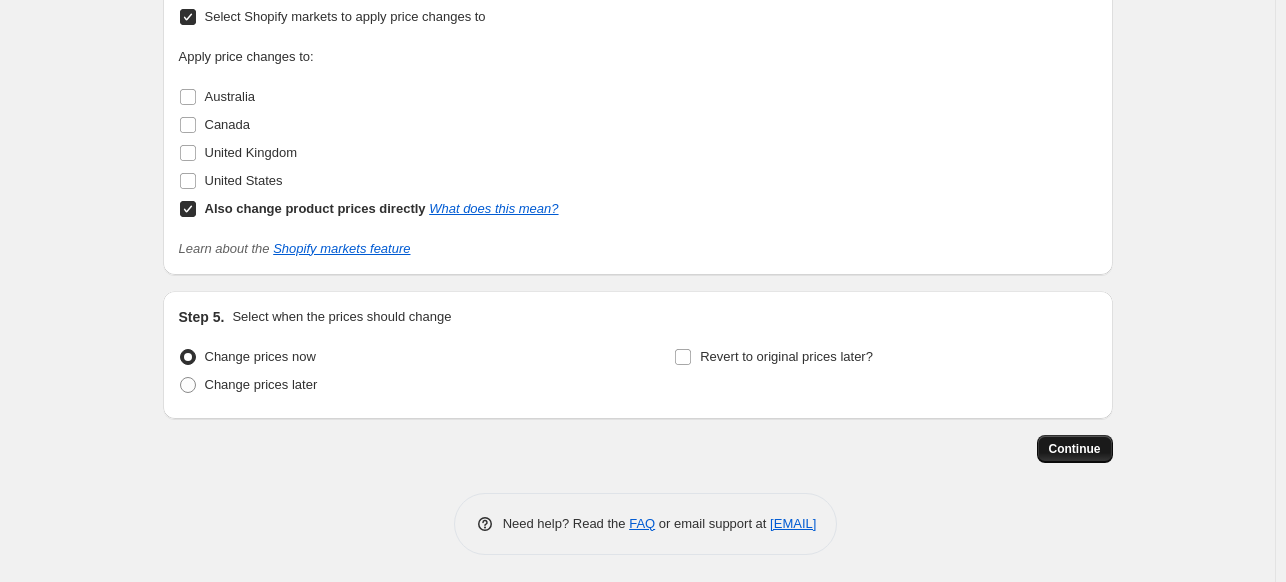 click on "Continue" at bounding box center (1075, 449) 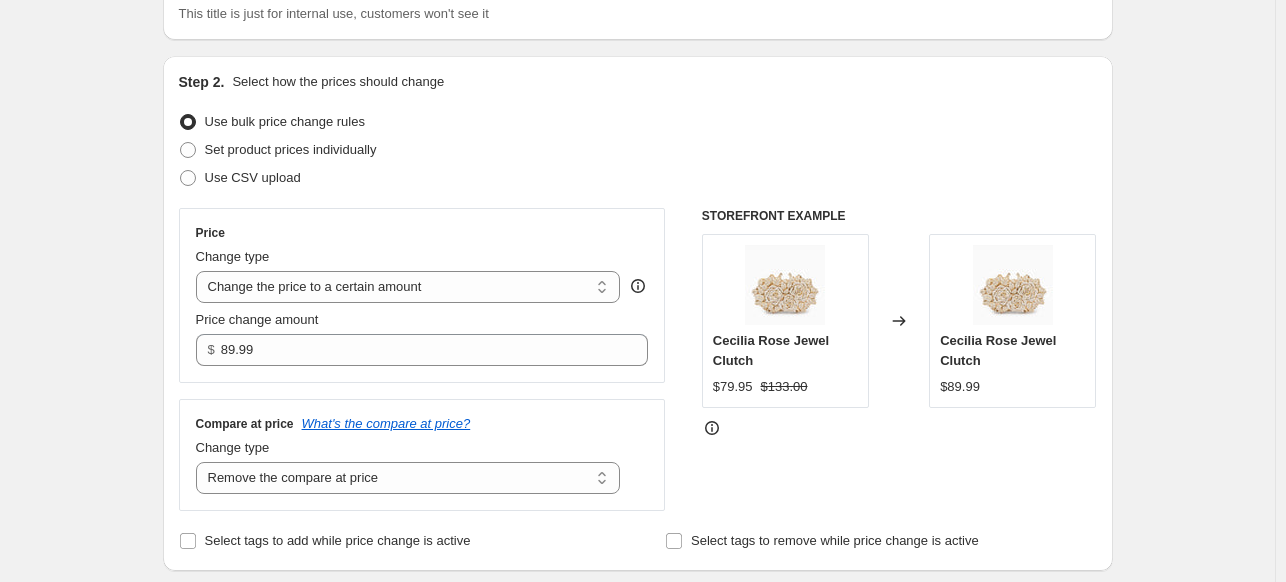 scroll, scrollTop: 1425, scrollLeft: 0, axis: vertical 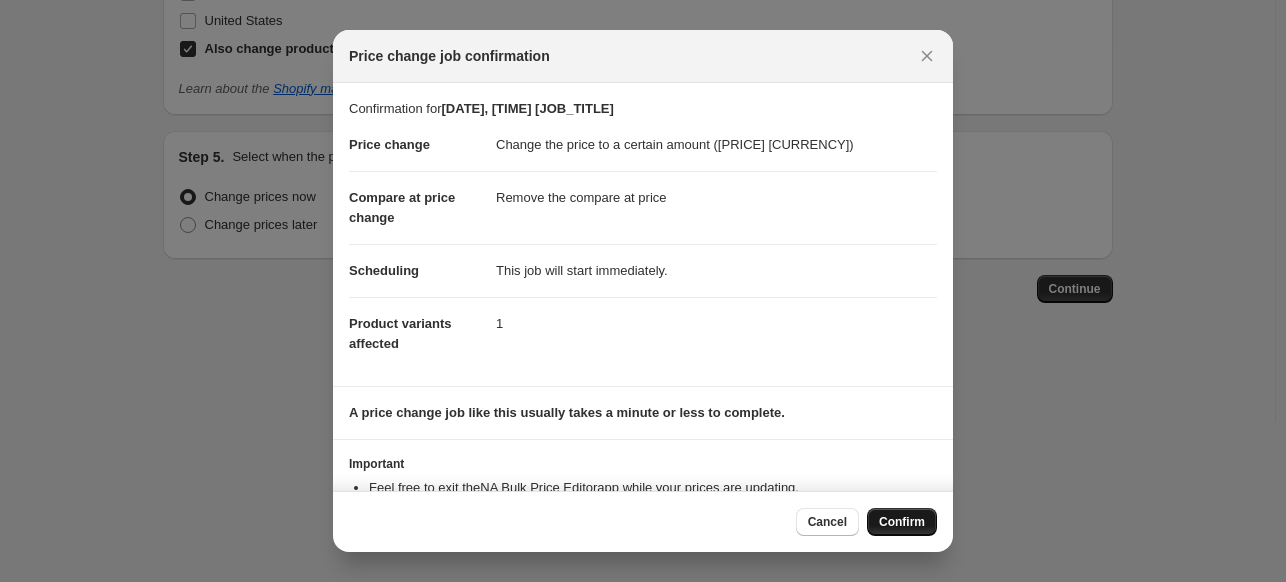 click on "Confirm" at bounding box center [902, 522] 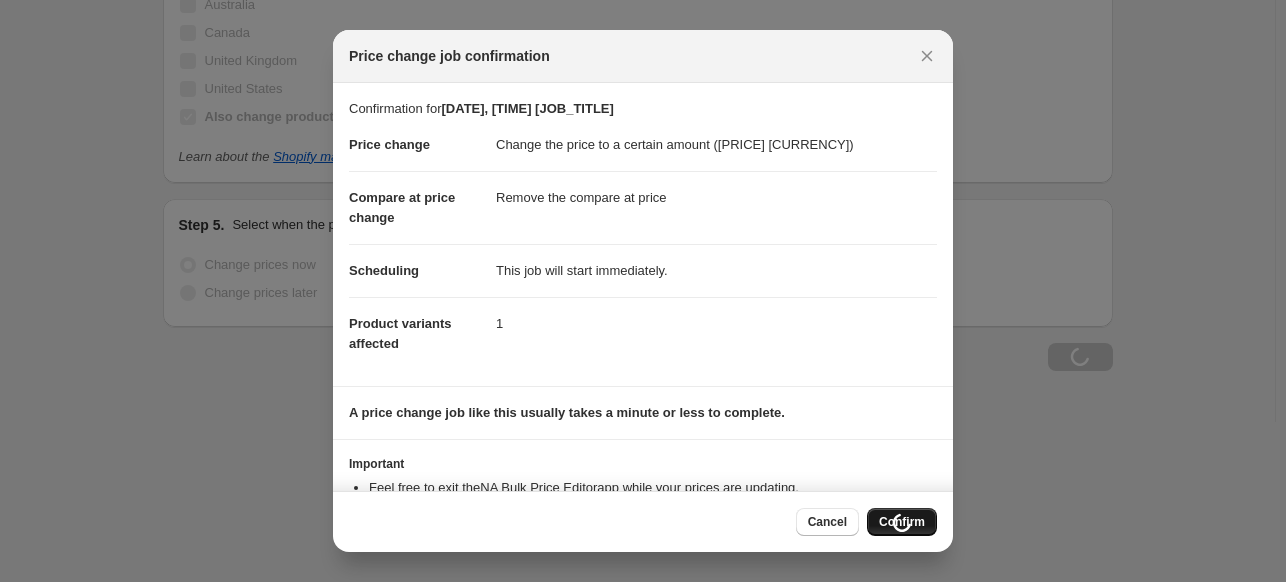 scroll, scrollTop: 1493, scrollLeft: 0, axis: vertical 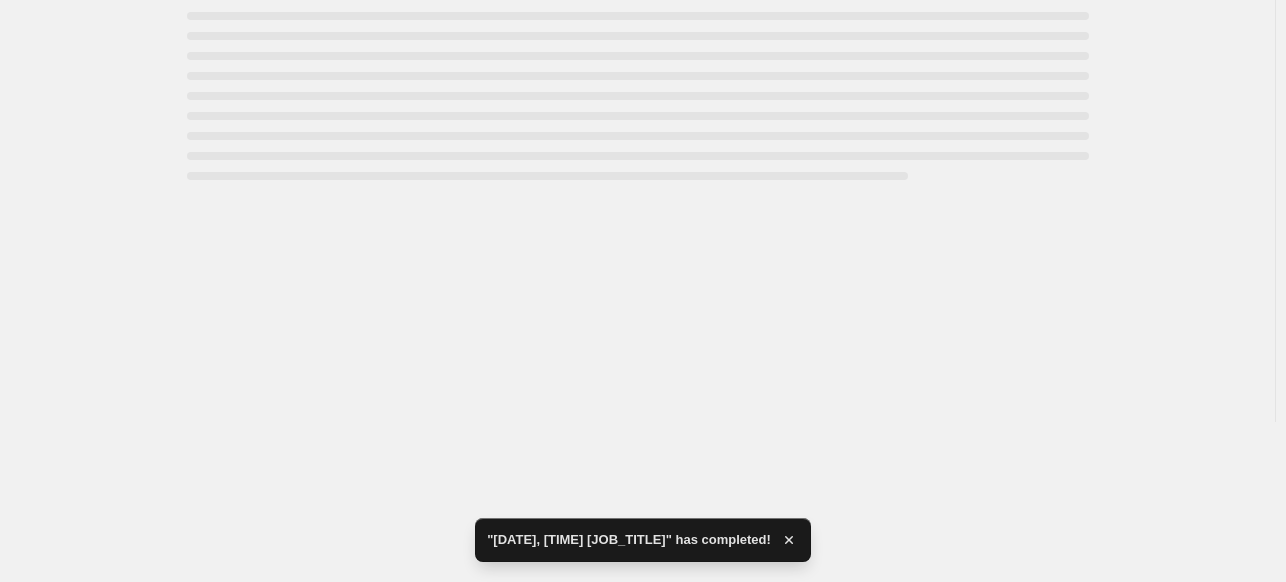 select on "remove" 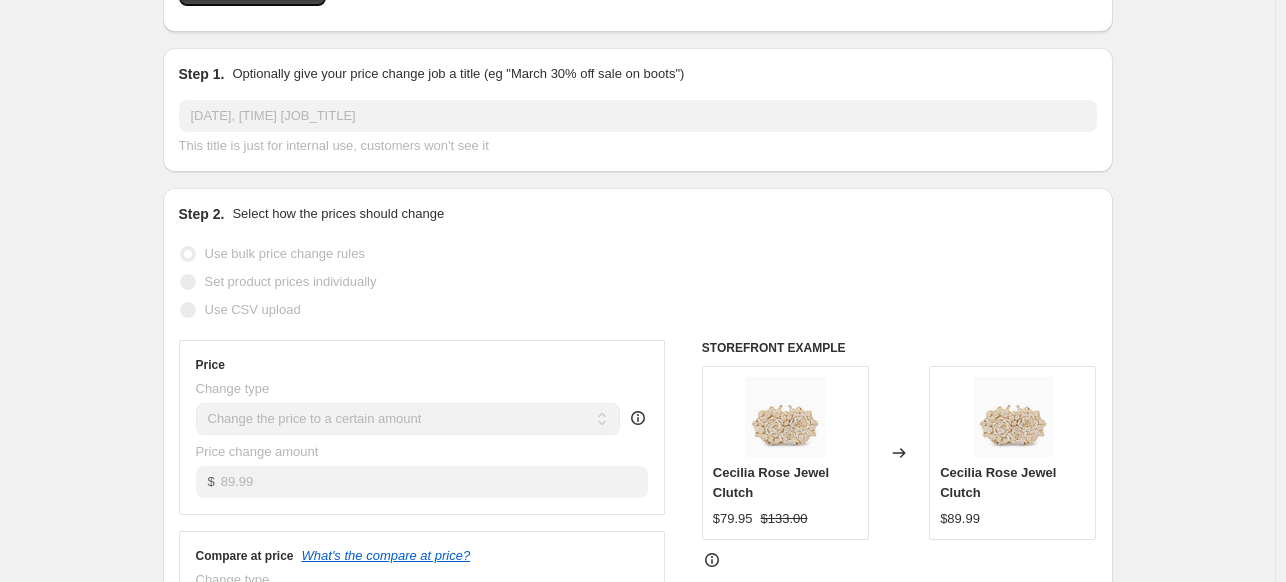 scroll, scrollTop: 0, scrollLeft: 0, axis: both 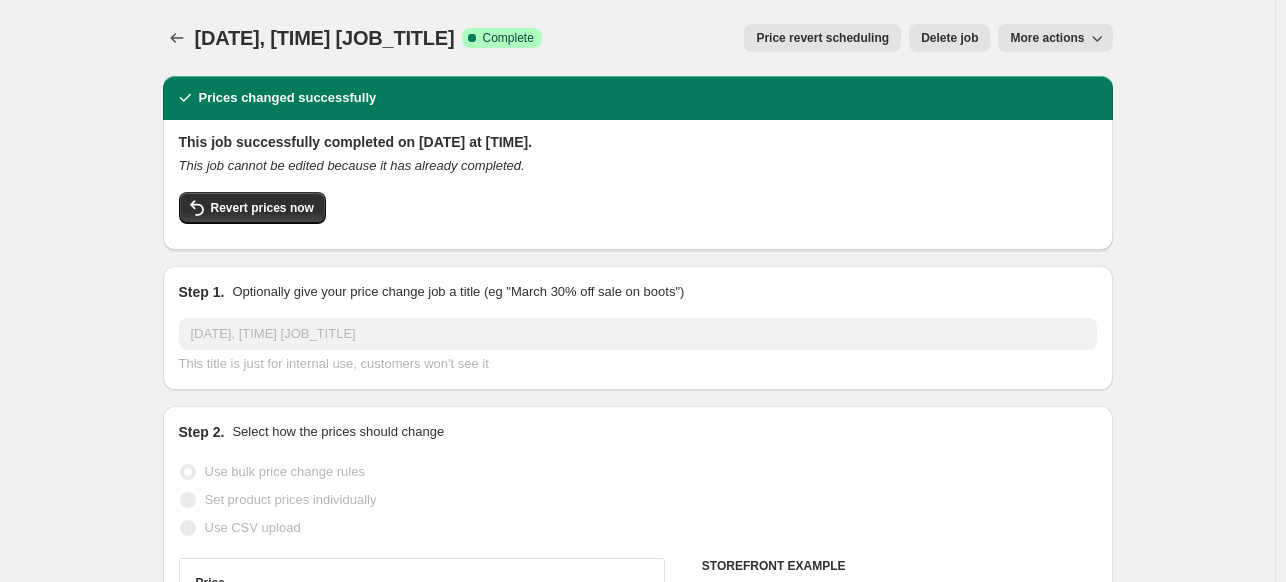 click on "More actions" at bounding box center (1047, 38) 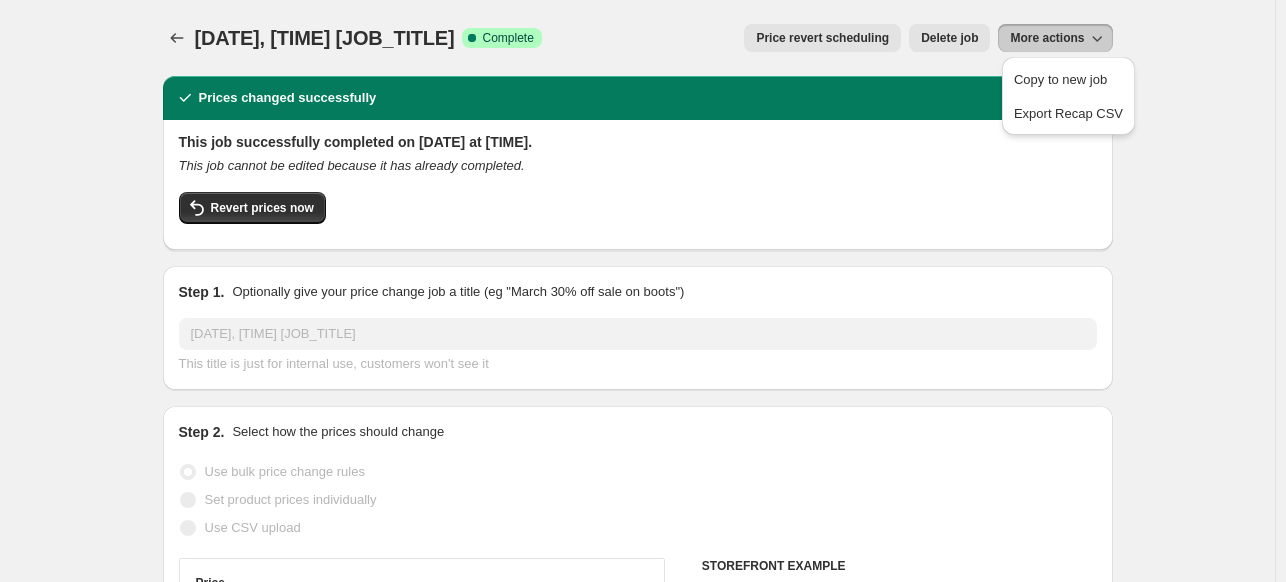 click on "Aug 4, 2025, 2:37:57 PM Price change job. This page is ready Aug 4, 2025, 2:37:57 PM Price change job Success Complete Complete Price revert scheduling Copy to new job Export Recap CSV Delete job More actions Price revert scheduling Delete job More actions Prices changed successfully This job successfully completed on August 4, 2025 at 2:42 PM. This job cannot be edited because it has already completed. Revert prices now Step 1. Optionally give your price change job a title (eg "March 30% off sale on boots") [DATE], [TIME] Price change job This title is just for internal use, customers won't see it Step 2. Select how the prices should change Use bulk price change rules Set product prices individually Use CSV upload Price Change type Change the price to a certain amount Change the price by a certain amount Change the price by a certain percentage Change the price to the current compare at price (price before sale) Change the price by a certain amount relative to the compare at price $[PRICE] $[PRICE]" at bounding box center (637, 1078) 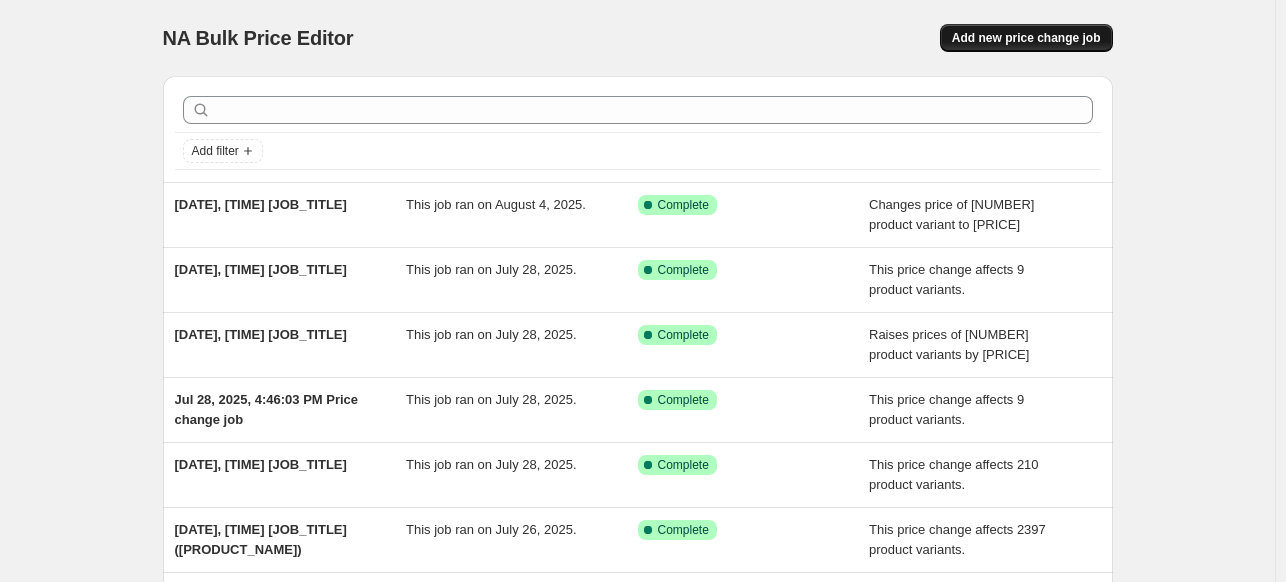 click on "Add new price change job" at bounding box center [1026, 38] 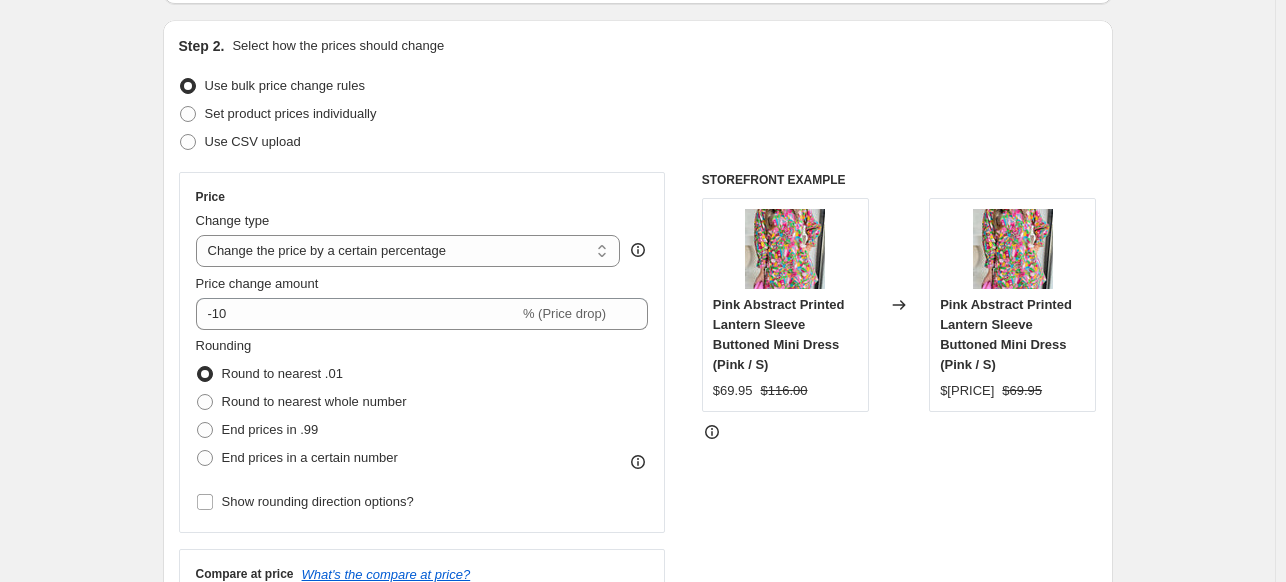 scroll, scrollTop: 200, scrollLeft: 0, axis: vertical 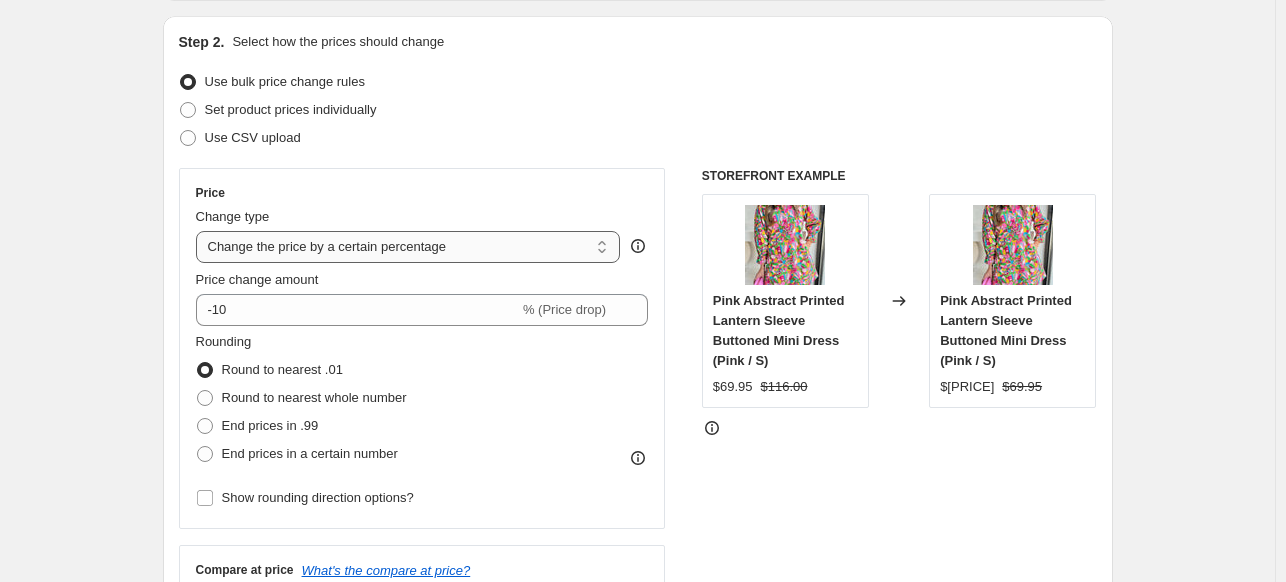 click on "Change the price to a certain amount Change the price by a certain amount Change the price by a certain percentage Change the price to the current compare at price (price before sale) Change the price by a certain amount relative to the compare at price Change the price by a certain percentage relative to the compare at price Don't change the price Change the price by a certain percentage relative to the cost per item Change price to certain cost margin" at bounding box center (408, 247) 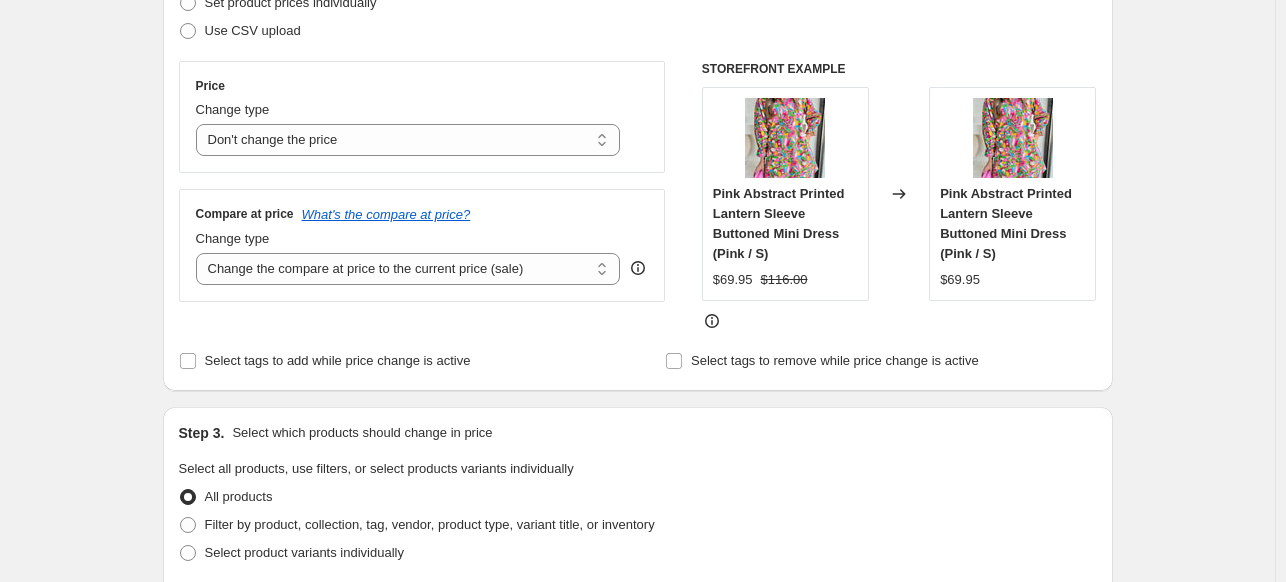 scroll, scrollTop: 308, scrollLeft: 0, axis: vertical 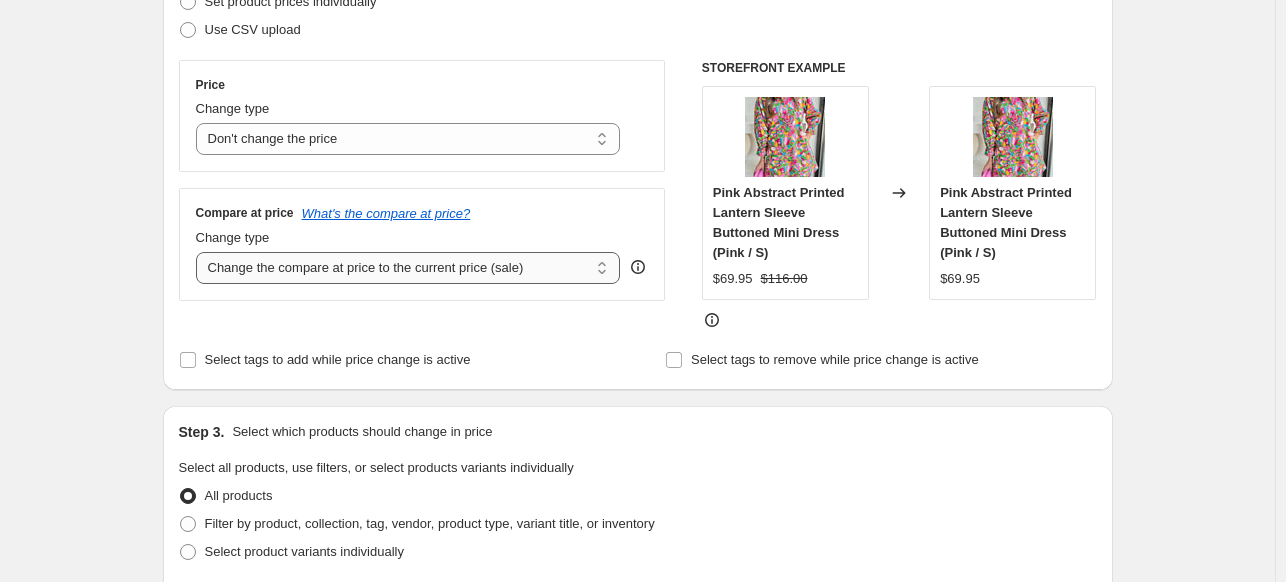 click on "Change the compare at price to the current price (sale) Change the compare at price to a certain amount Change the compare at price by a certain amount Change the compare at price by a certain percentage Change the compare at price by a certain amount relative to the actual price Change the compare at price by a certain percentage relative to the actual price Don't change the compare at price Remove the compare at price" at bounding box center [408, 268] 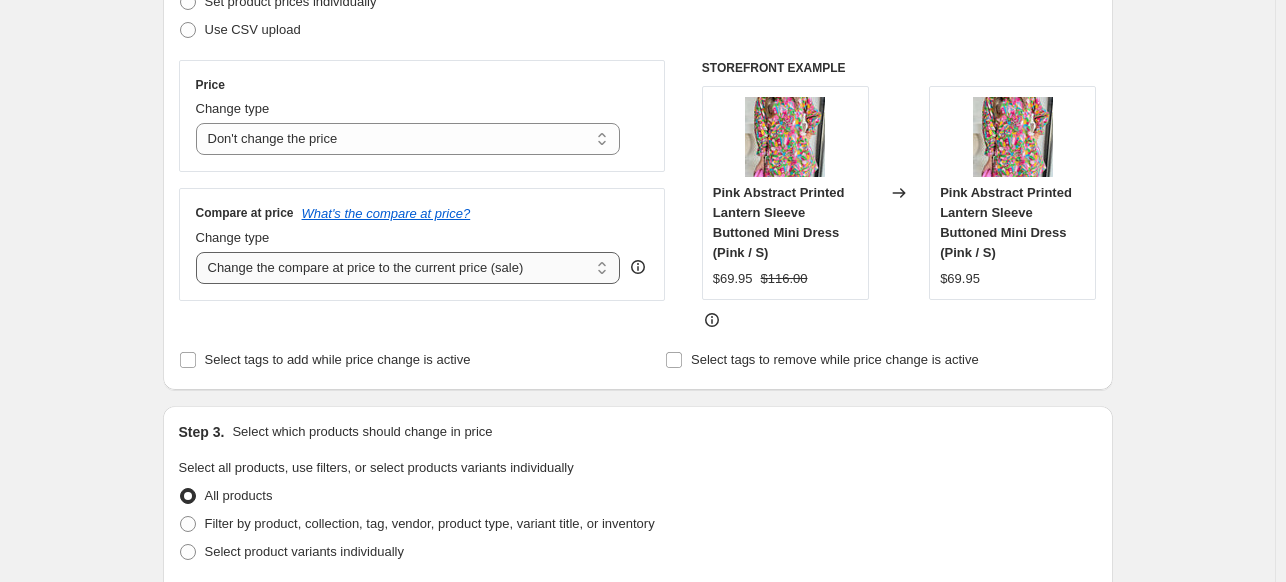 select on "pp" 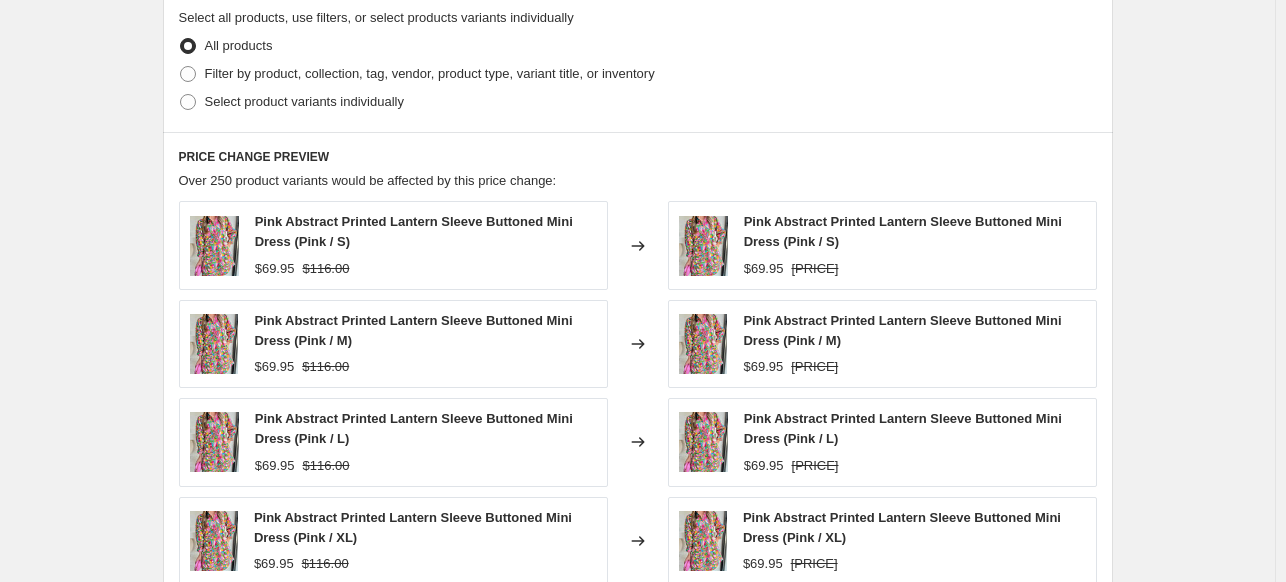 scroll, scrollTop: 1006, scrollLeft: 0, axis: vertical 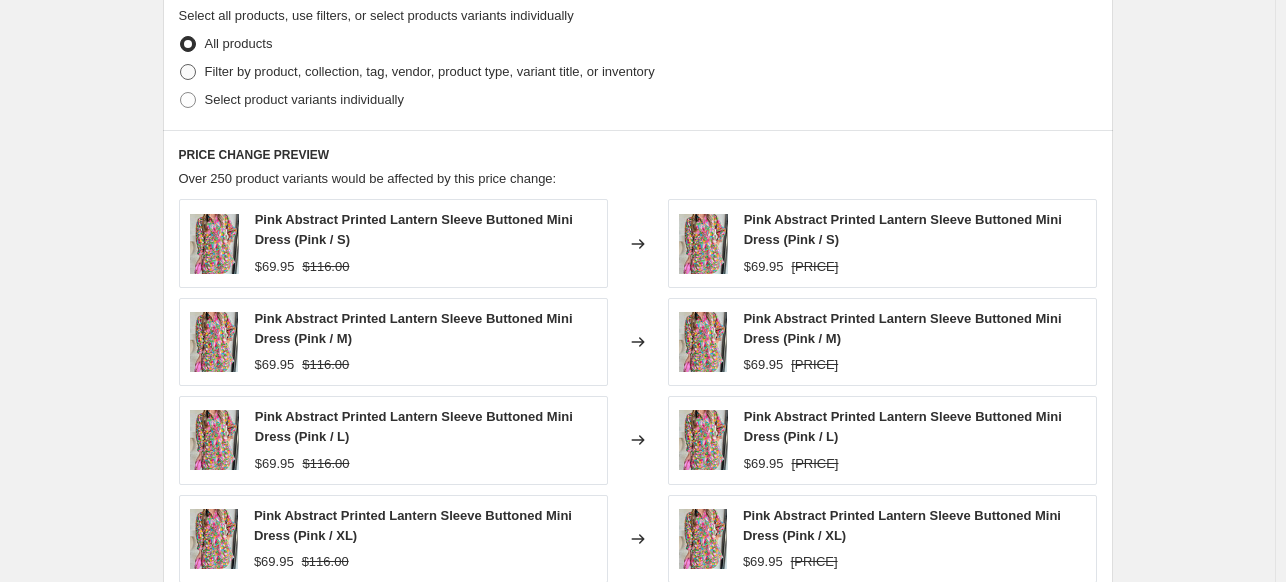 click on "Filter by product, collection, tag, vendor, product type, variant title, or inventory" at bounding box center (430, 71) 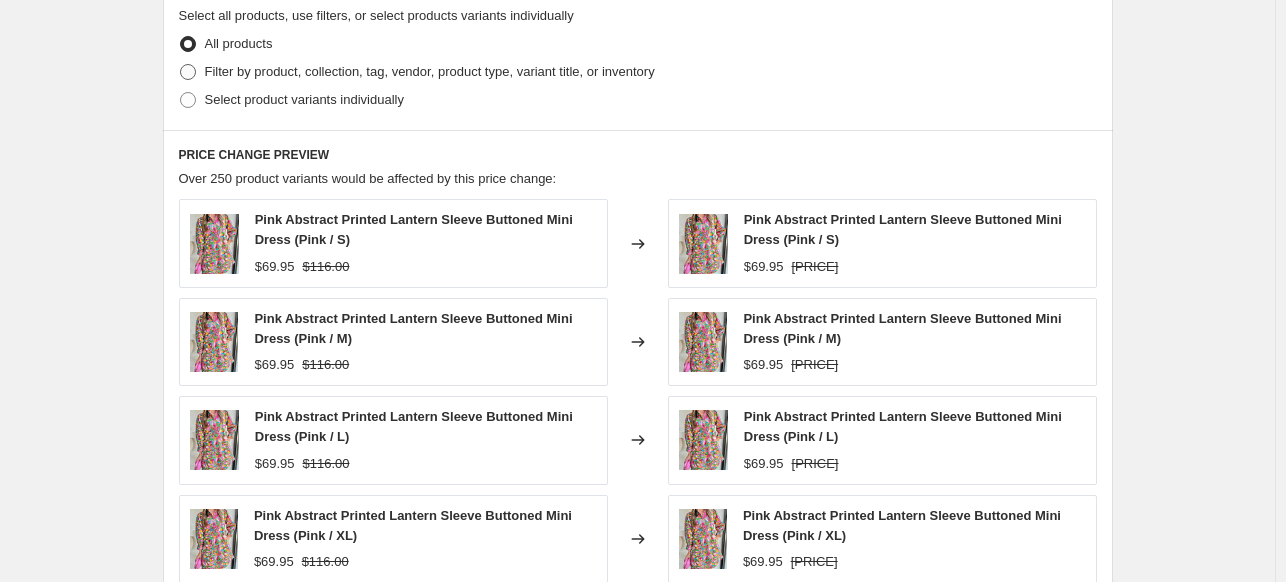 radio on "true" 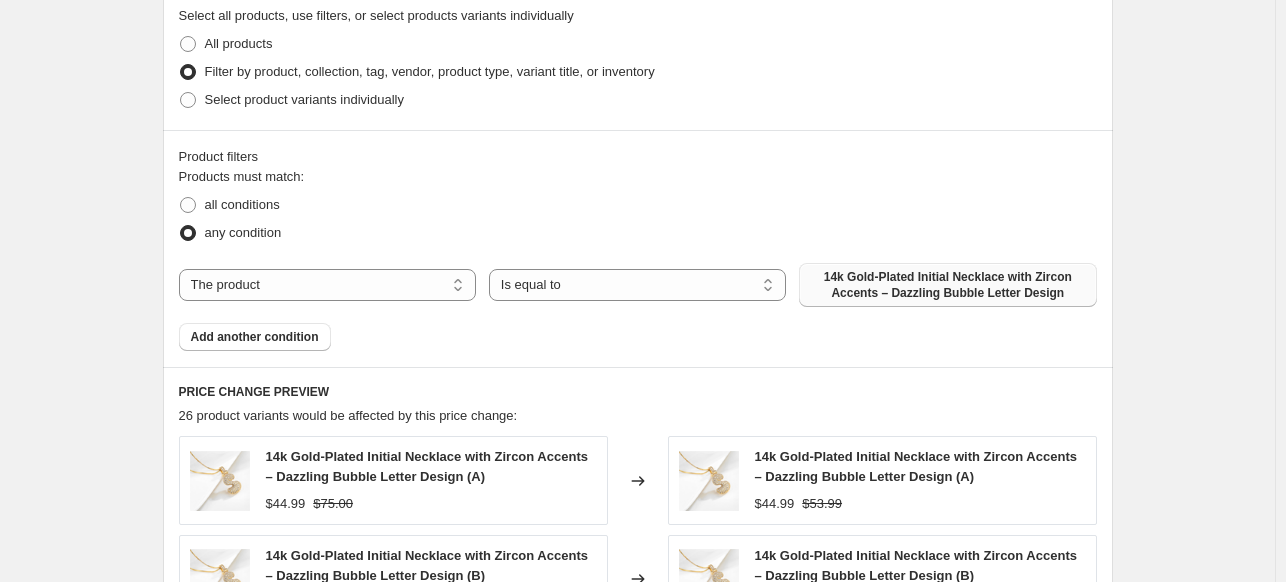 click on "14k Gold-Plated Initial Necklace with Zircon Accents – Dazzling Bubble Letter Design" at bounding box center [947, 285] 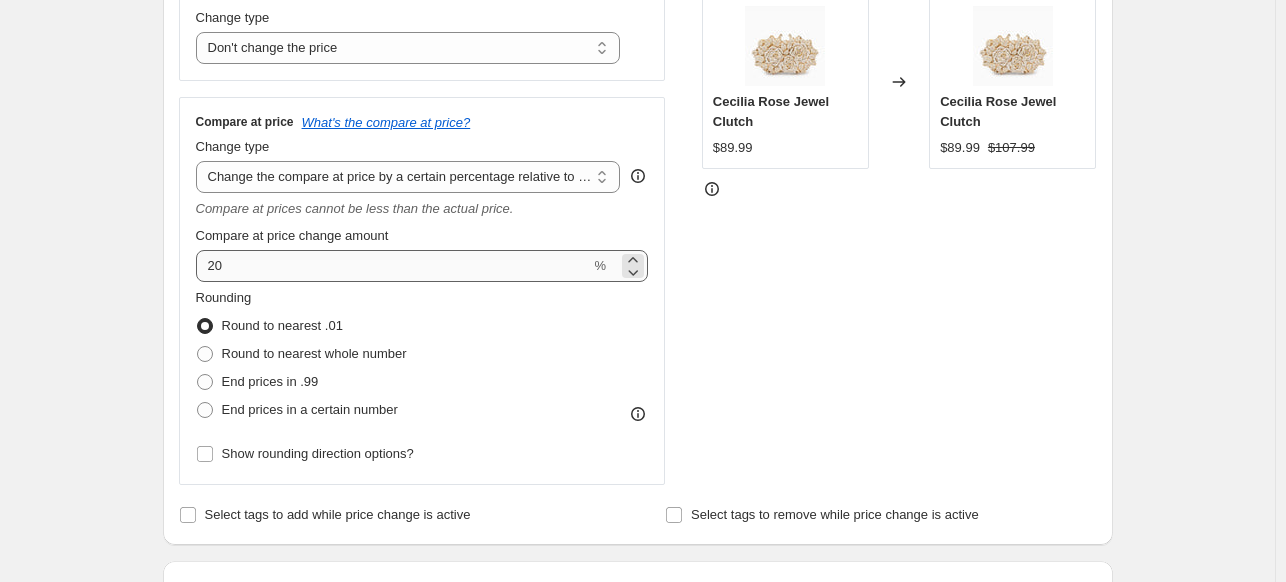 scroll, scrollTop: 396, scrollLeft: 0, axis: vertical 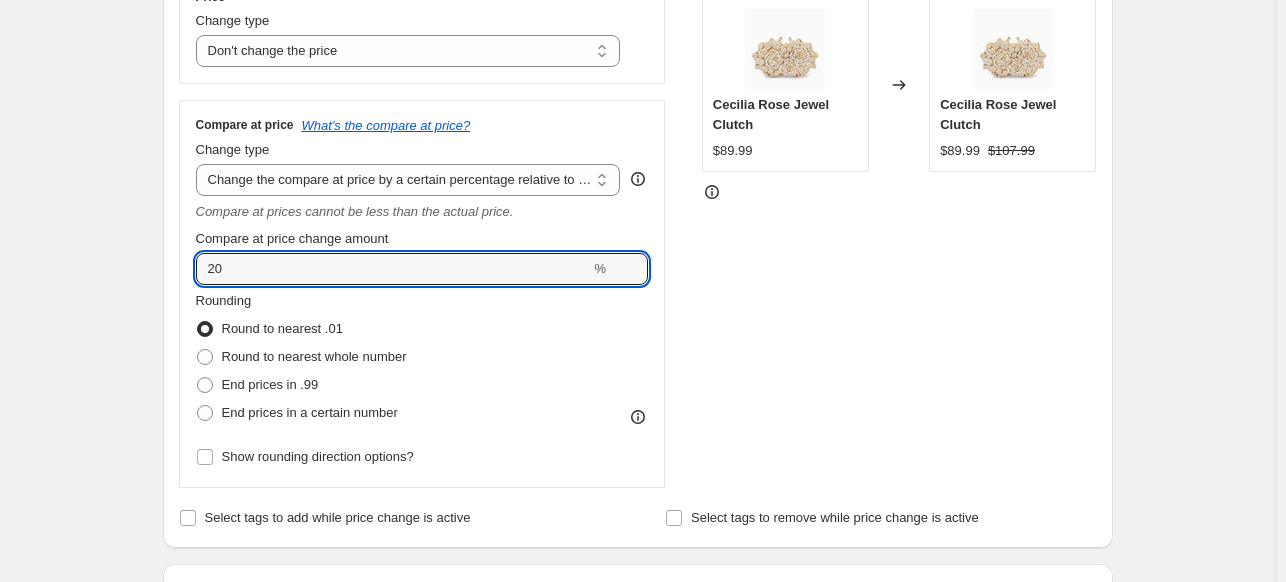 drag, startPoint x: 248, startPoint y: 273, endPoint x: 124, endPoint y: 247, distance: 126.69649 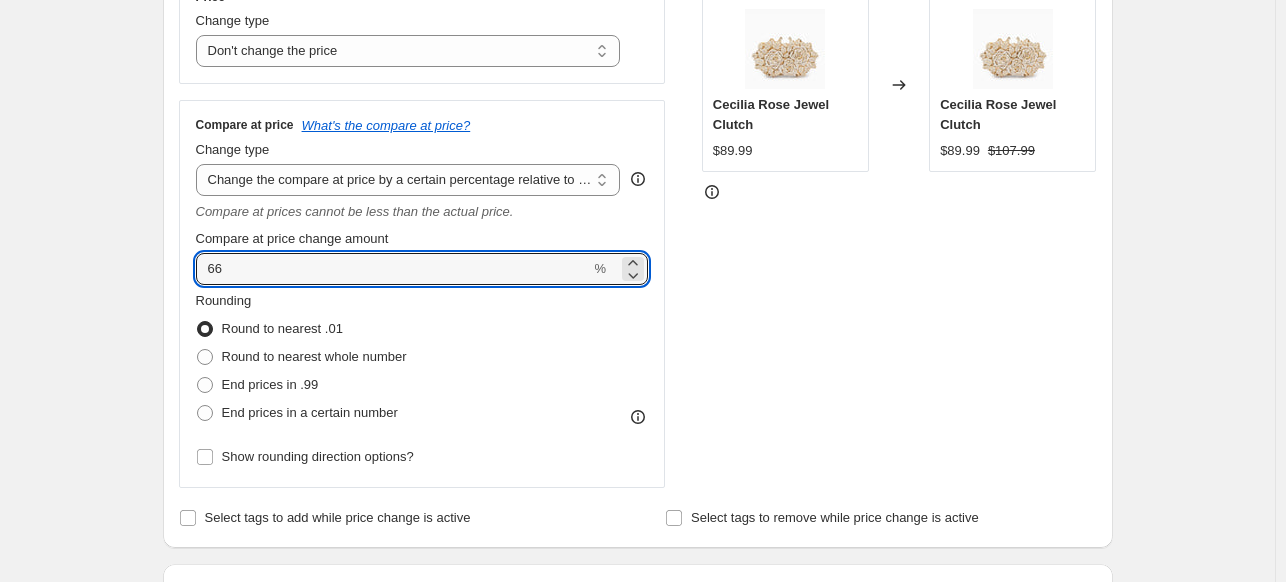 type on "66" 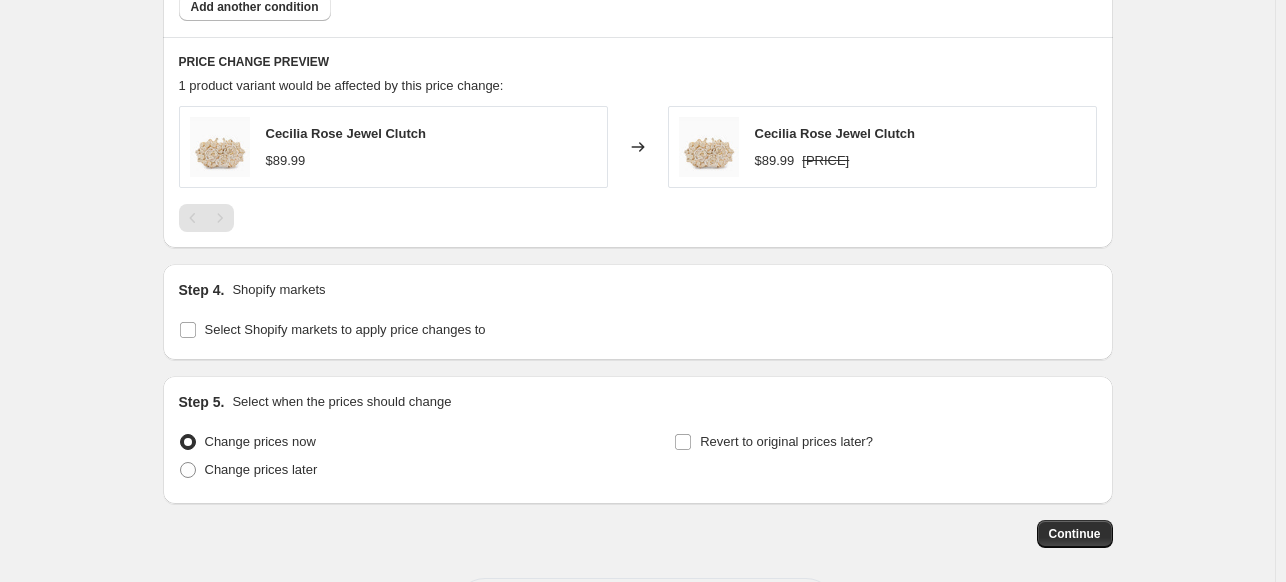 scroll, scrollTop: 1343, scrollLeft: 0, axis: vertical 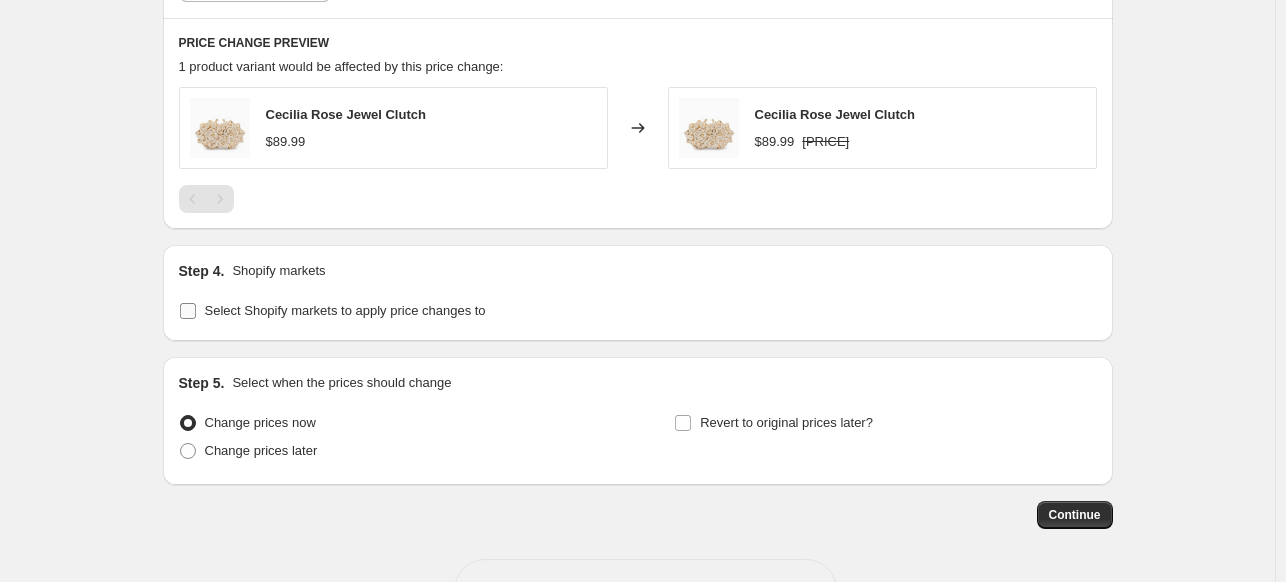 click on "Select Shopify markets to apply price changes to" at bounding box center [345, 310] 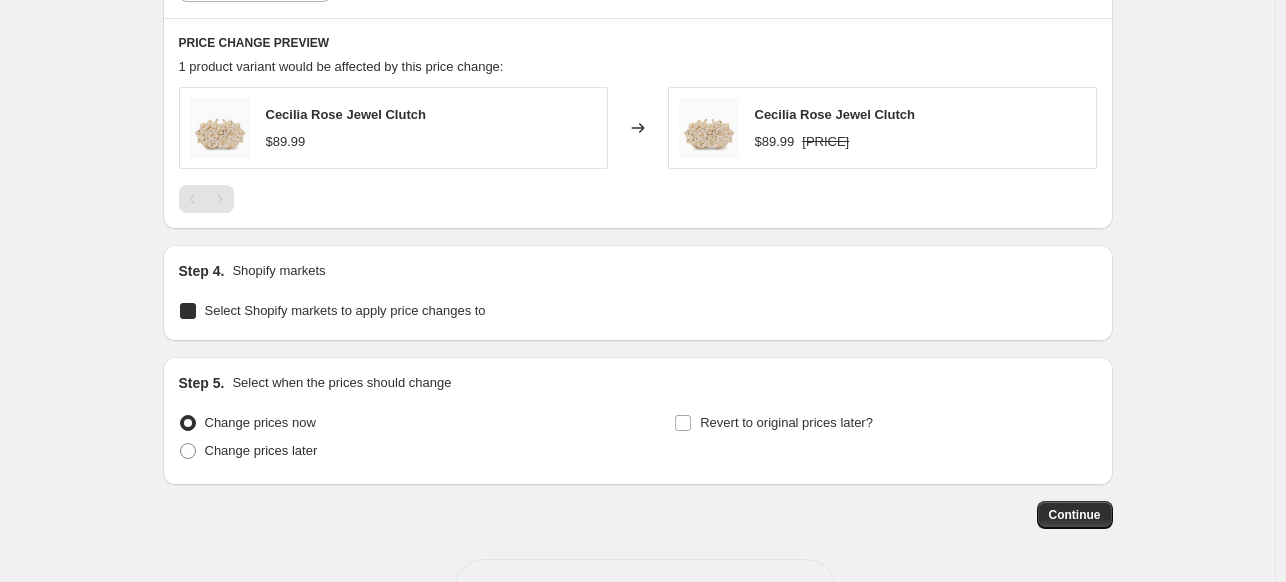 checkbox on "true" 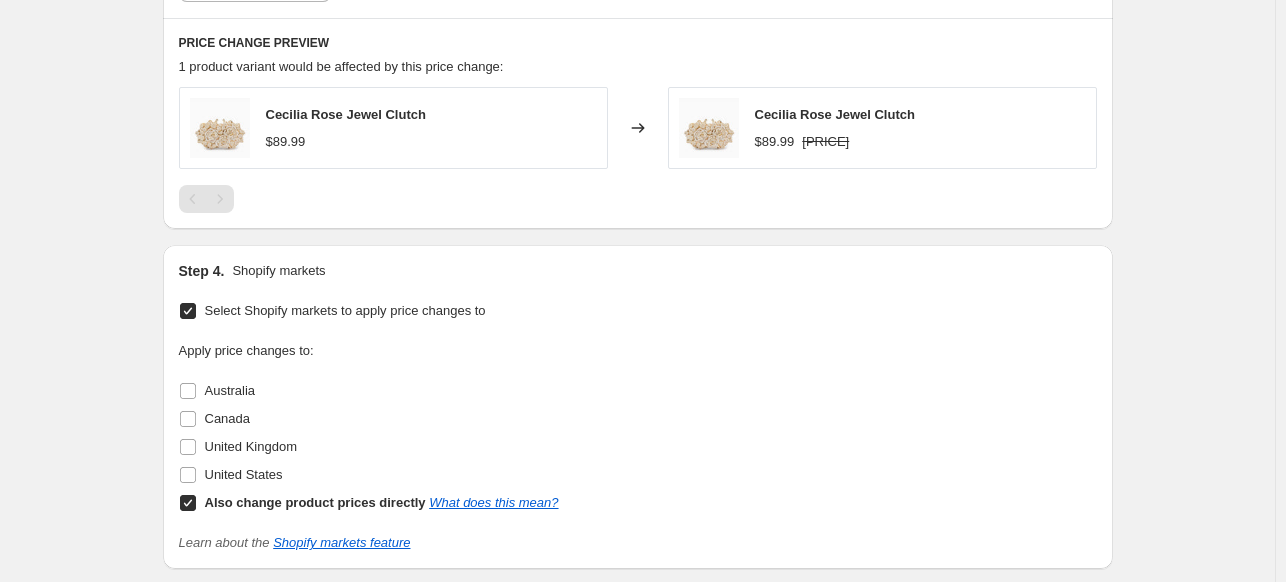 click on "Also change product prices directly   What does this mean?" at bounding box center [188, 503] 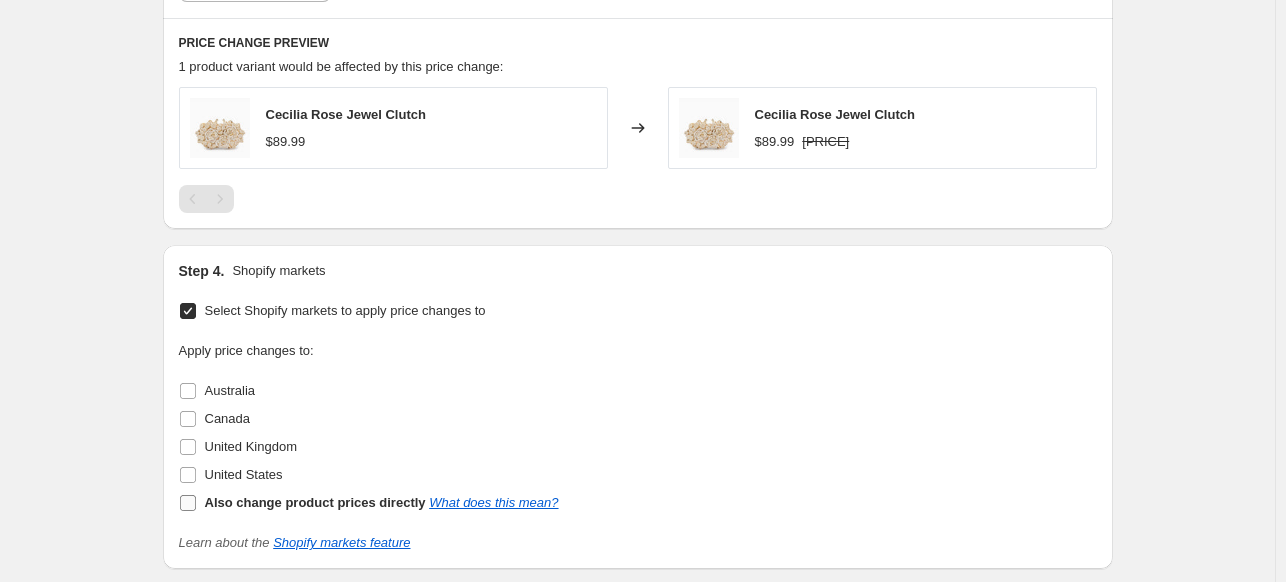 checkbox on "false" 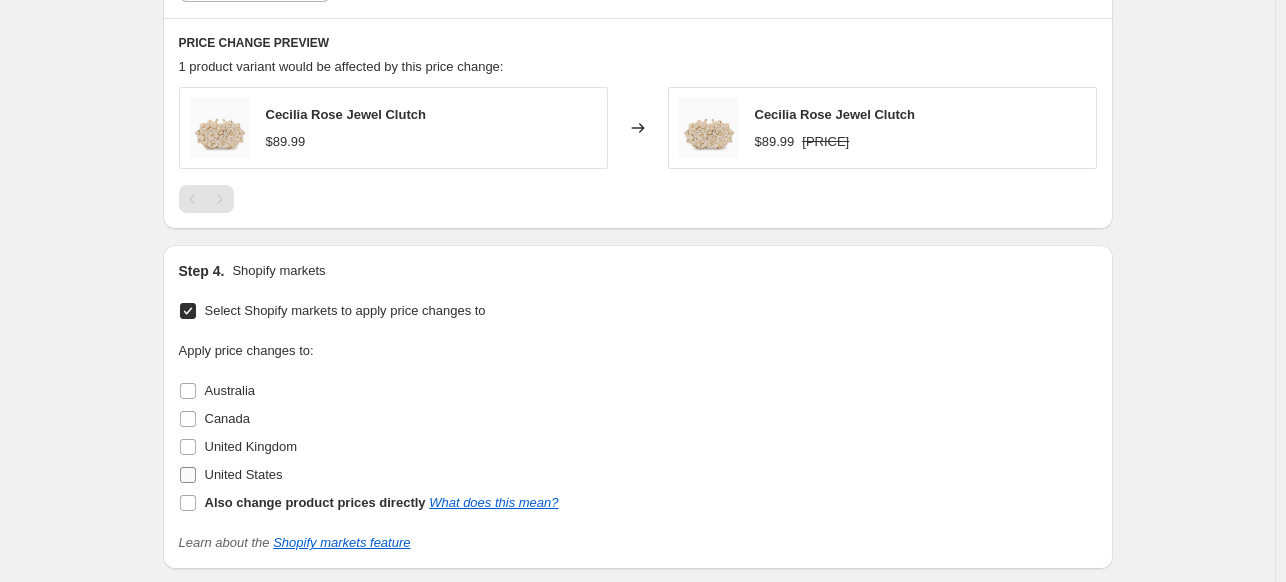 click on "United States" at bounding box center [188, 475] 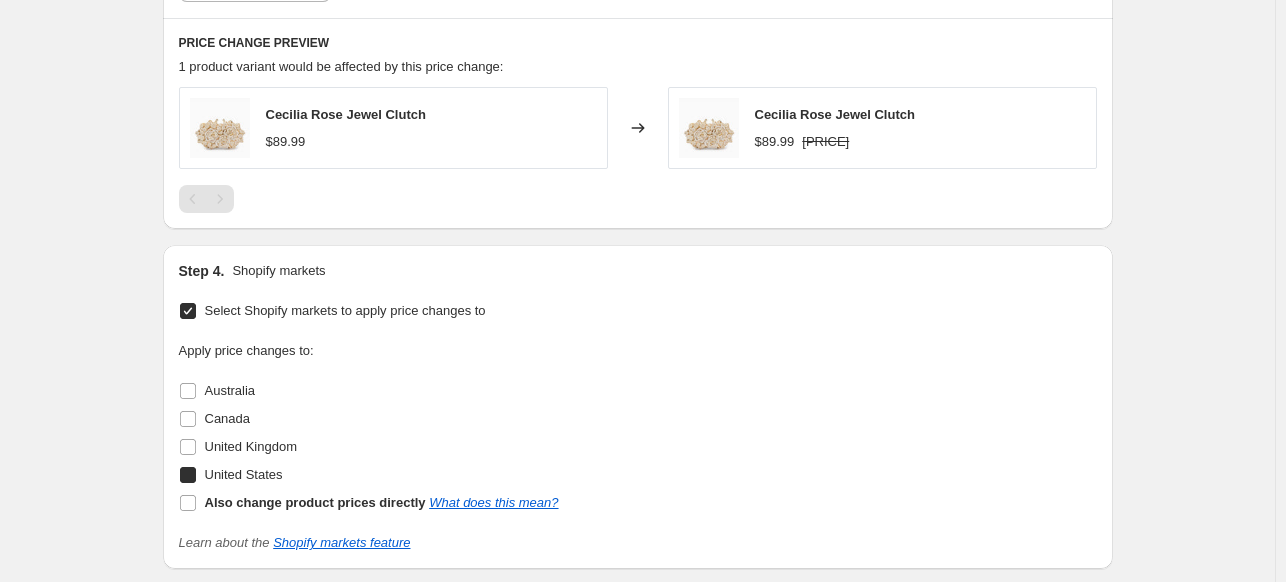 checkbox on "true" 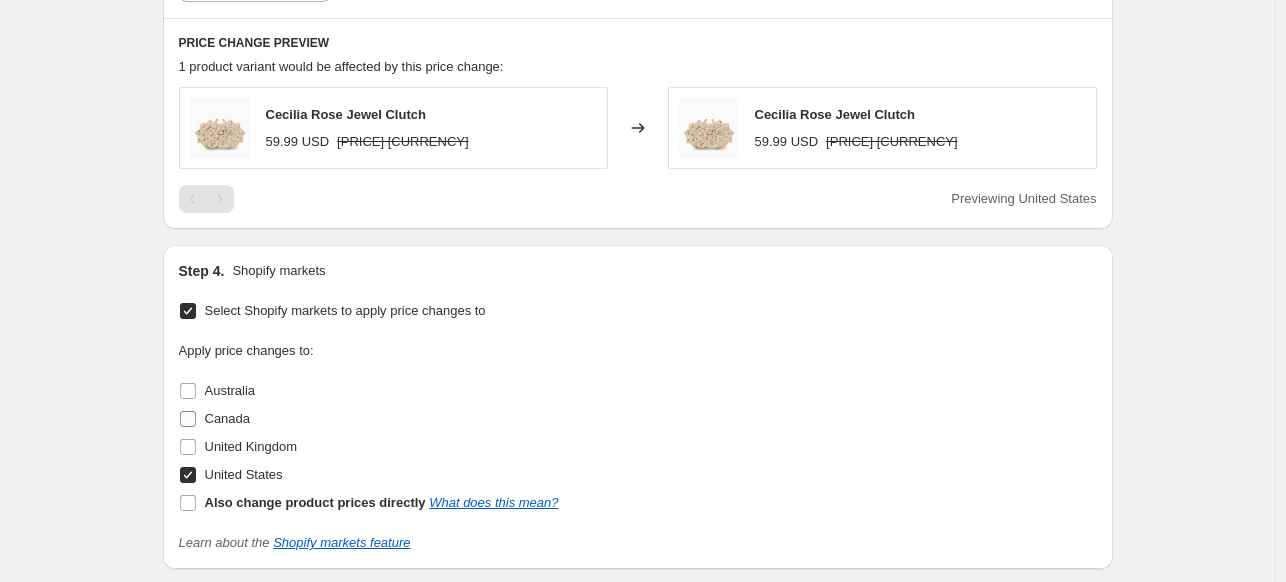 click on "Canada" at bounding box center (188, 419) 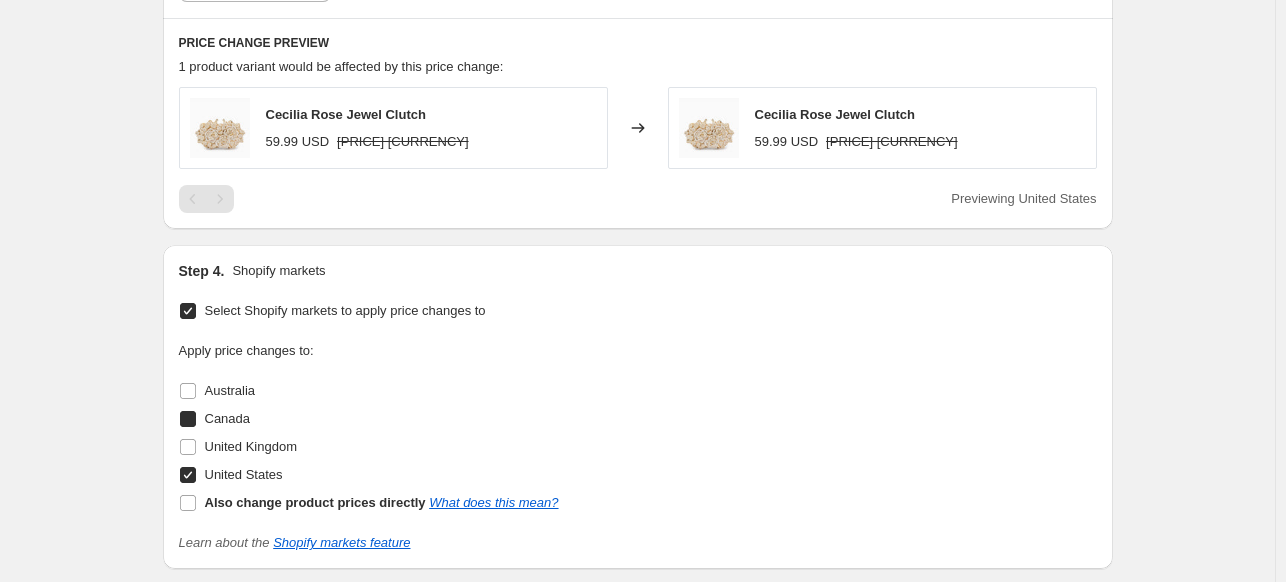 checkbox on "true" 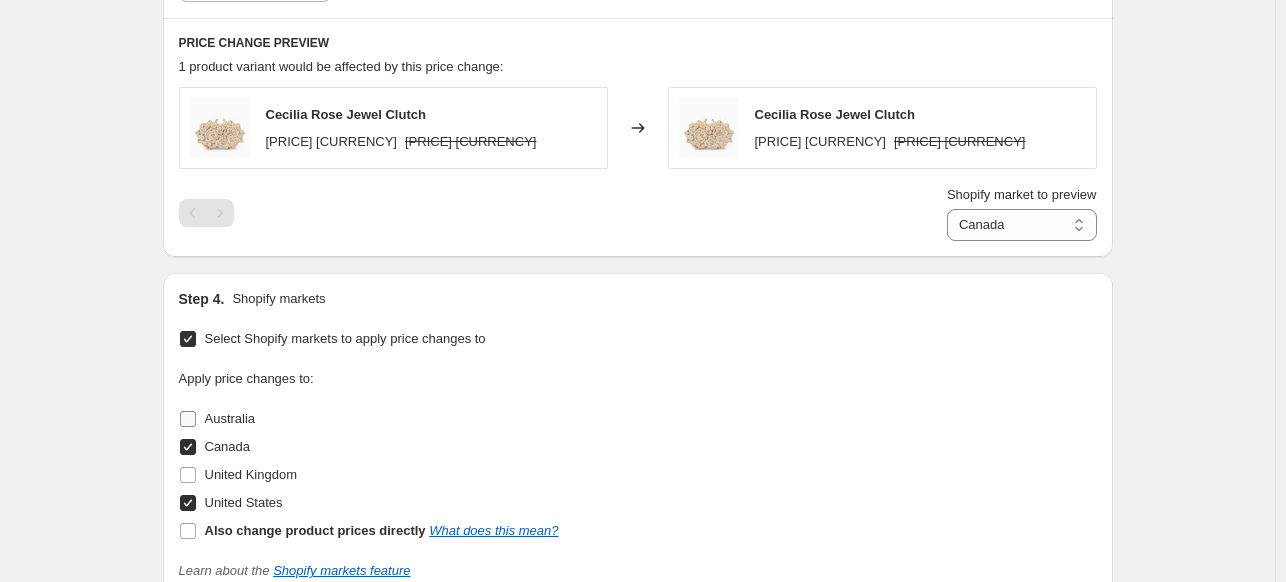 click on "Australia" at bounding box center [188, 419] 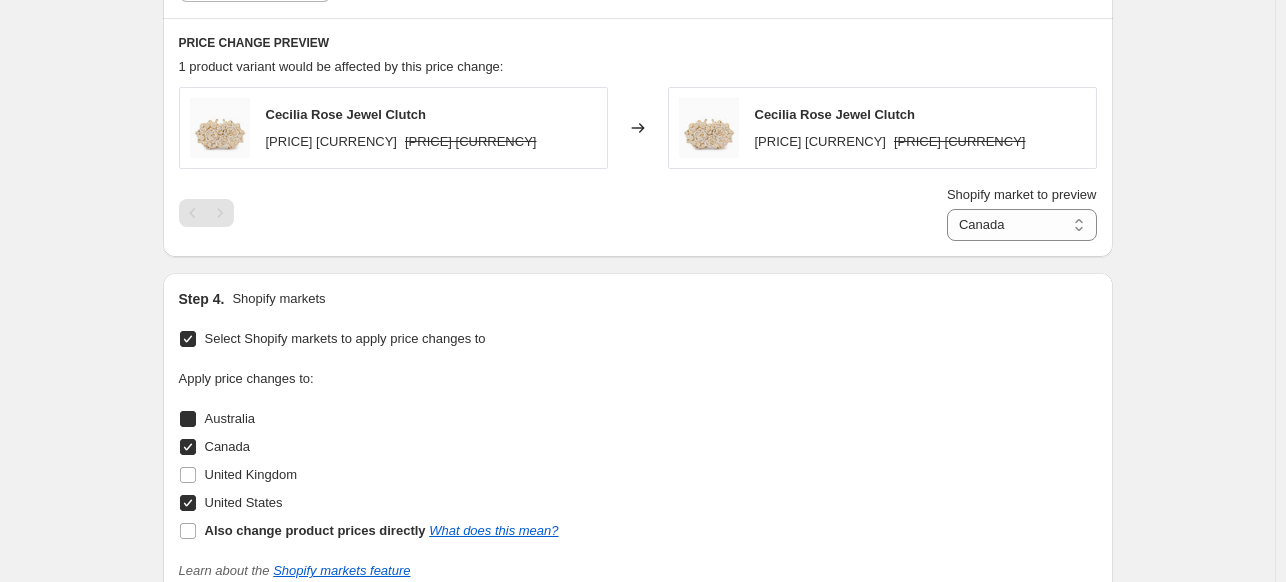 checkbox on "true" 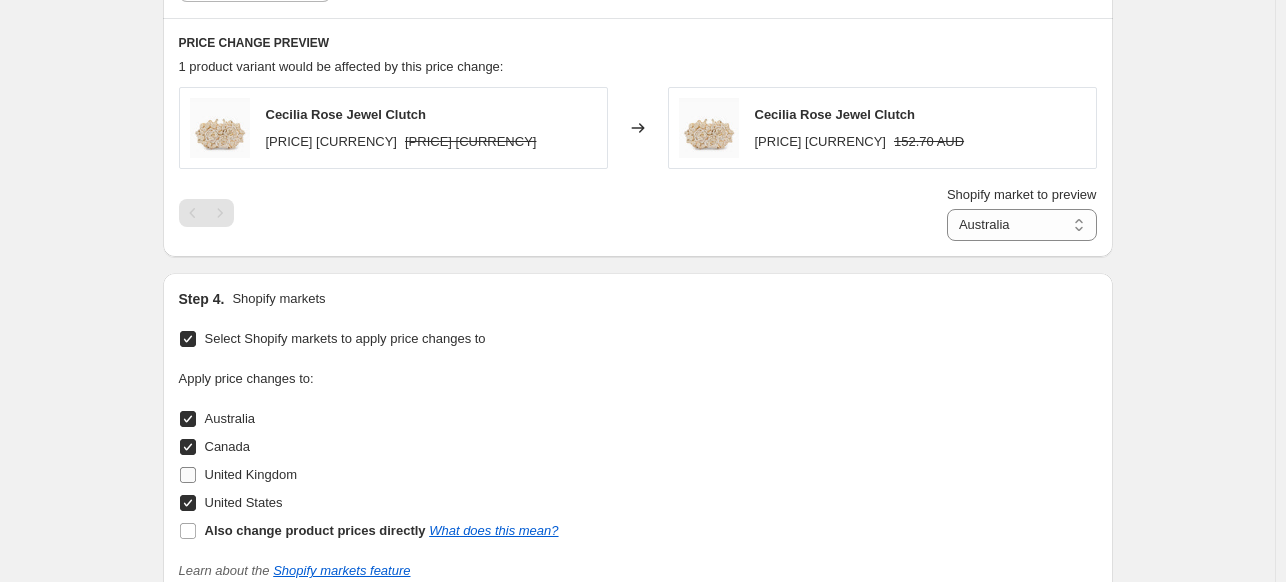 click on "United Kingdom" at bounding box center [188, 475] 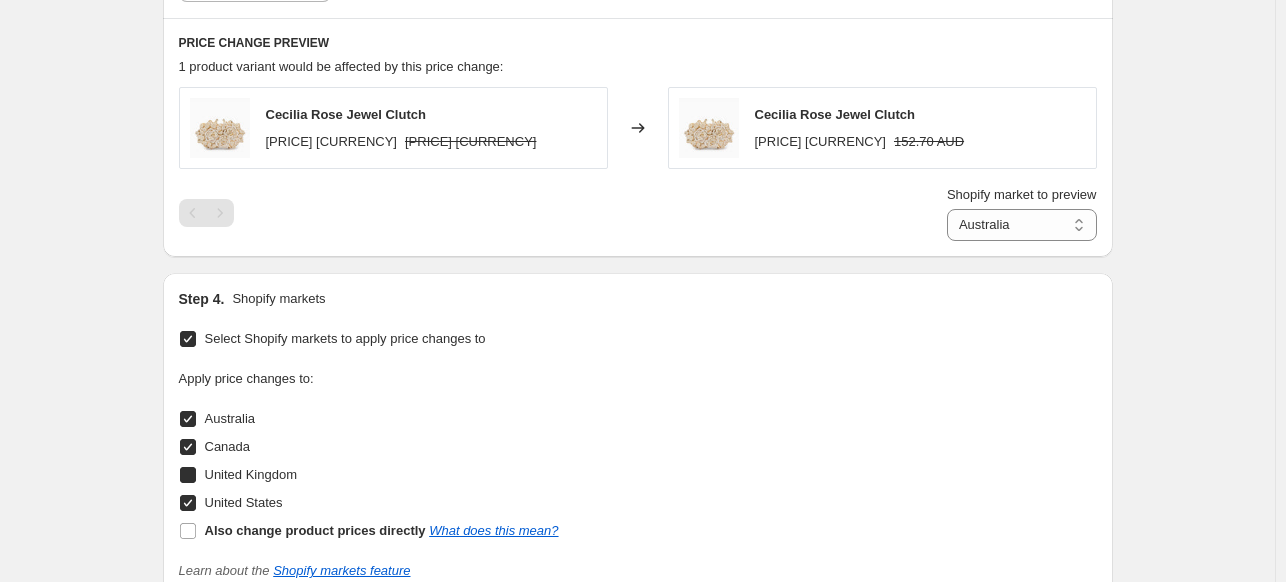 checkbox on "true" 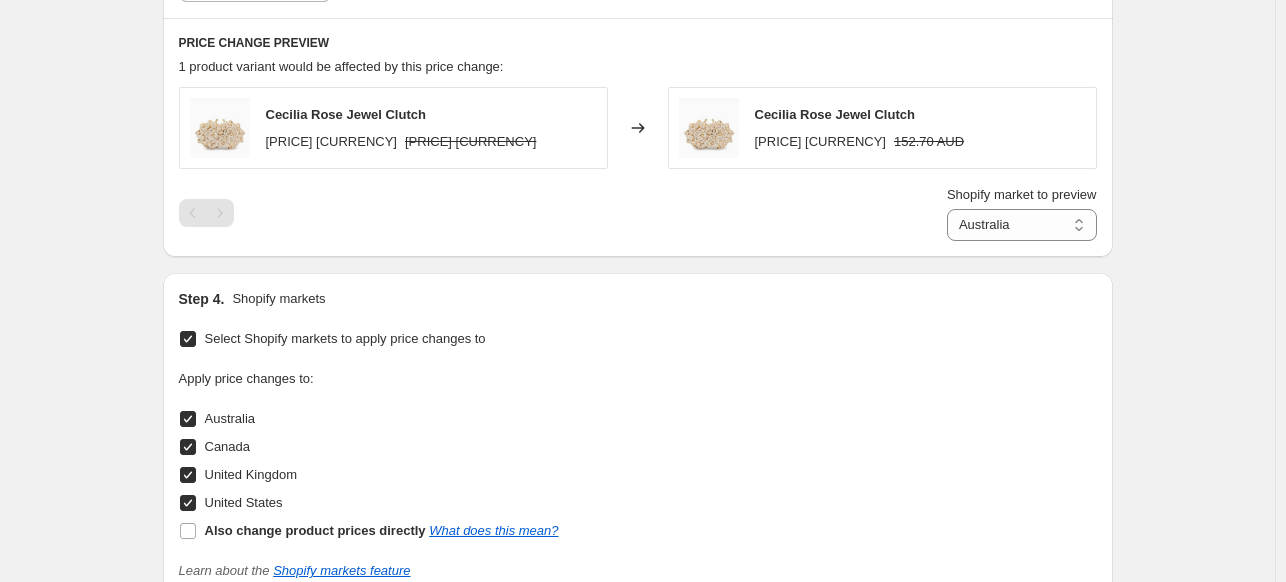 click on "Australia" at bounding box center (188, 419) 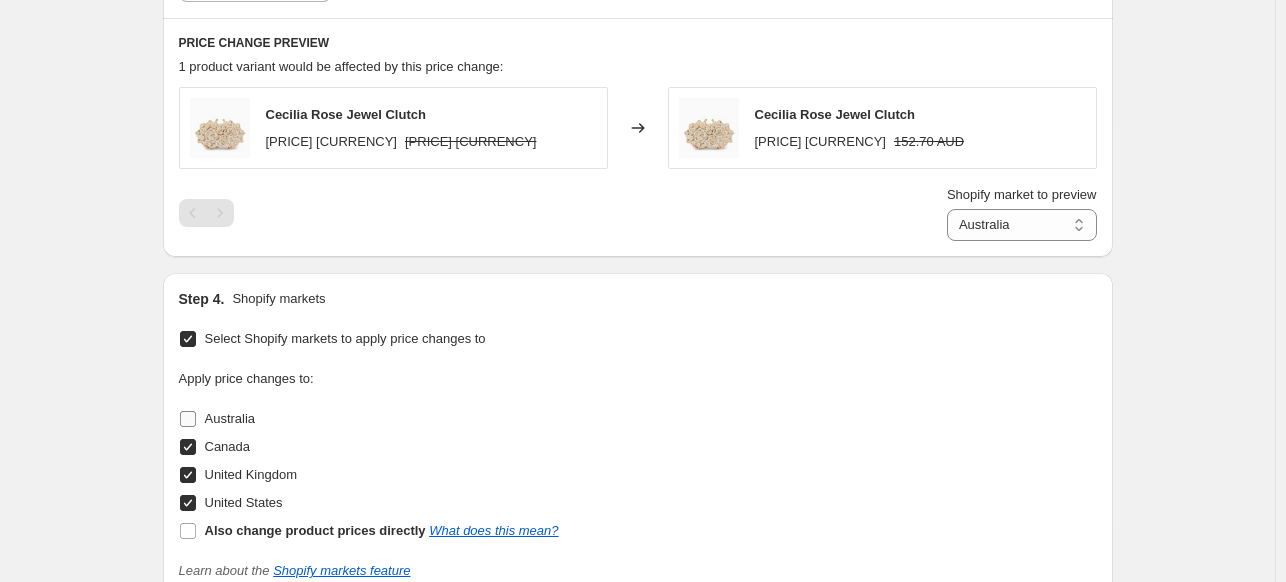 checkbox on "false" 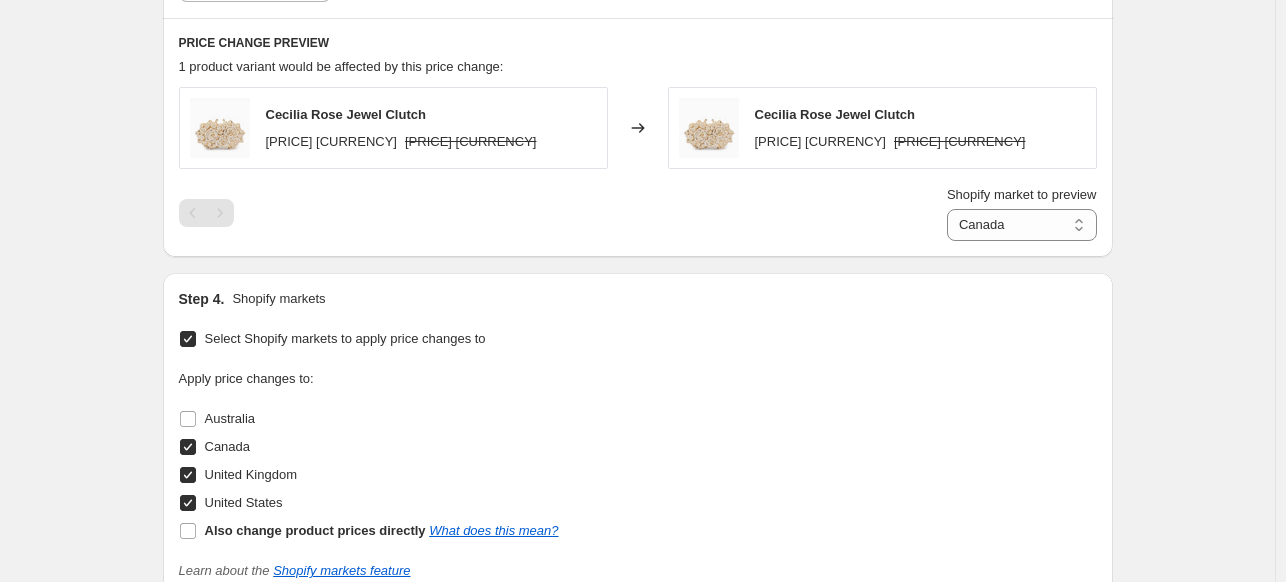 click on "United Kingdom" at bounding box center (188, 475) 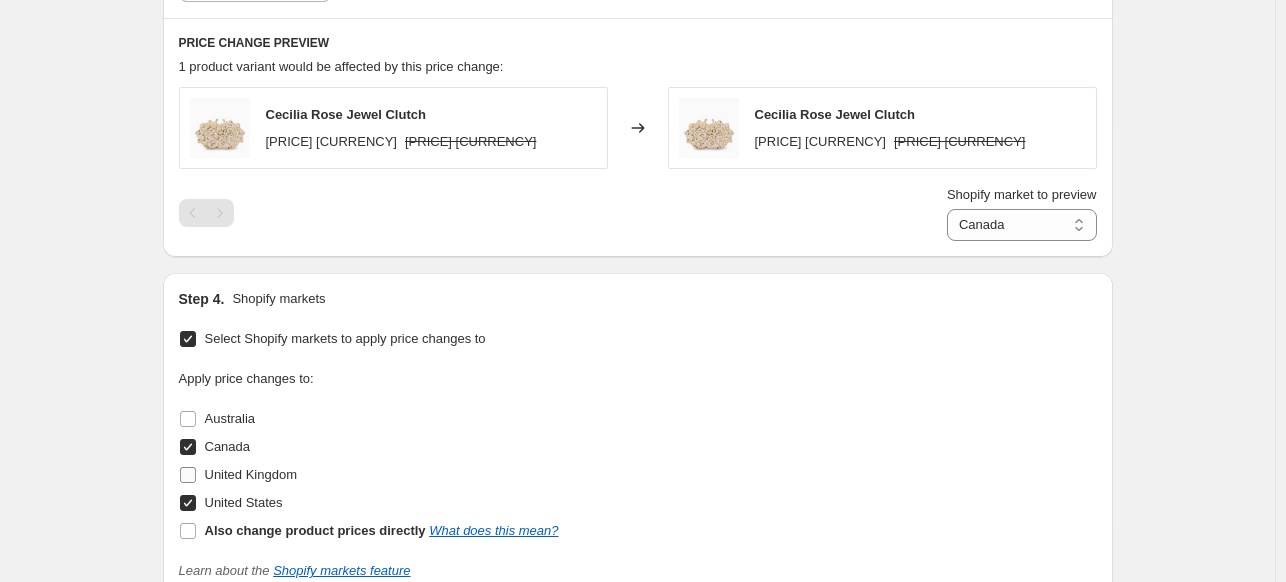 checkbox on "false" 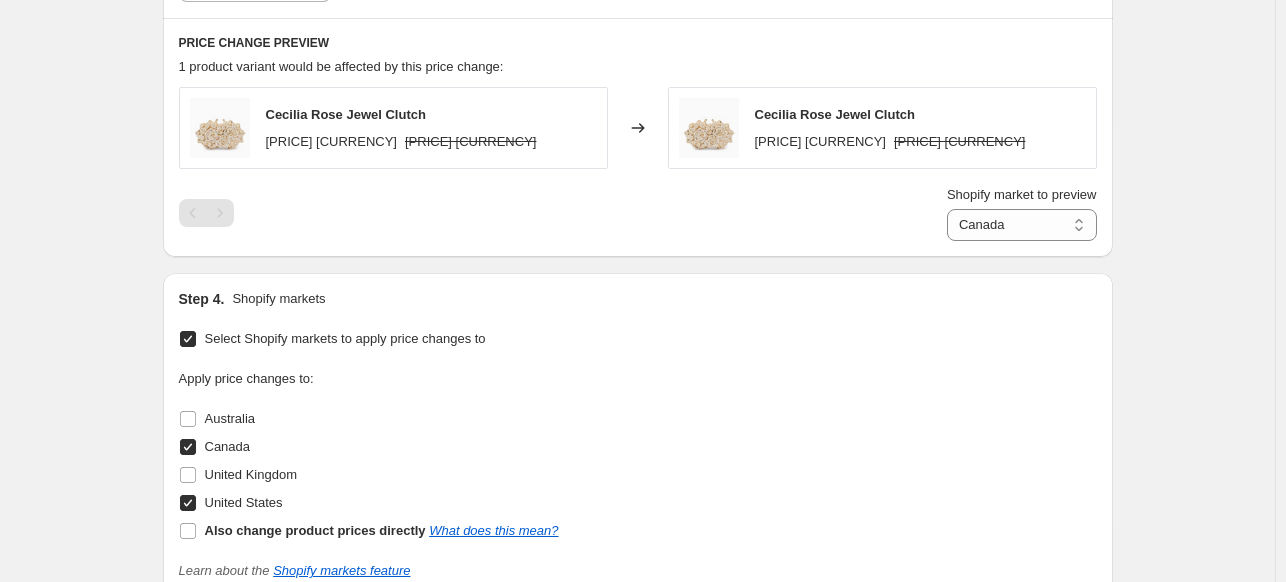 click on "Canada" at bounding box center (188, 447) 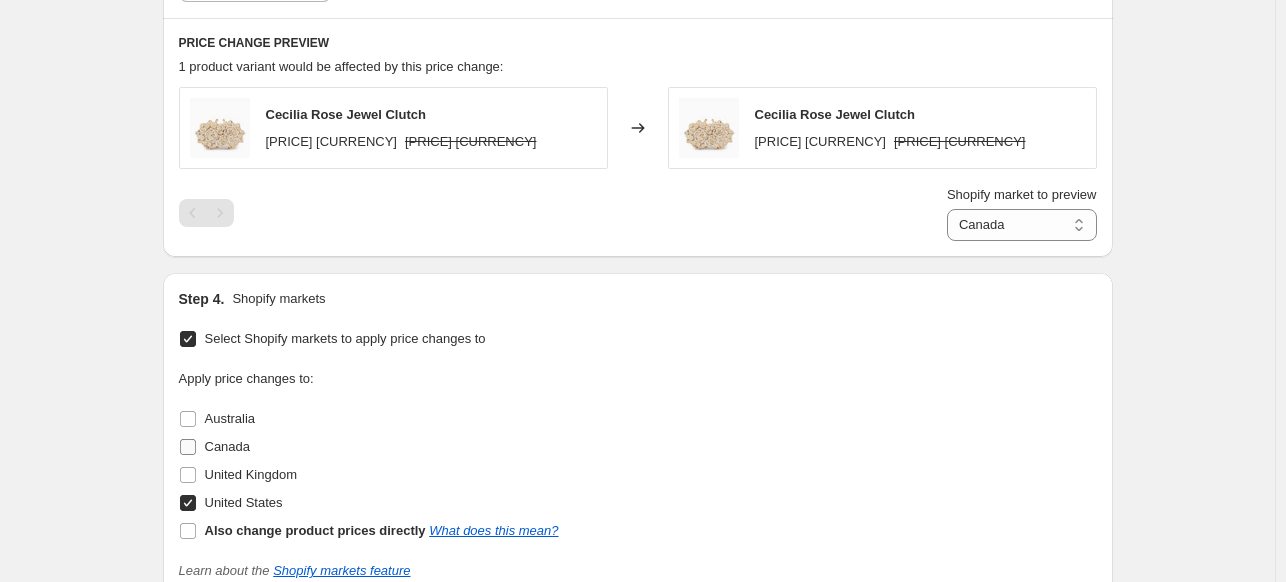 checkbox on "false" 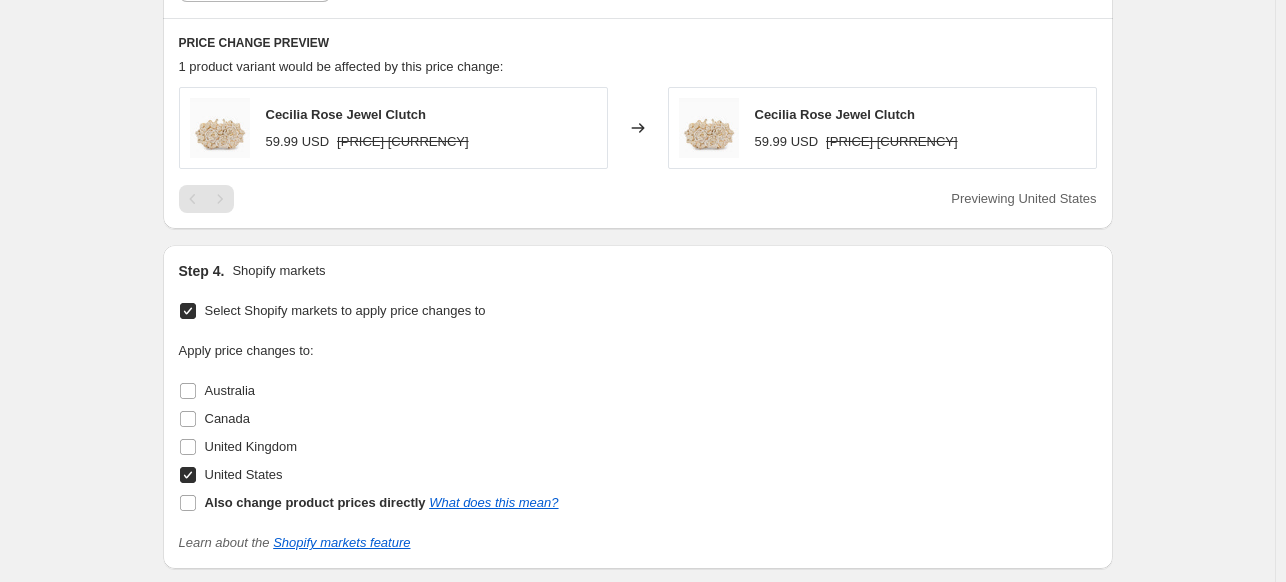 click on "United States" at bounding box center (188, 475) 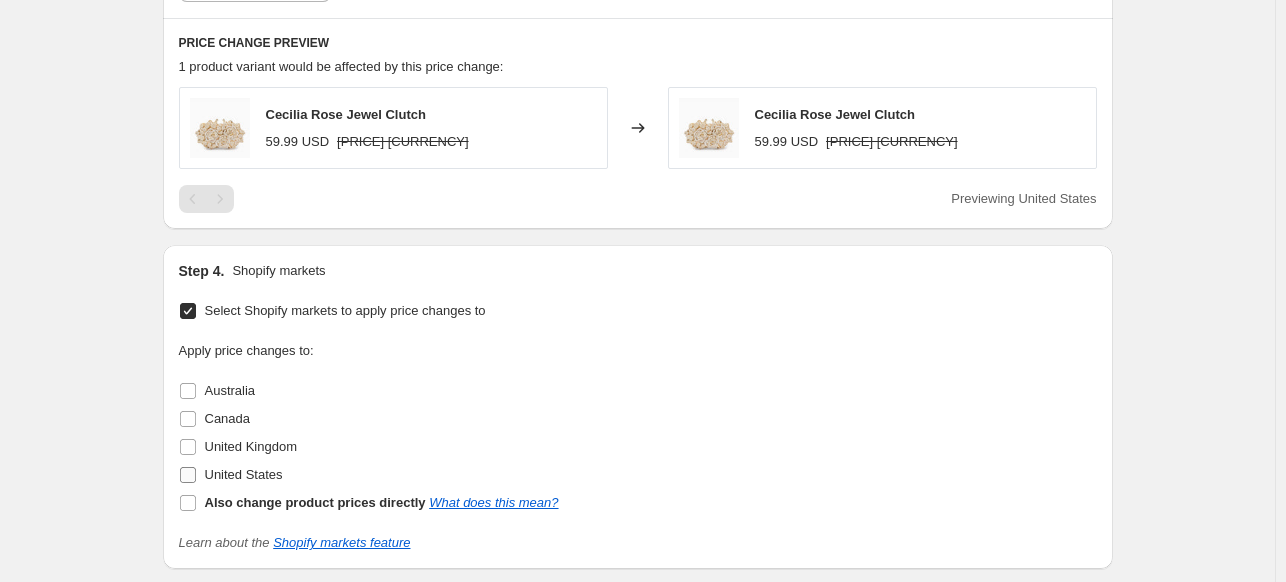 checkbox on "false" 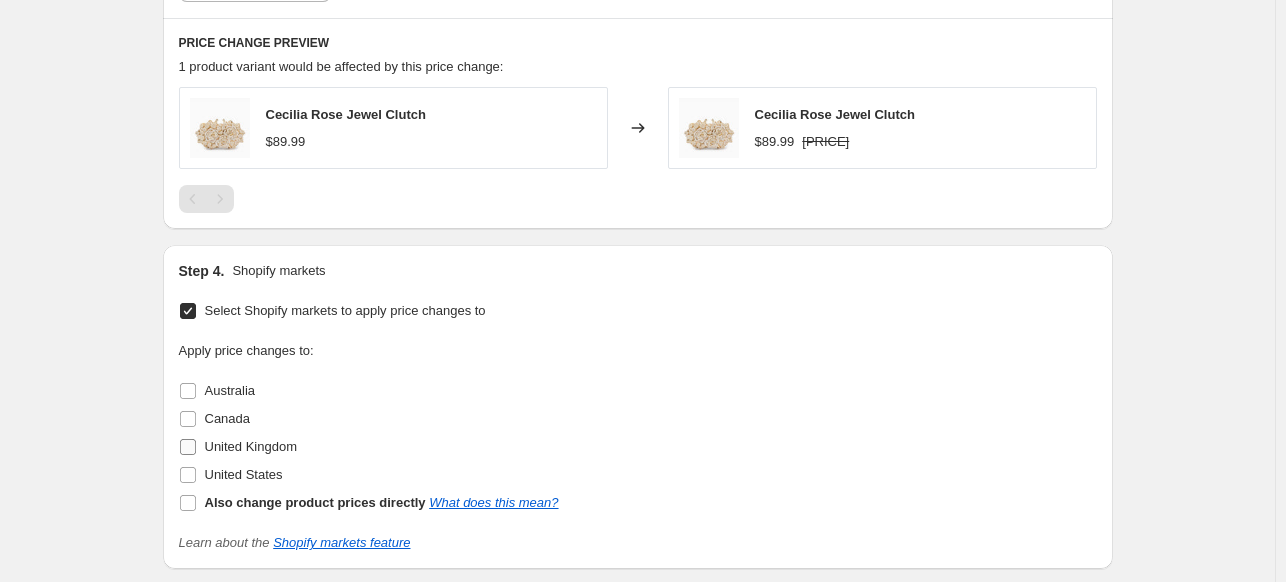 click on "United Kingdom" at bounding box center [188, 447] 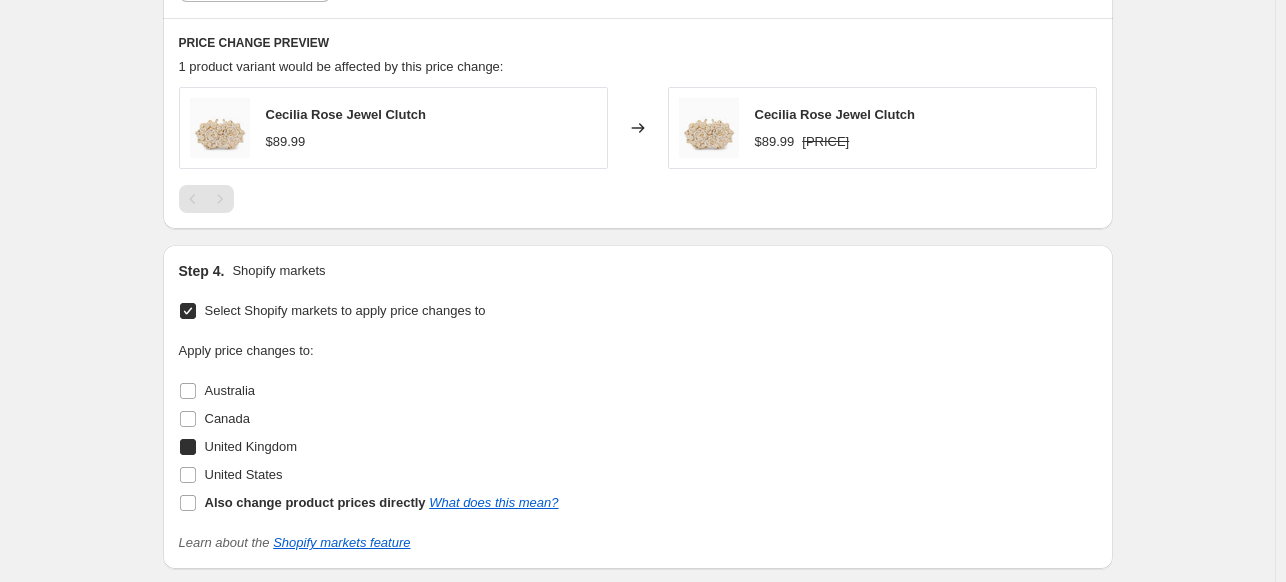 checkbox on "true" 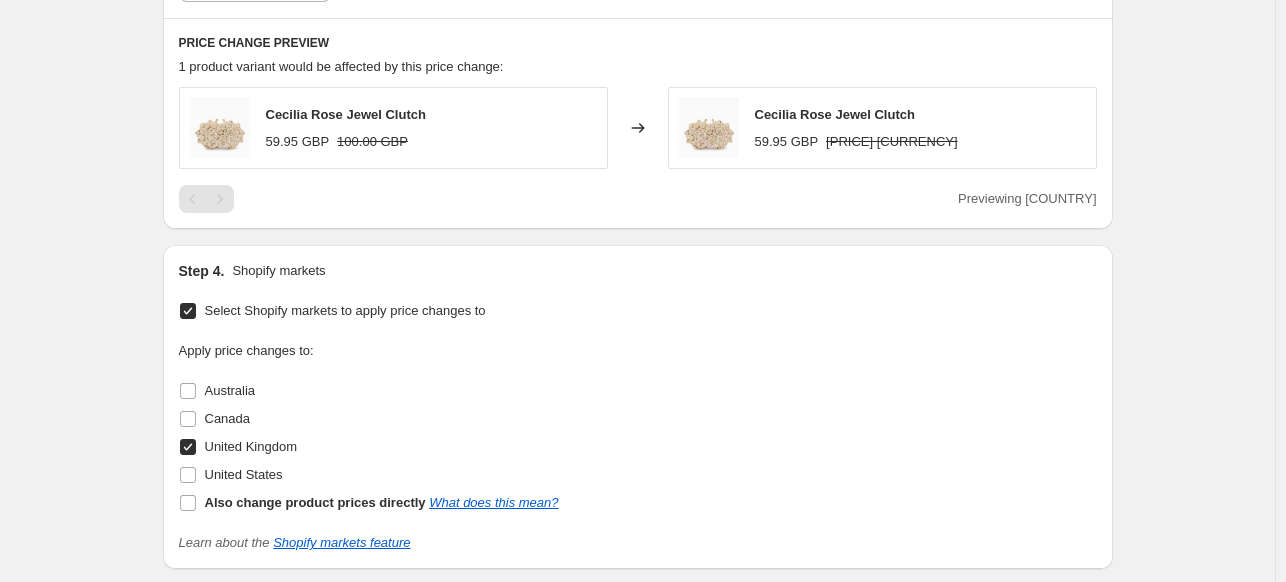 scroll, scrollTop: 1391, scrollLeft: 0, axis: vertical 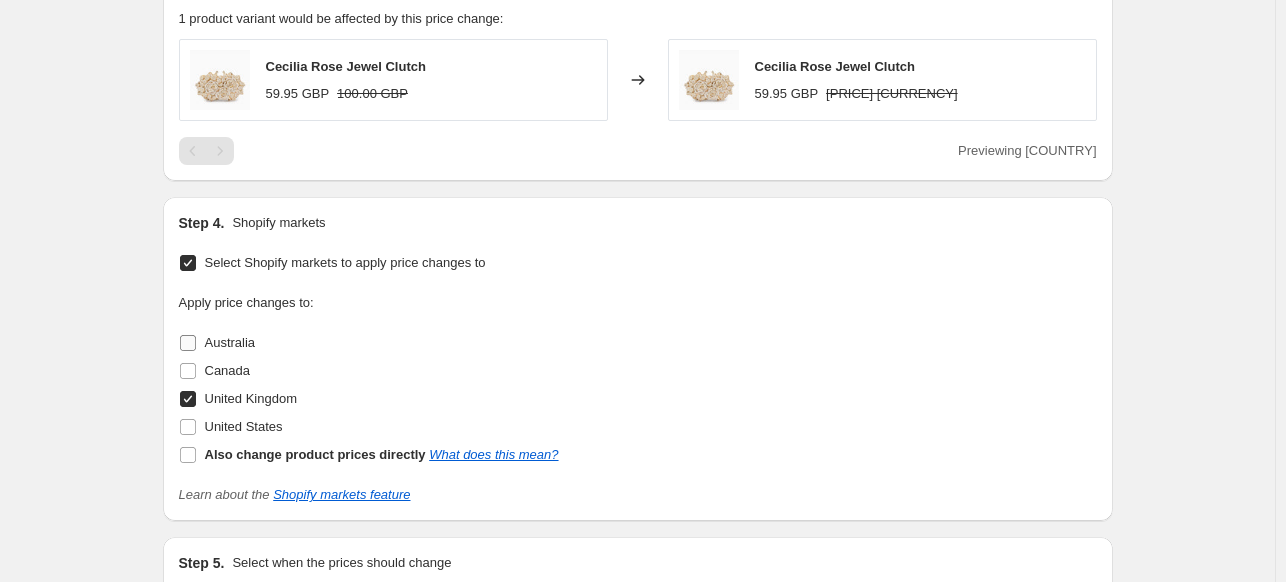 click on "Australia" at bounding box center (188, 343) 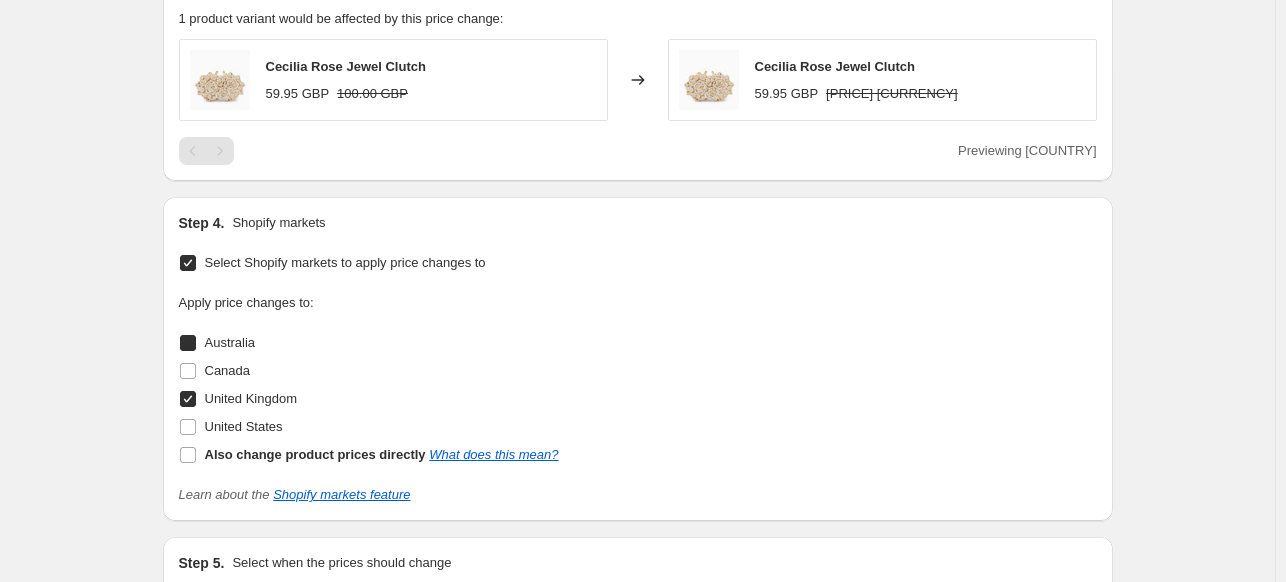 checkbox on "true" 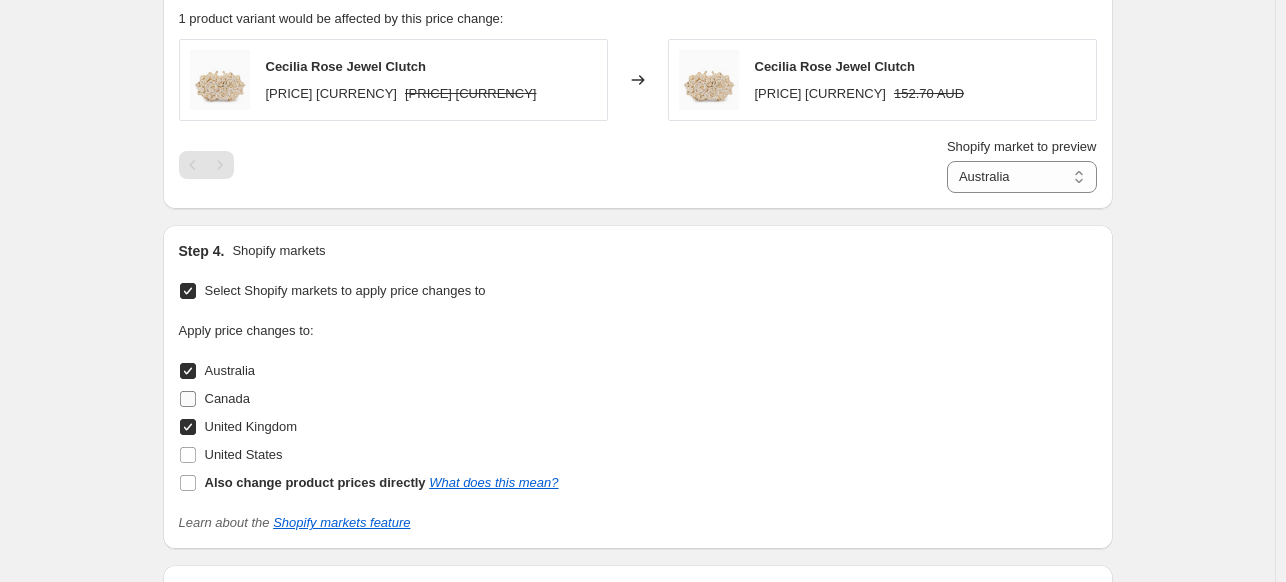 click on "Canada" at bounding box center (188, 399) 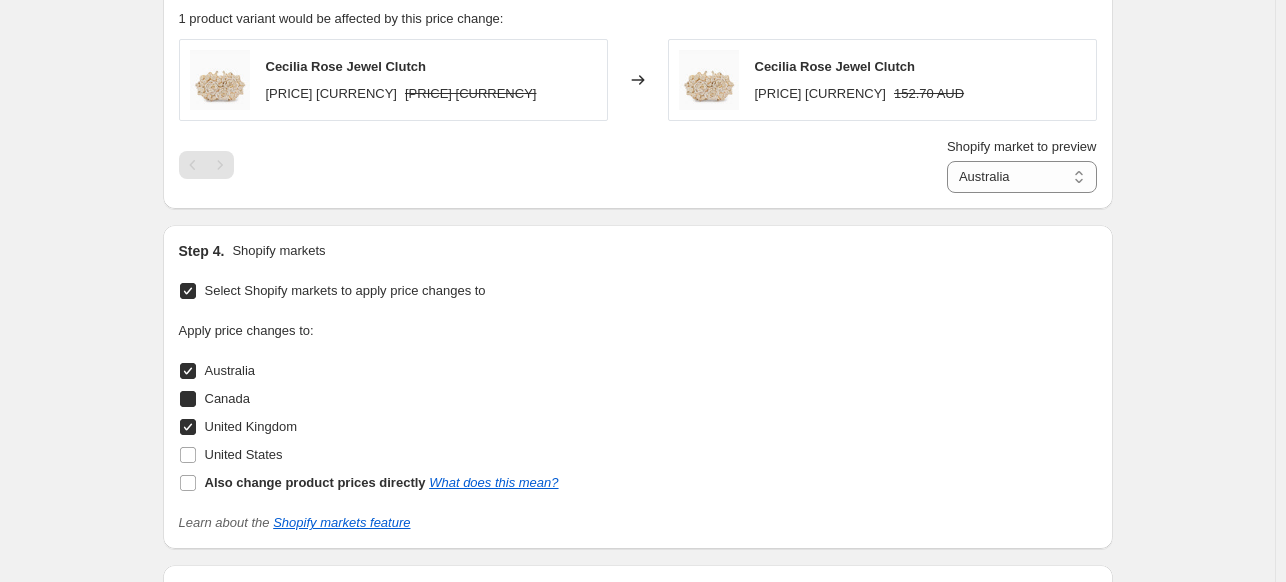 checkbox on "true" 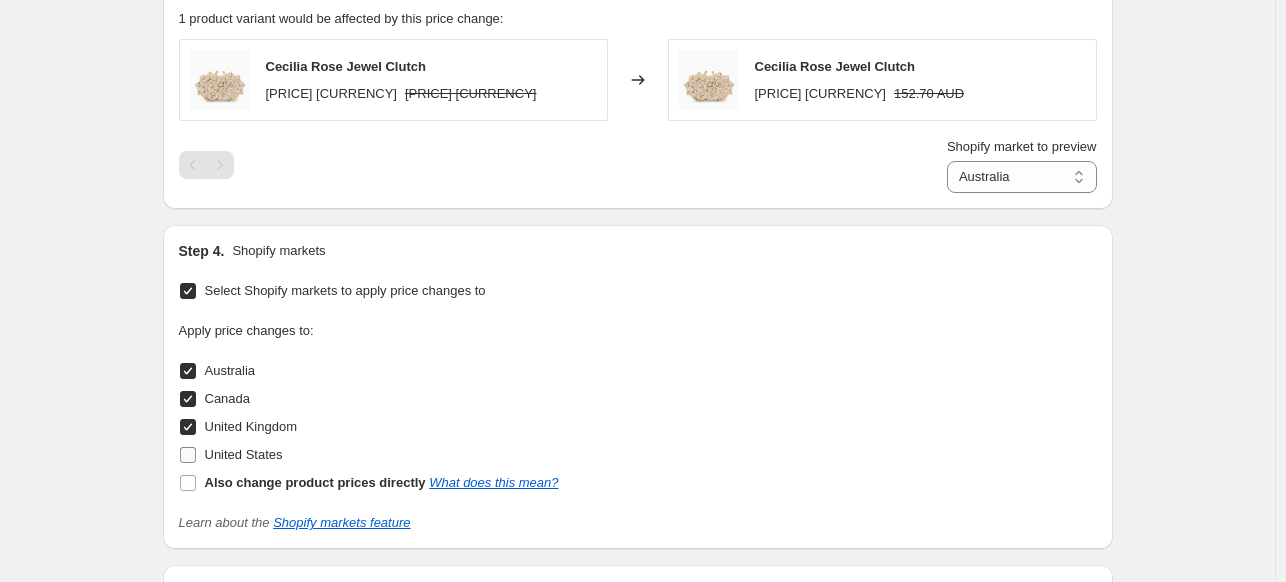 click on "United States" at bounding box center [188, 455] 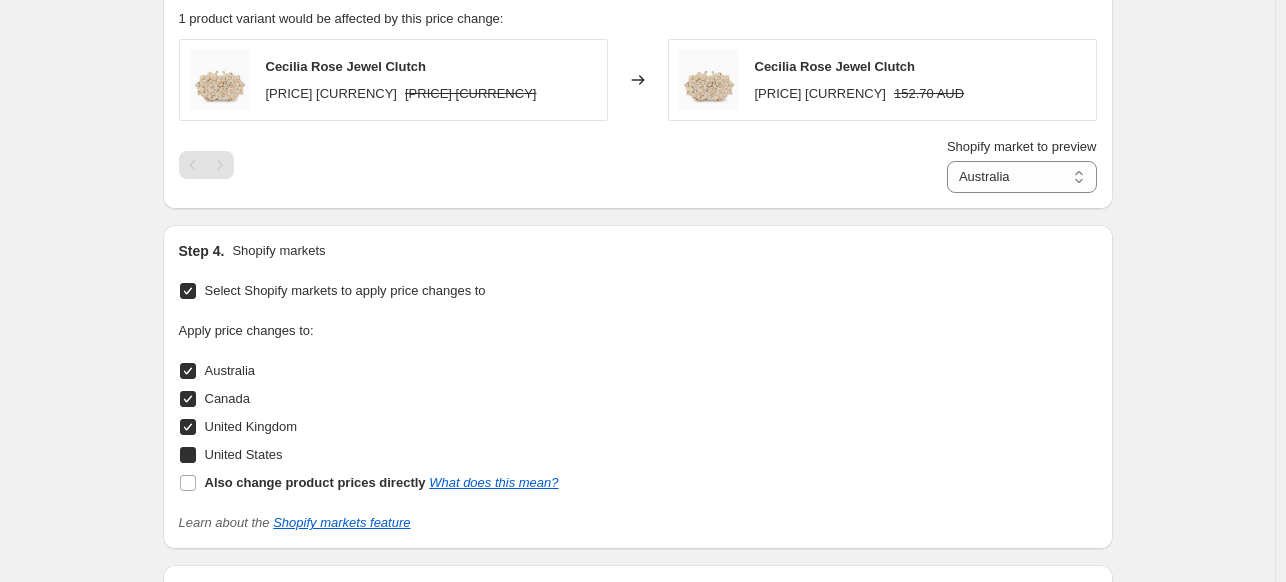 checkbox on "true" 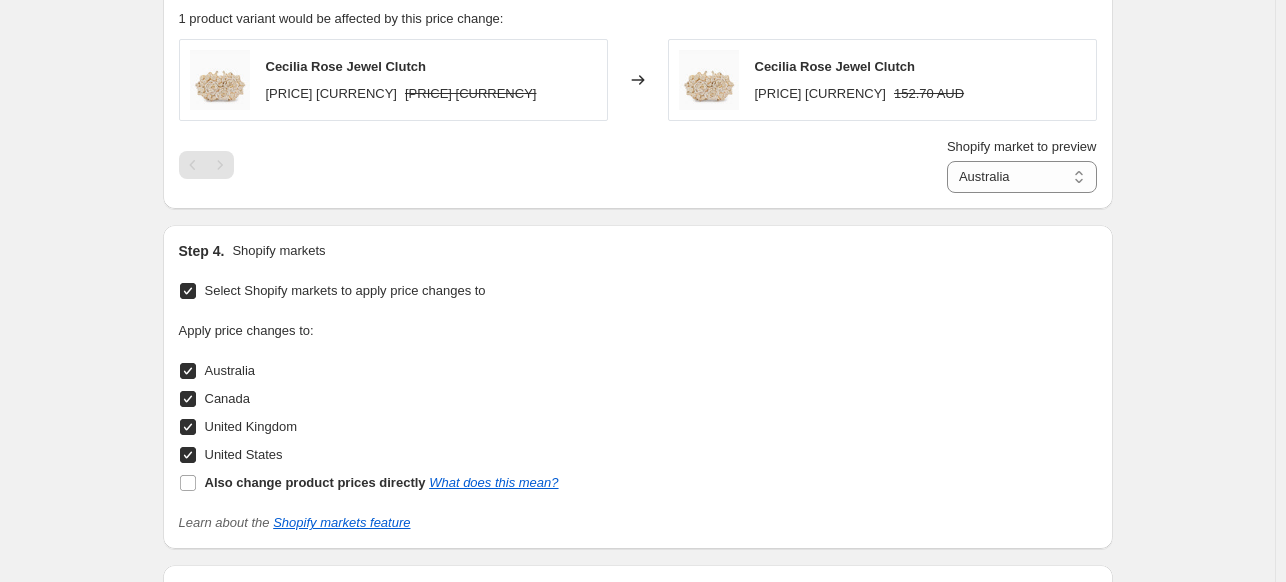 click on "Australia" at bounding box center [188, 371] 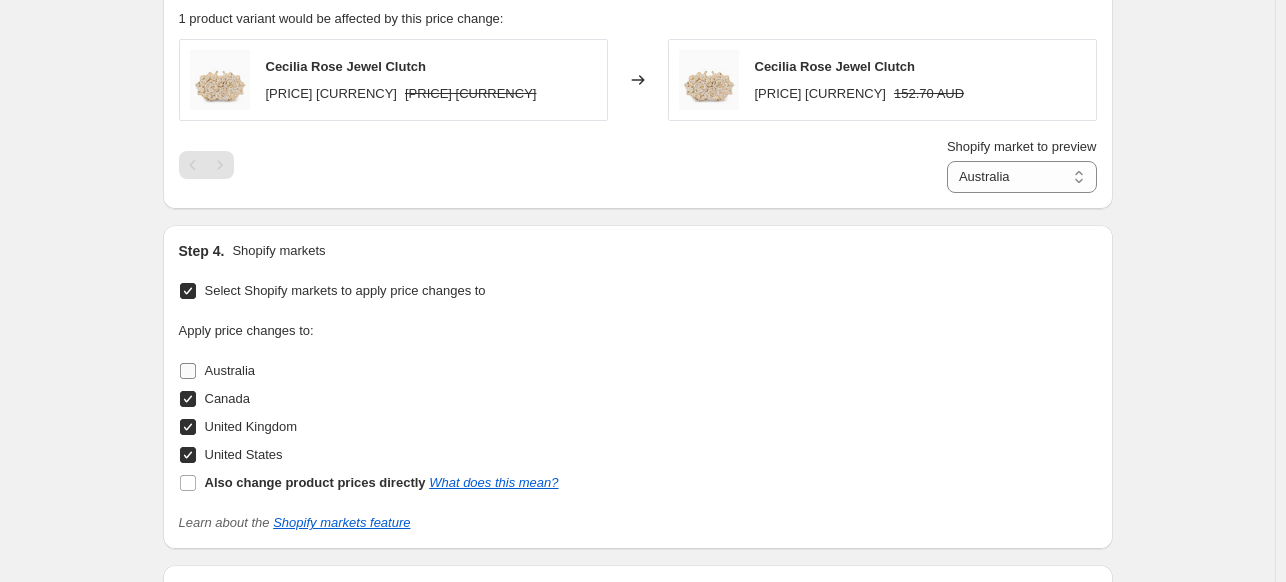 checkbox on "false" 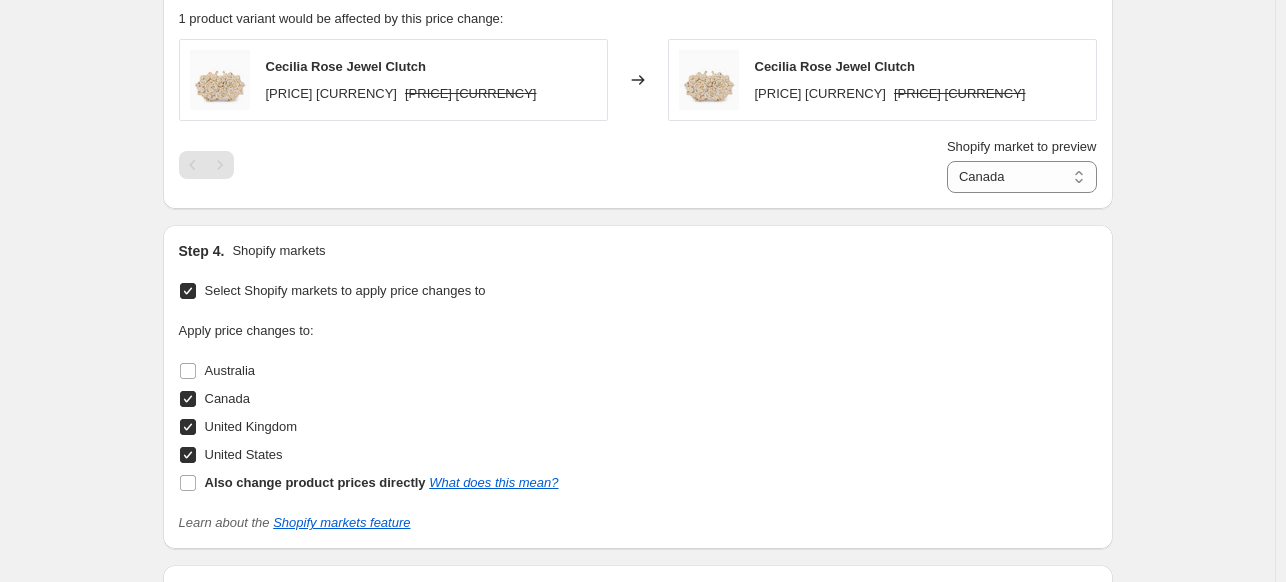 click on "Canada" at bounding box center [188, 399] 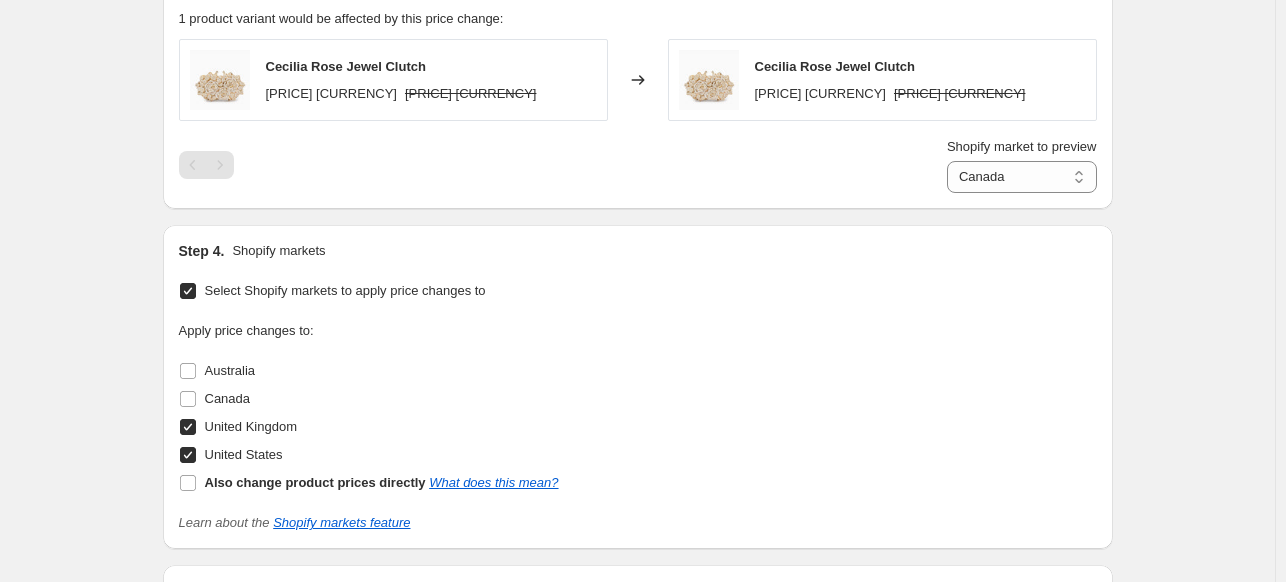 checkbox on "false" 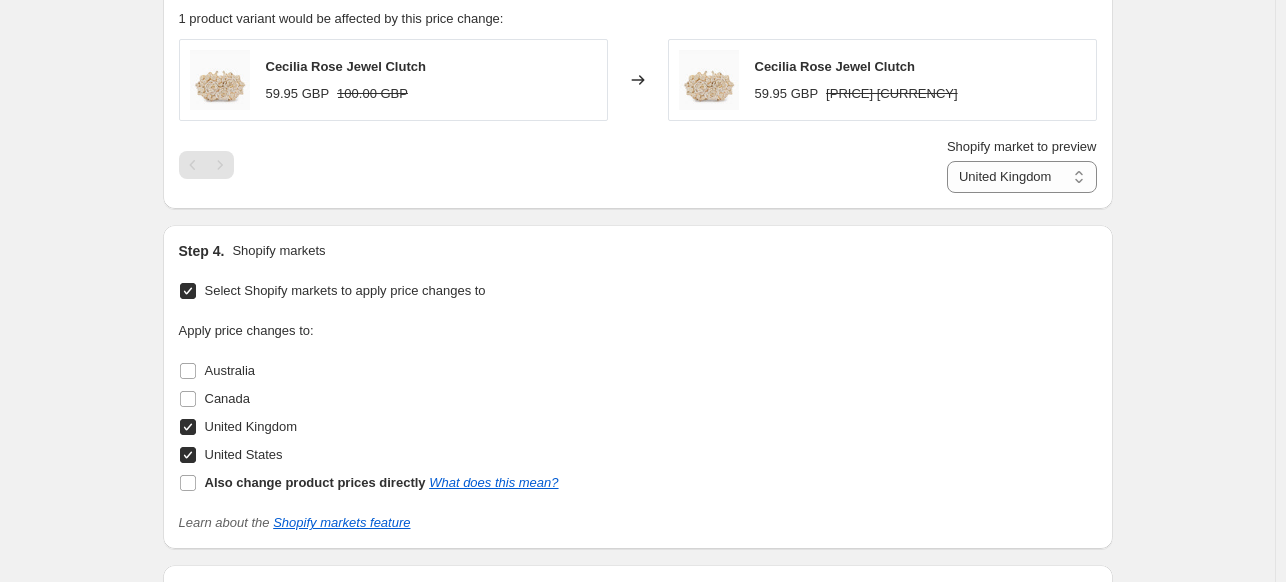 click on "United Kingdom" at bounding box center [188, 427] 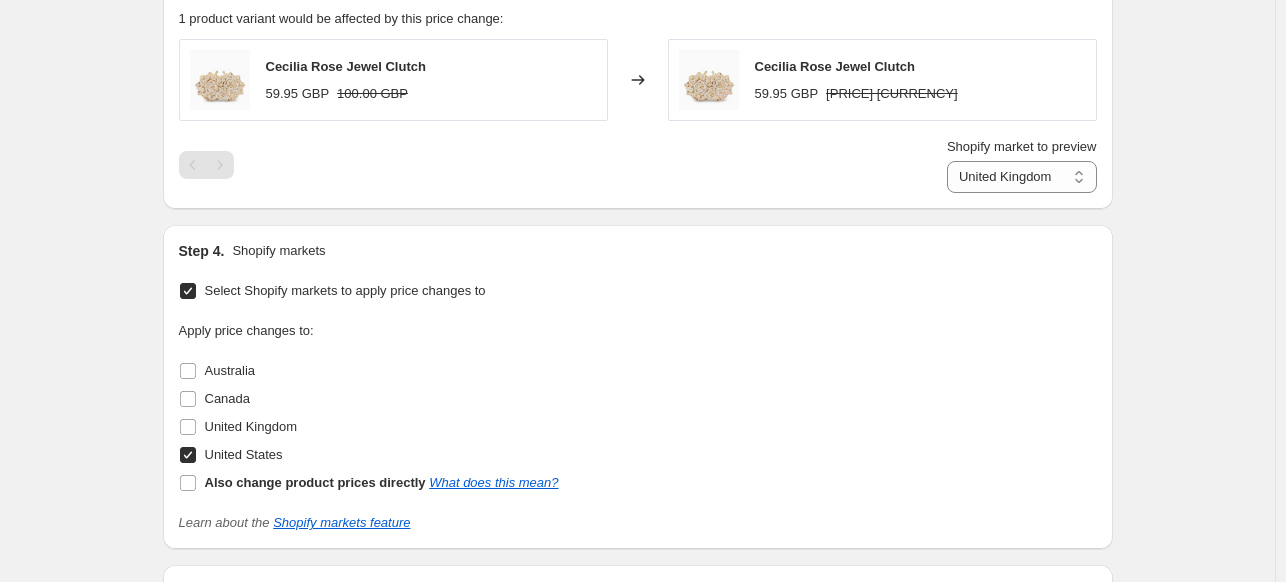 checkbox on "false" 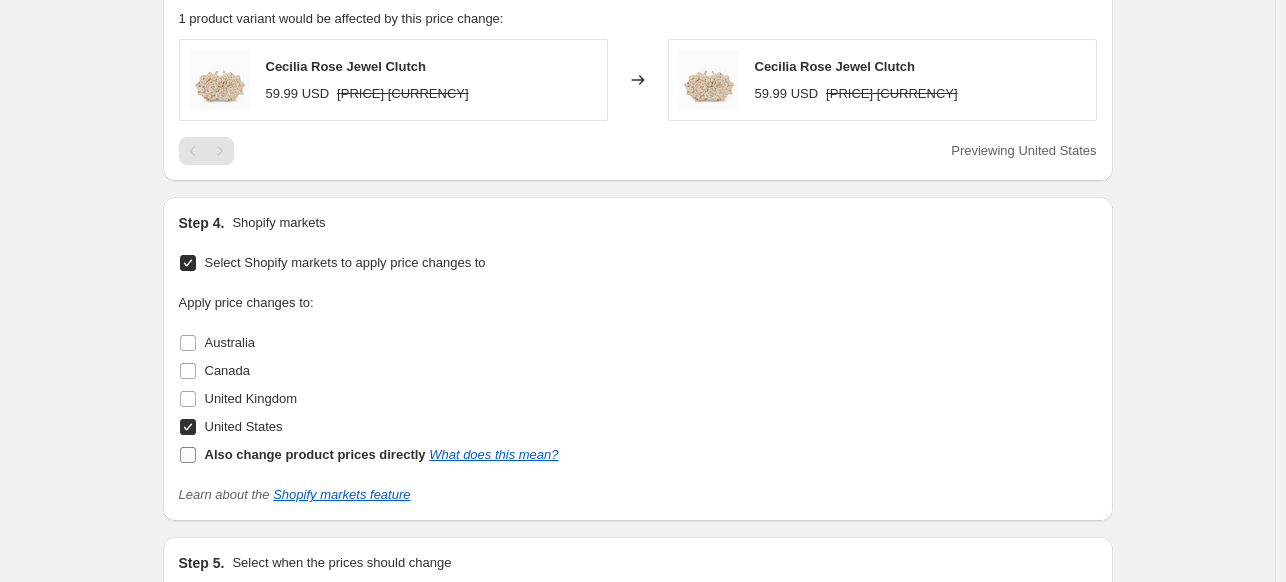 click on "Also change product prices directly   What does this mean?" at bounding box center (188, 455) 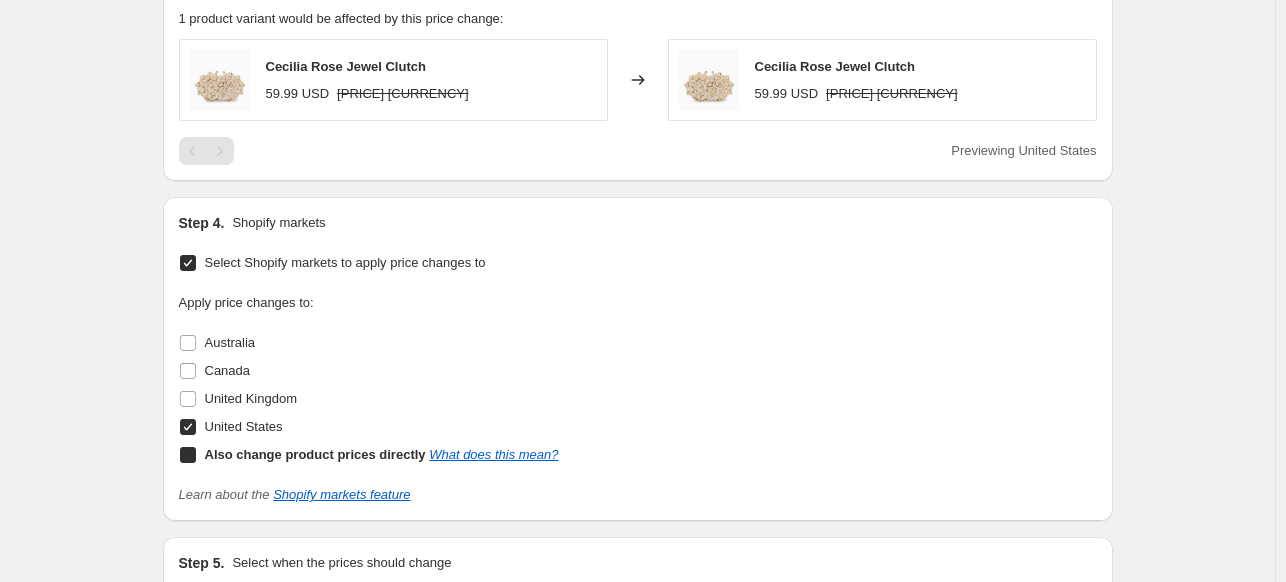 checkbox on "true" 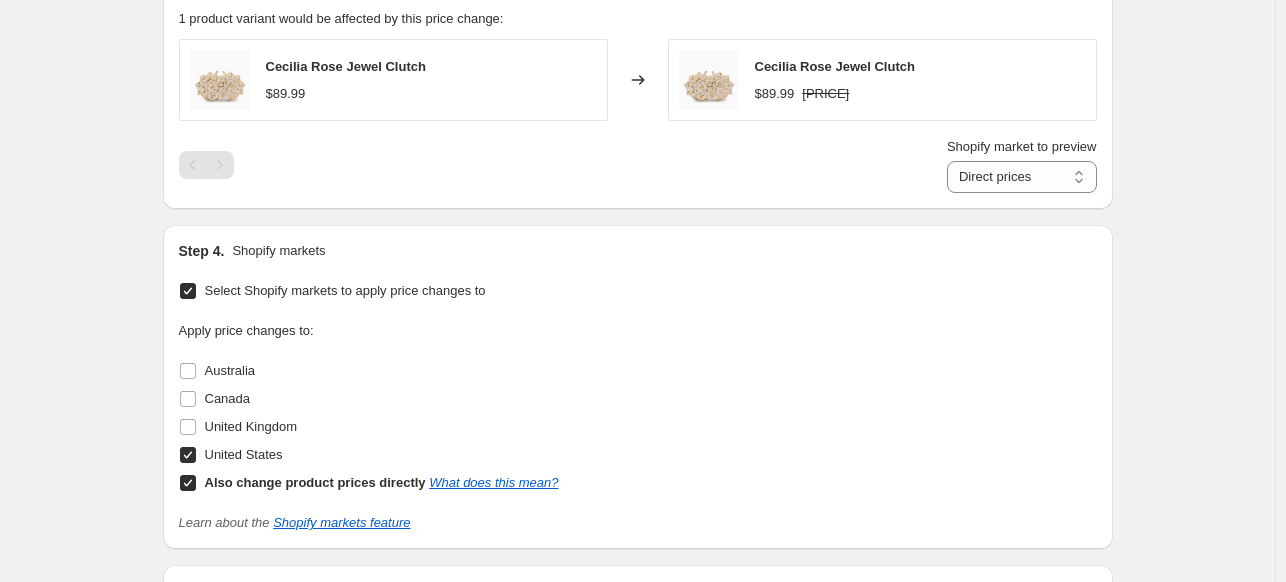 click on "United States" at bounding box center [188, 455] 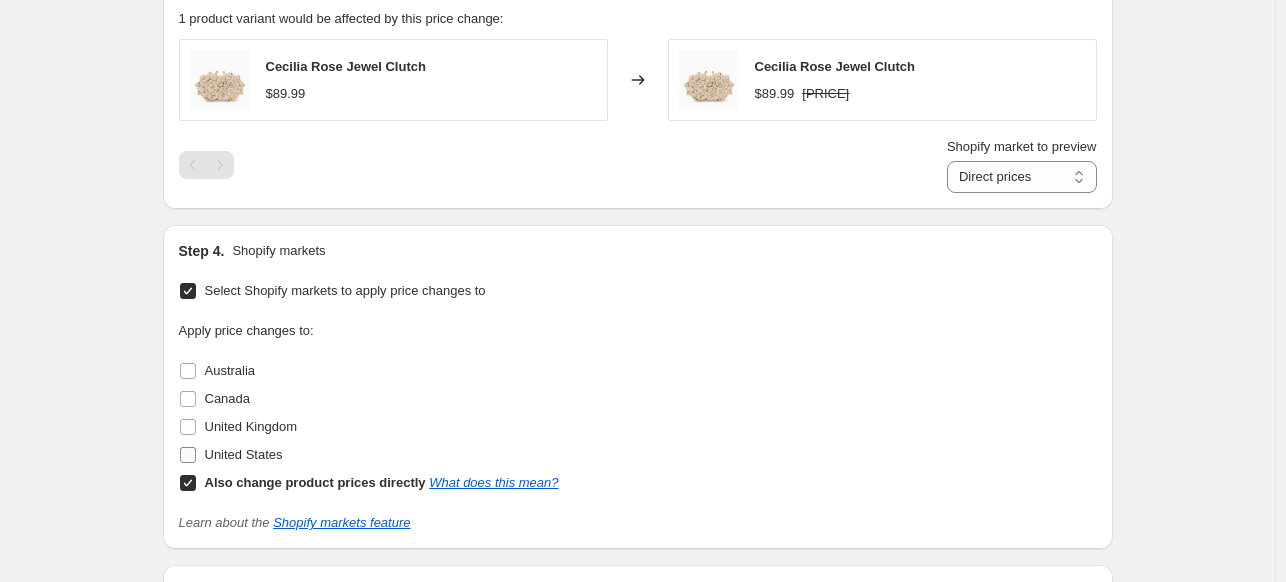 checkbox on "false" 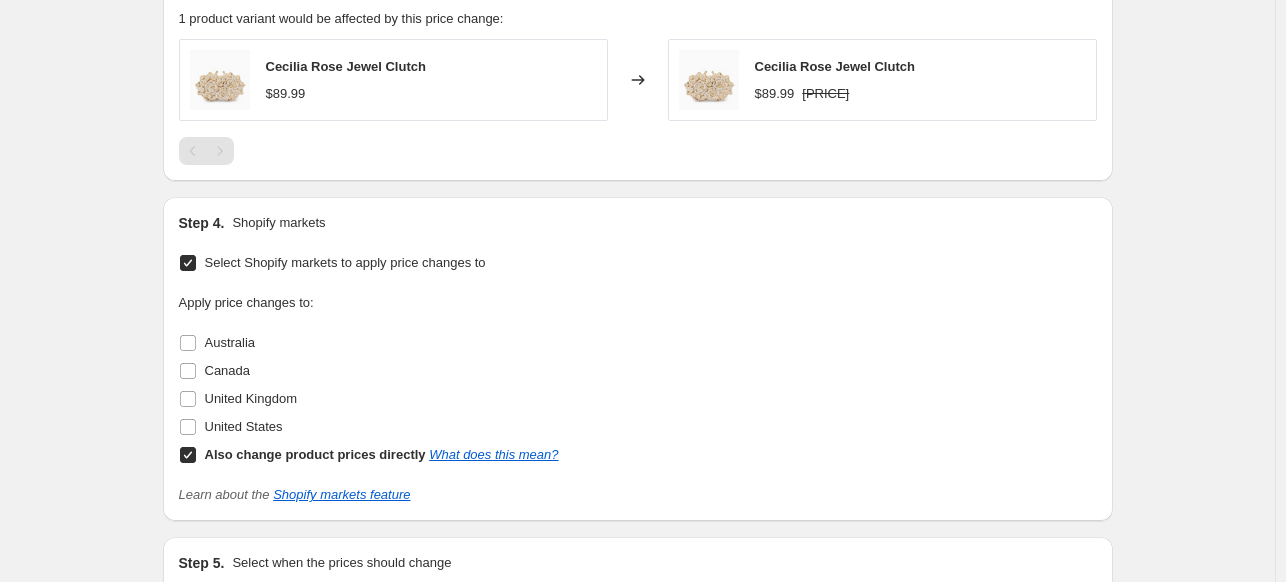 click on "Also change product prices directly   What does this mean?" at bounding box center (188, 455) 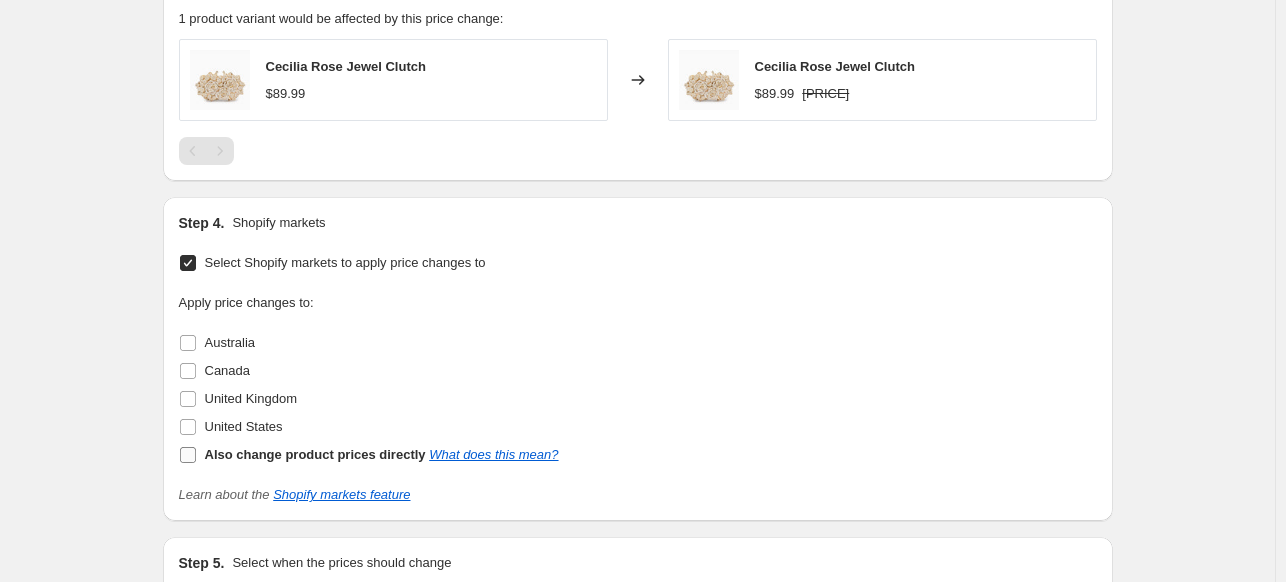 click on "Also change product prices directly   What does this mean?" at bounding box center (188, 455) 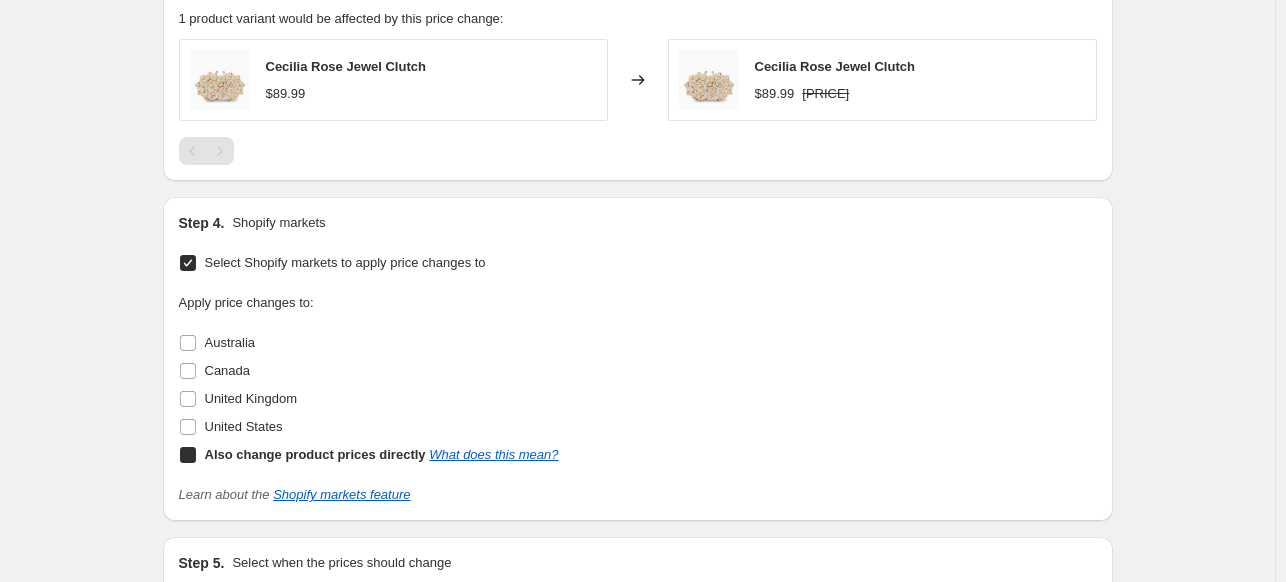checkbox on "true" 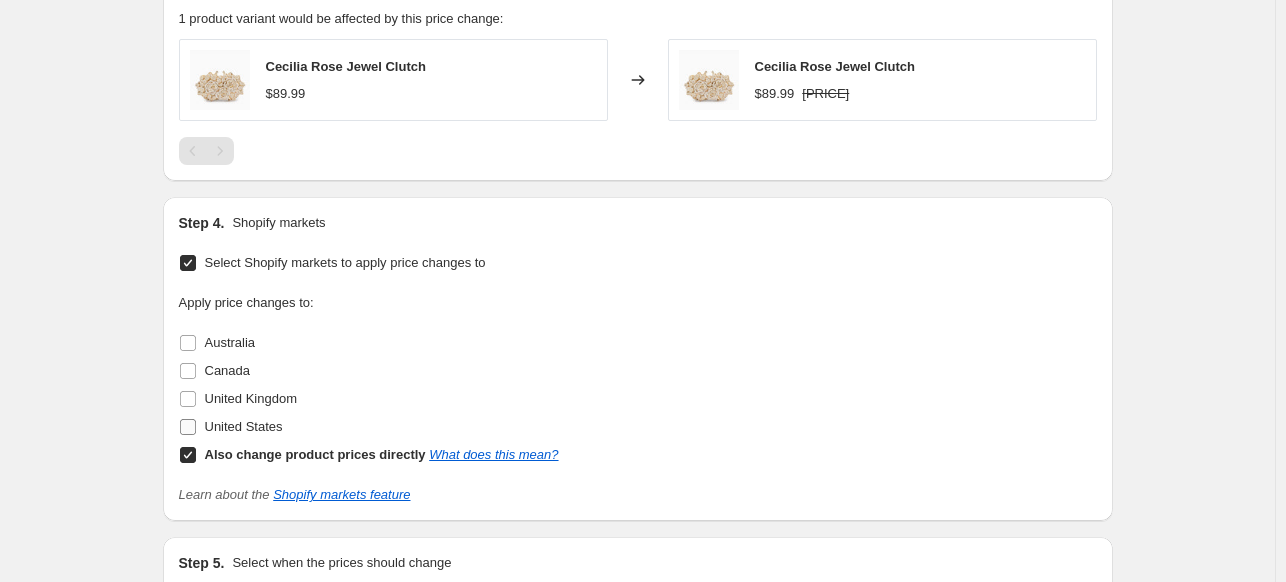 click on "United States" at bounding box center (188, 427) 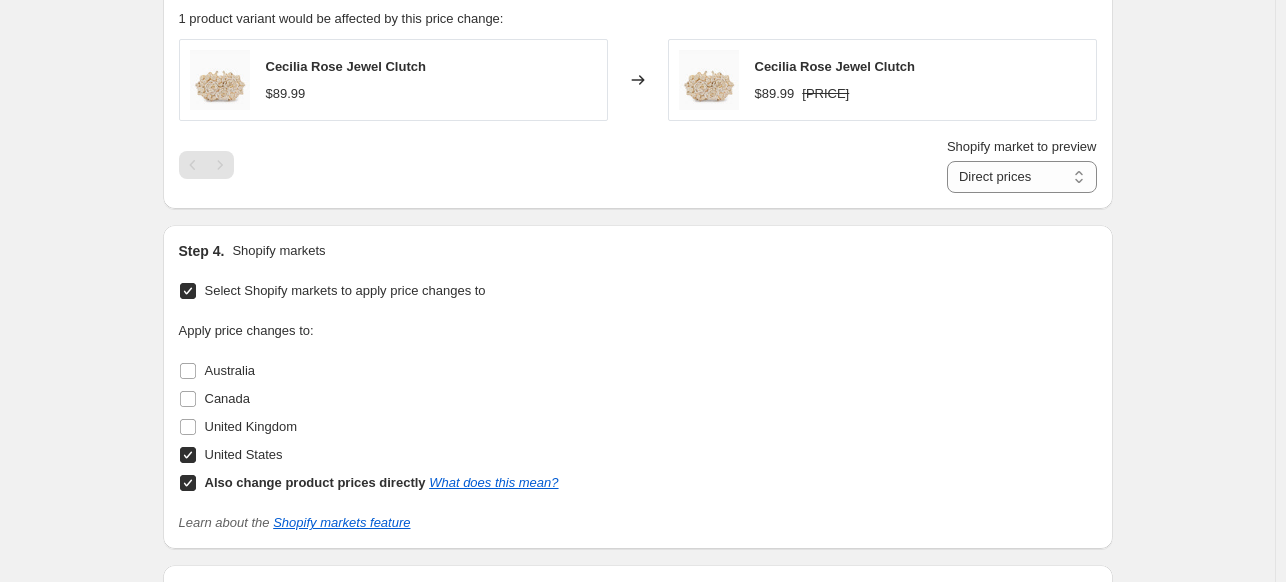 click on "United States" at bounding box center (188, 455) 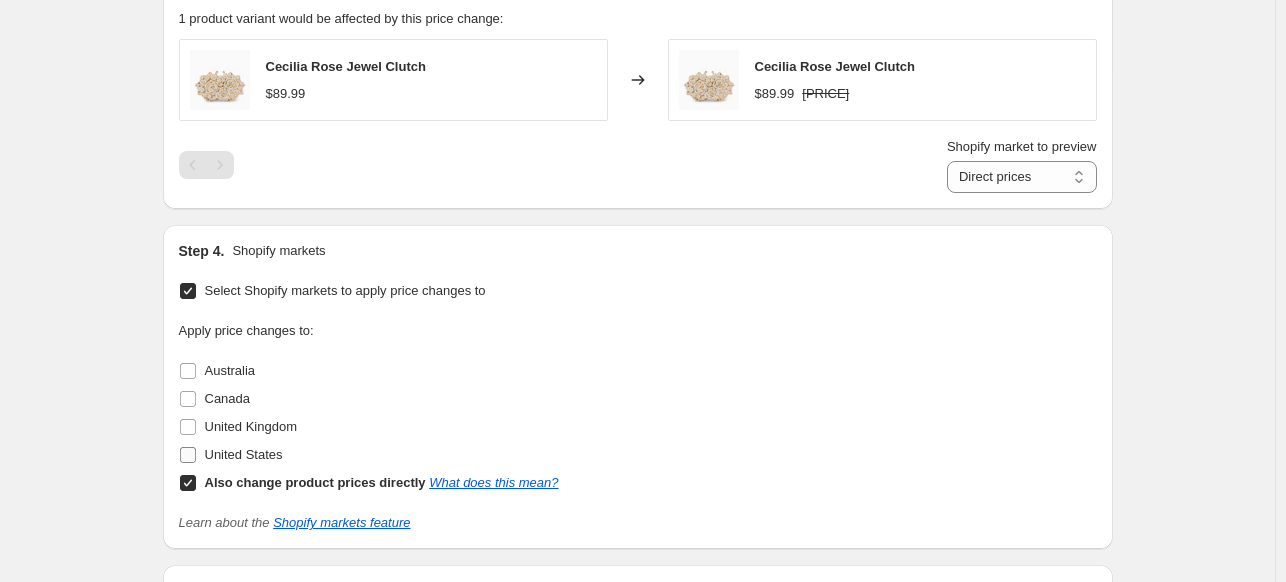 checkbox on "false" 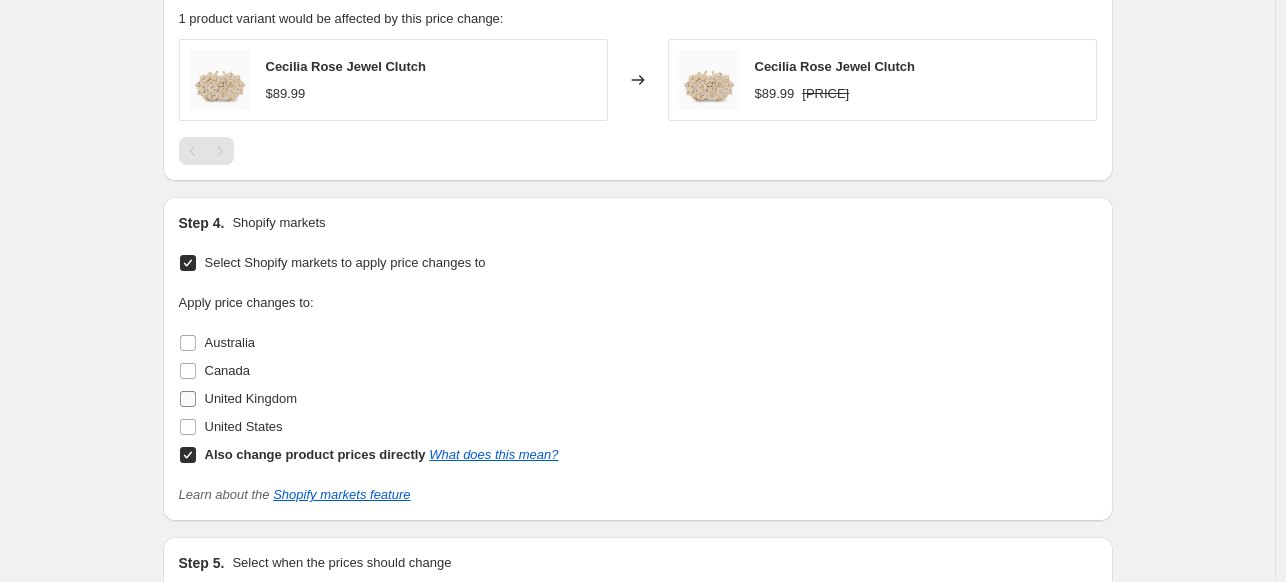 click on "United Kingdom" at bounding box center (188, 399) 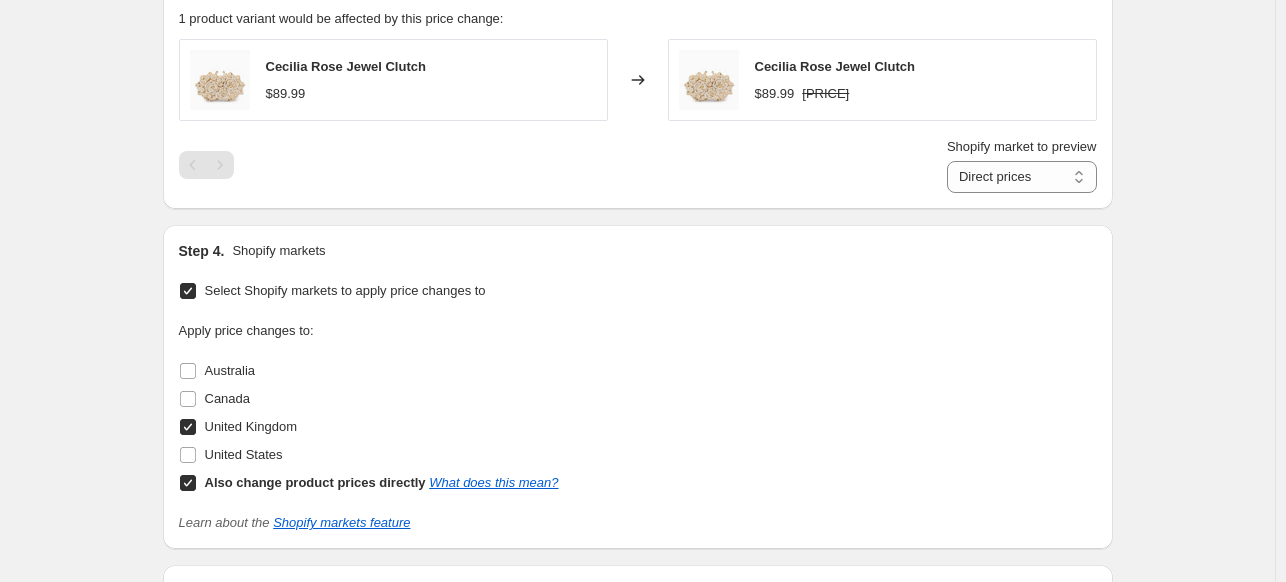 click on "United Kingdom" at bounding box center (188, 427) 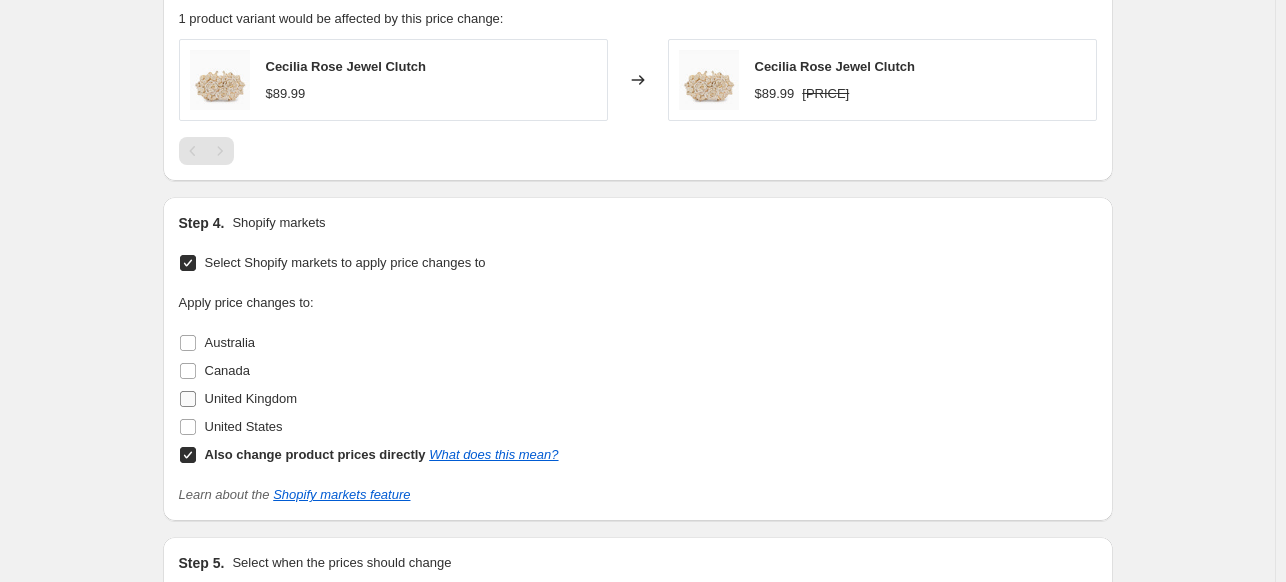 click on "United Kingdom" at bounding box center (188, 399) 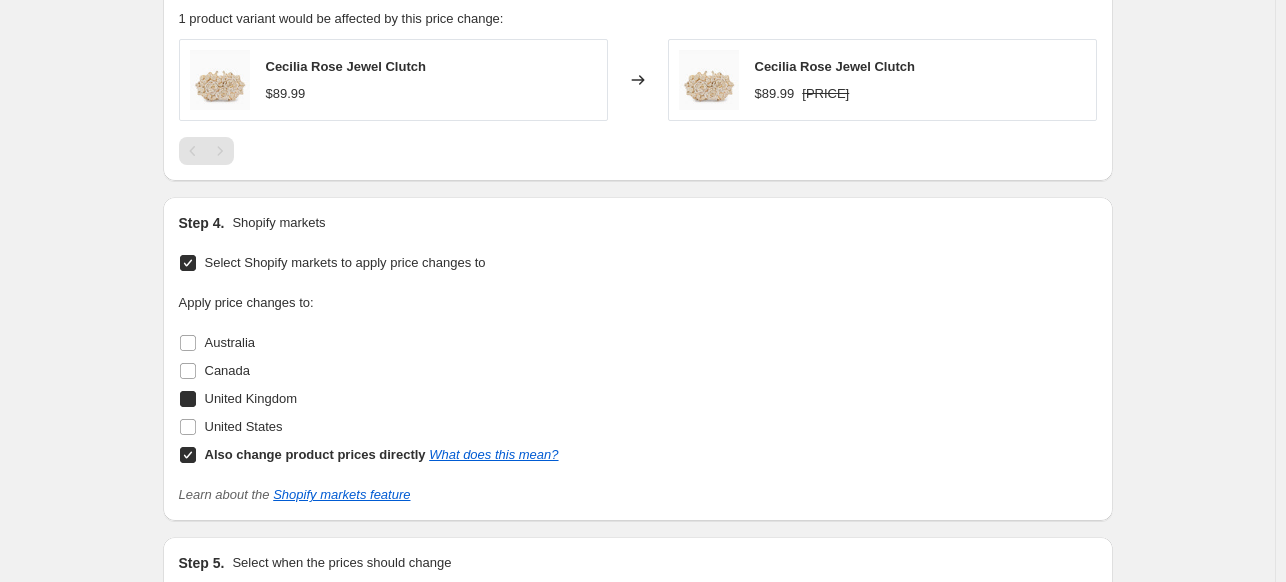 checkbox on "true" 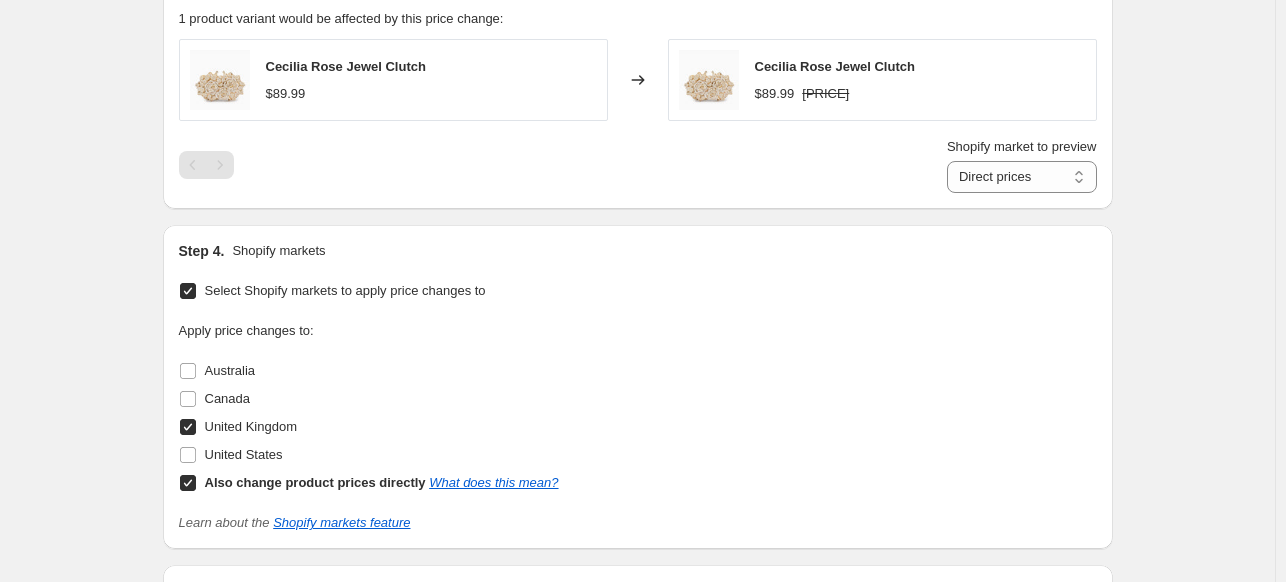 click on "Also change product prices directly   What does this mean?" at bounding box center [188, 483] 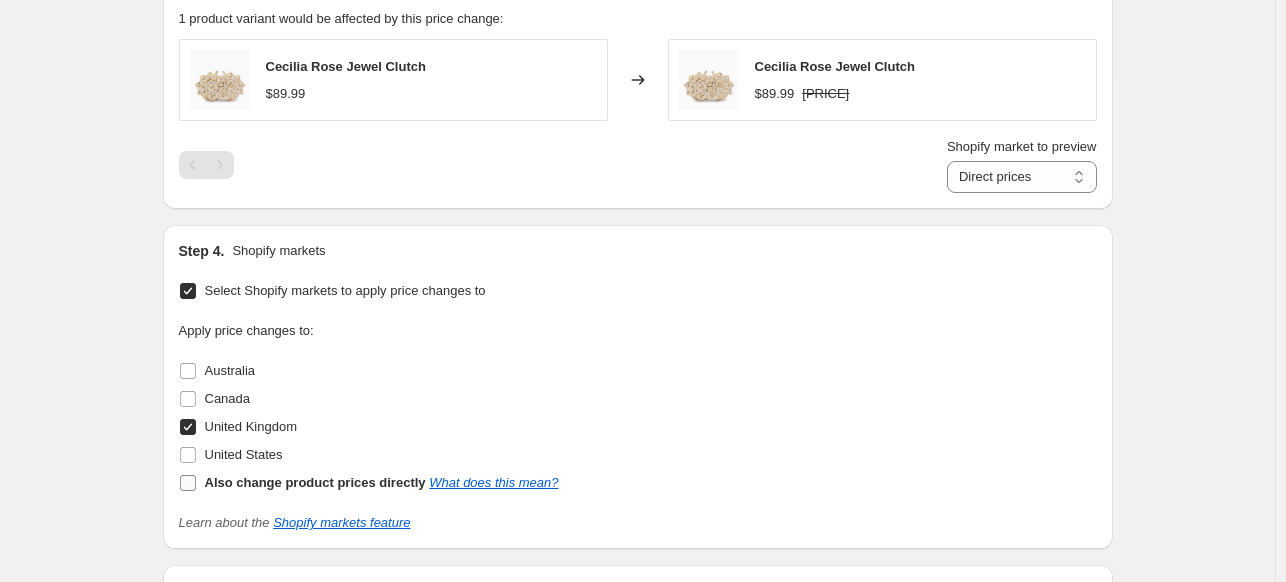 checkbox on "false" 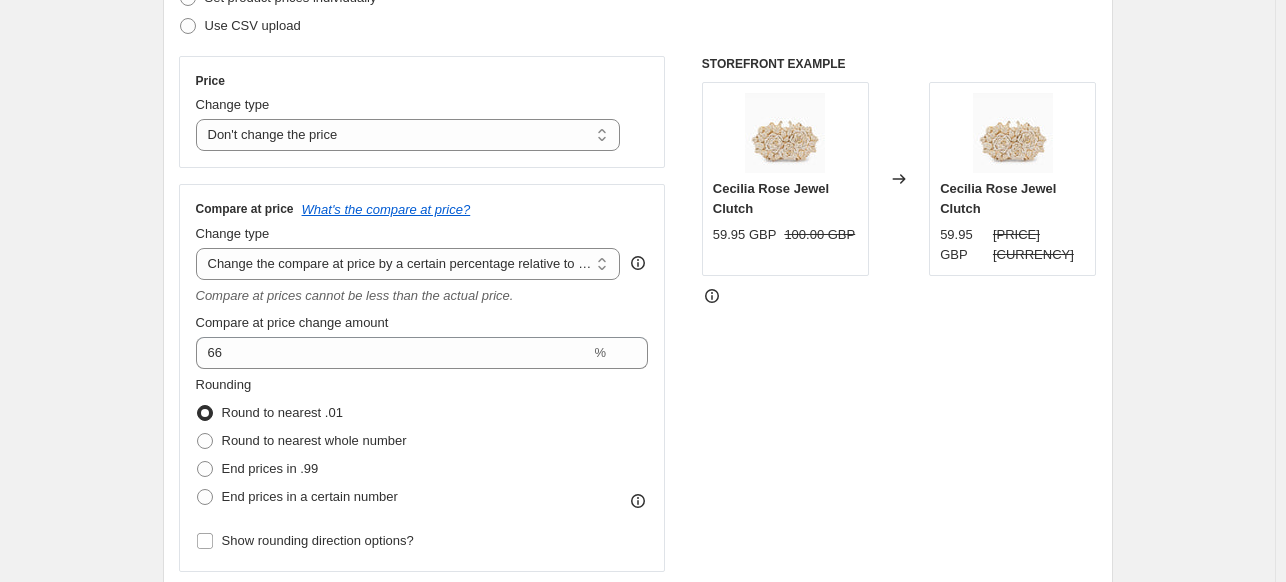 scroll, scrollTop: 302, scrollLeft: 0, axis: vertical 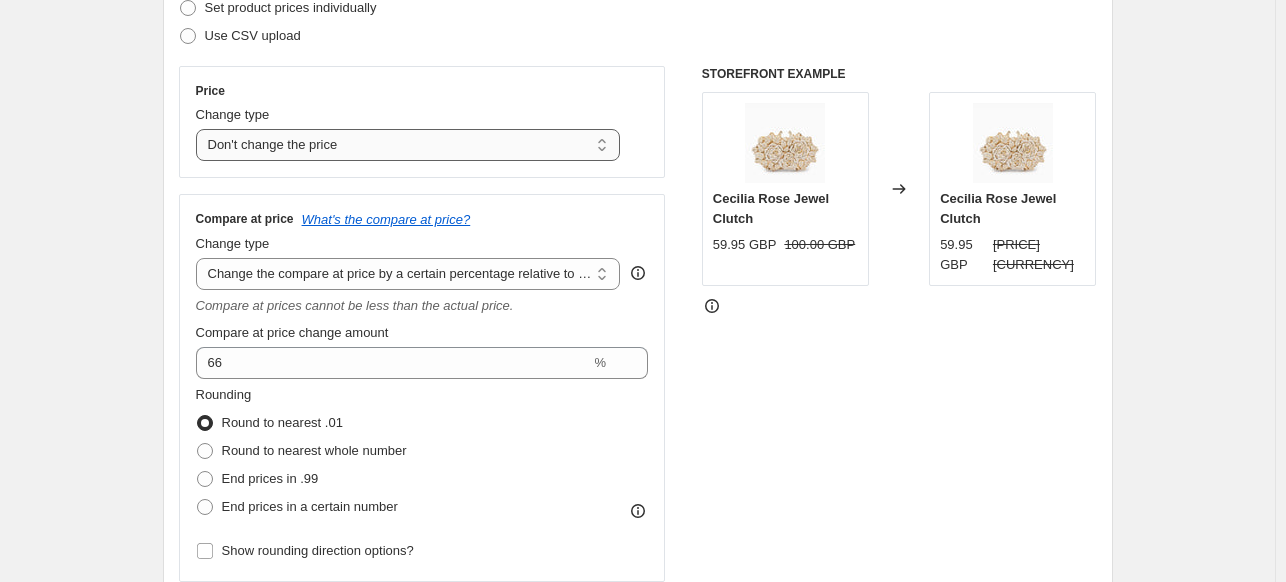 click on "Change the price to a certain amount Change the price by a certain amount Change the price by a certain percentage Change the price to the current compare at price (price before sale) Change the price by a certain amount relative to the compare at price Change the price by a certain percentage relative to the compare at price Don't change the price Change the price by a certain percentage relative to the cost per item Change price to certain cost margin" at bounding box center [408, 145] 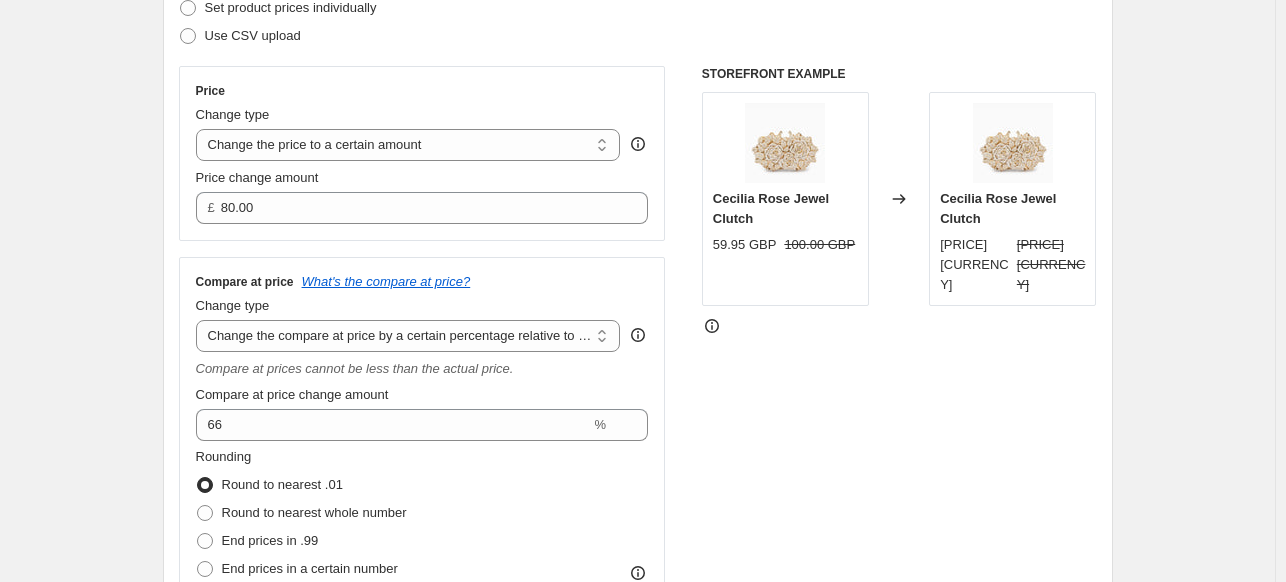 click on "STOREFRONT EXAMPLE Cecilia Rose Jewel Clutch [PRICE] [CURRENCY] [PRICE] [CURRENCY] Changed to Cecilia Rose Jewel Clutch [PRICE] [CURRENCY] [PRICE] [CURRENCY]" at bounding box center [899, 355] 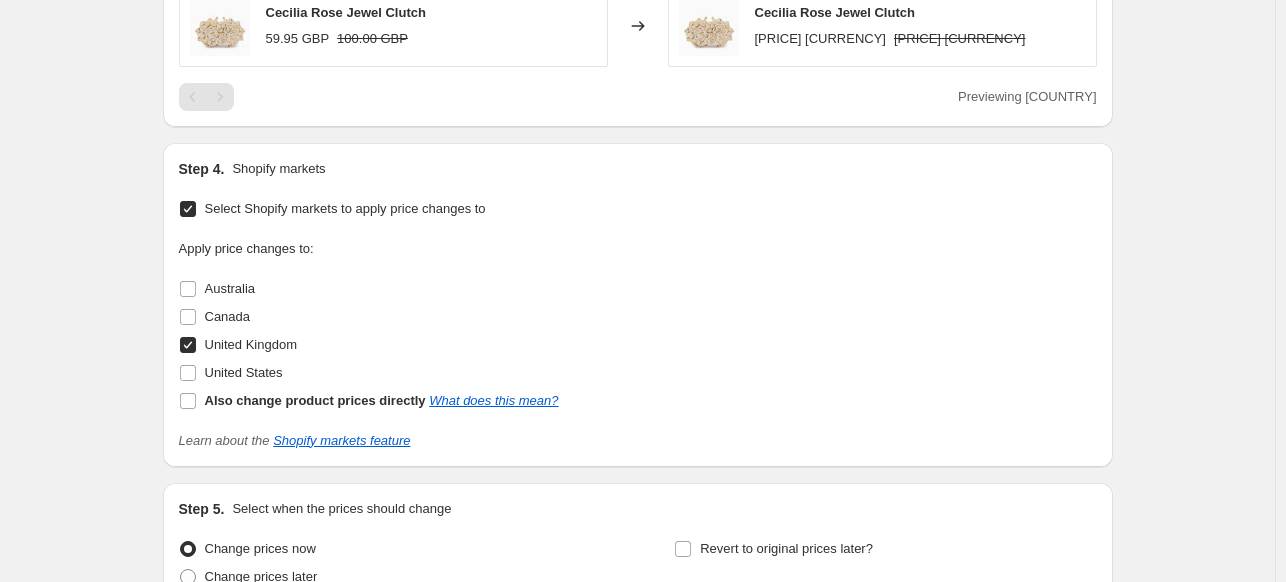 scroll, scrollTop: 1558, scrollLeft: 0, axis: vertical 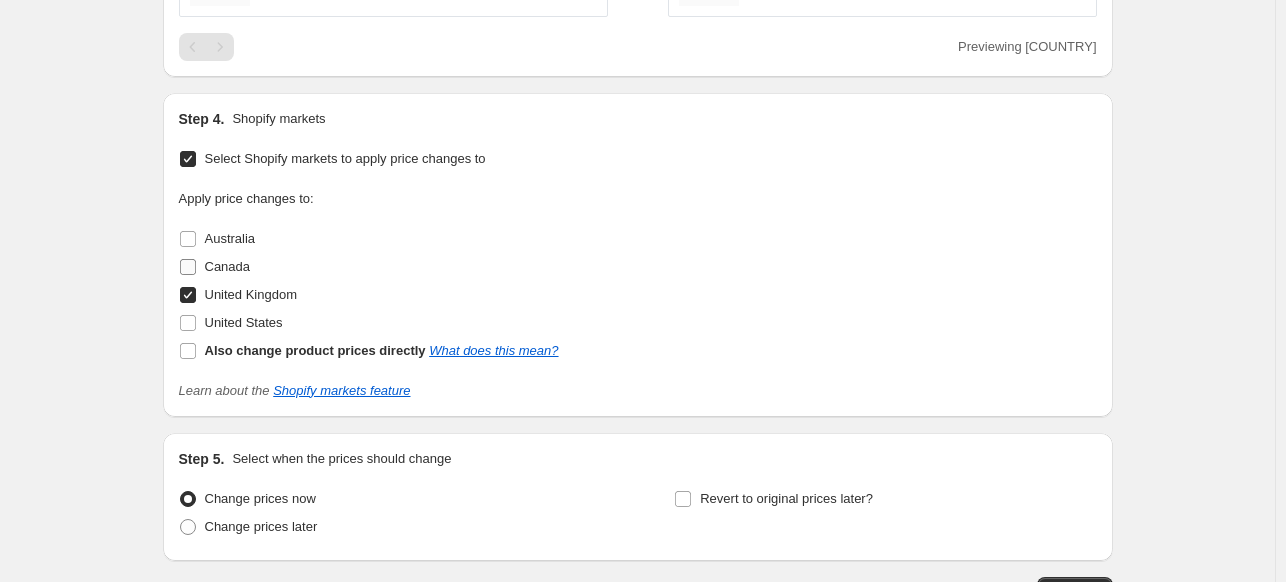 click on "Canada" at bounding box center (188, 267) 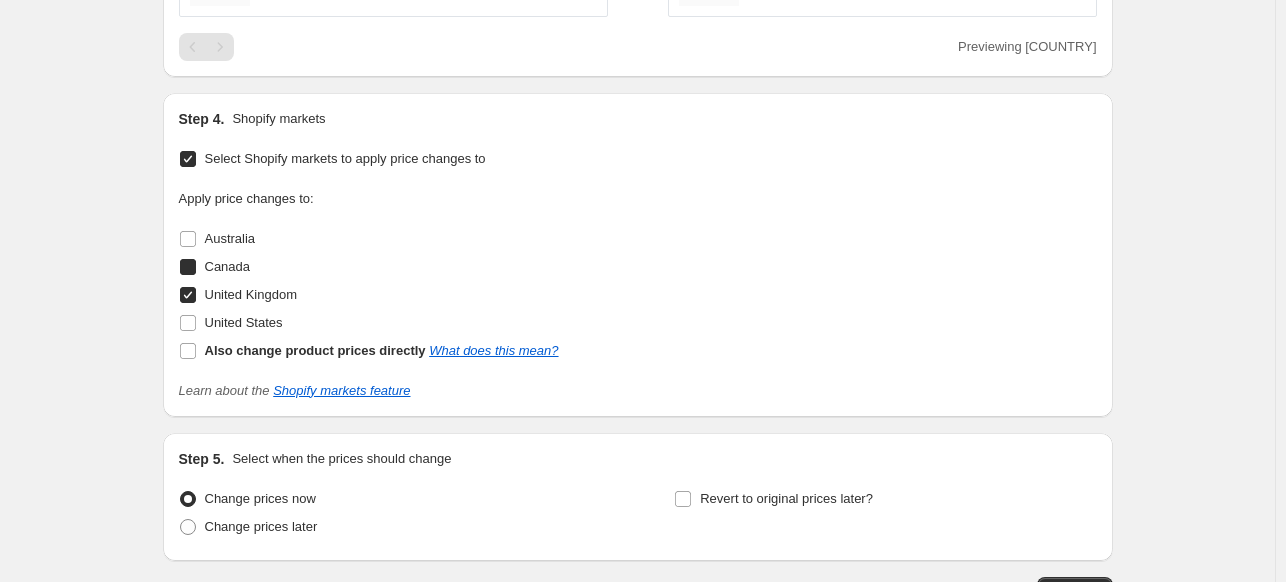 checkbox on "true" 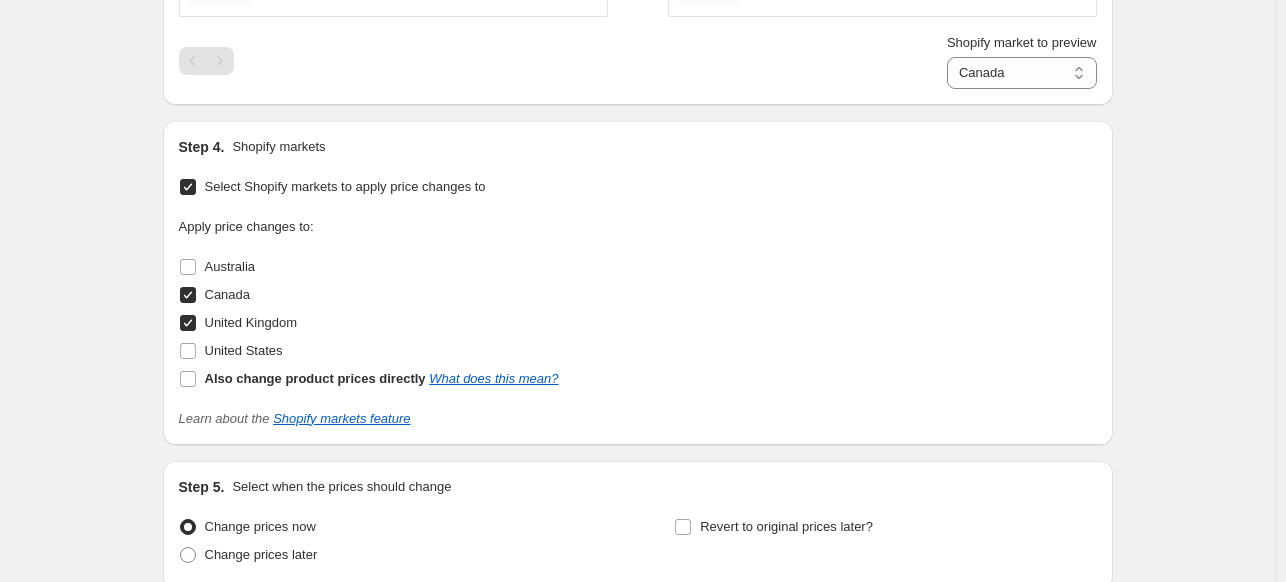 click on "United Kingdom" at bounding box center (188, 323) 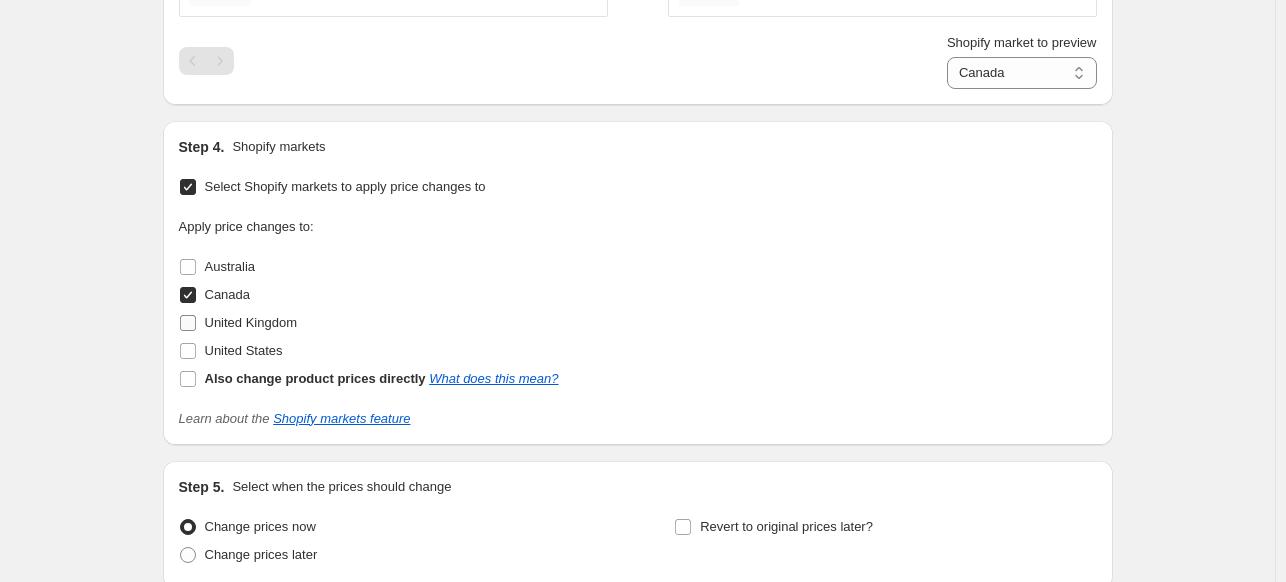 checkbox on "false" 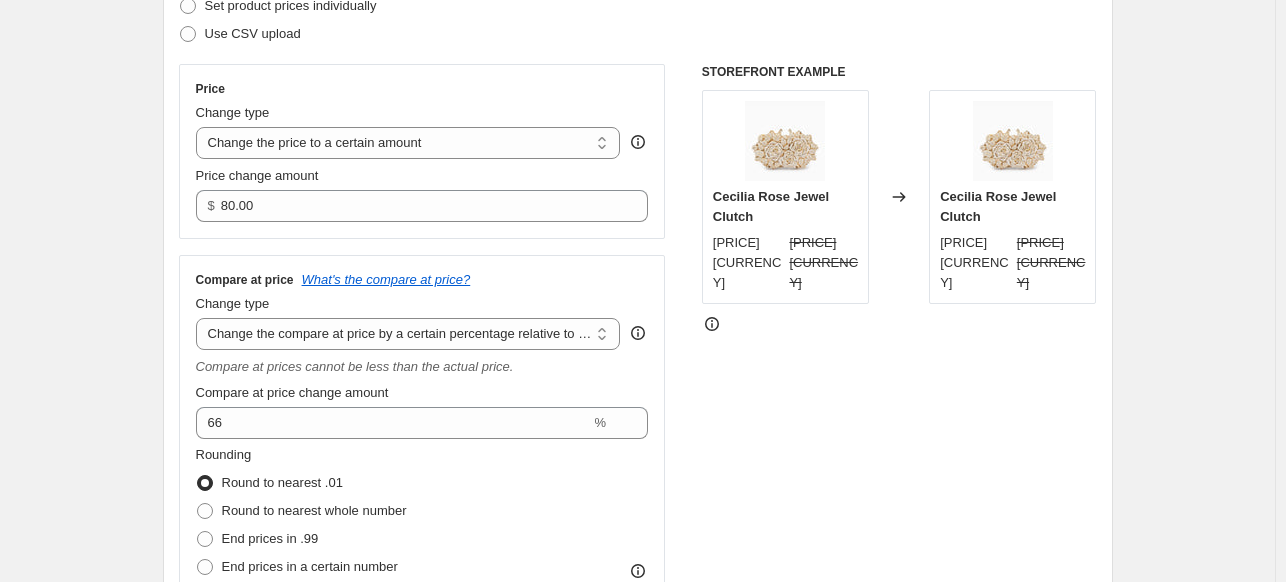 scroll, scrollTop: 300, scrollLeft: 0, axis: vertical 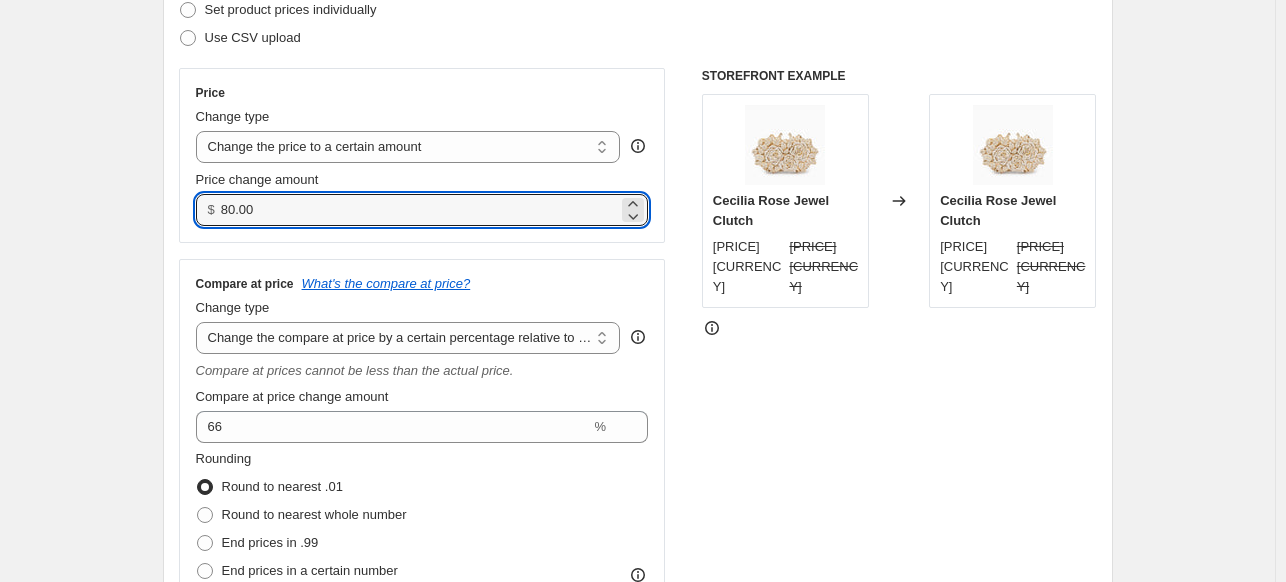 drag, startPoint x: 278, startPoint y: 207, endPoint x: 214, endPoint y: 207, distance: 64 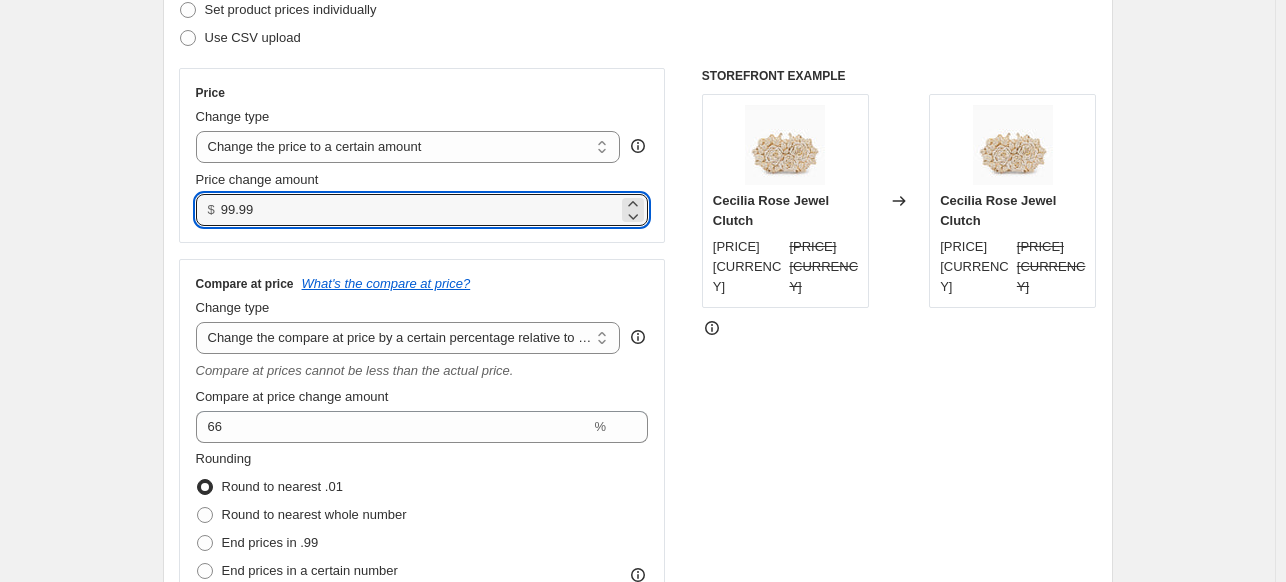 click on "Step 1. Optionally give your price change job a title (eg "March 30% off sale on boots") [DATE], [TIME] [JOB_TITLE] This title is just for internal use, customers won't see it Step 2. Select how the prices should change Use bulk price change rules Set product prices individually Use CSV upload Price Change type Change the price to a certain amount Change the price by a certain amount Change the price by a certain percentage Change the price to the current compare at price (price before sale) Change the price by a certain amount relative to the compare at price Change the price by a certain percentage relative to the compare at price Don't change the price Change the price by a certain percentage relative to the cost per item Change price to certain cost margin Change the price to a certain amount Price change amount $ [PRICE] Compare at price What's the compare at price? Change type Change the compare at price to the current price (sale) Change the compare at price to a certain amount [PERCENTAGE] % Step 3." at bounding box center [630, 811] 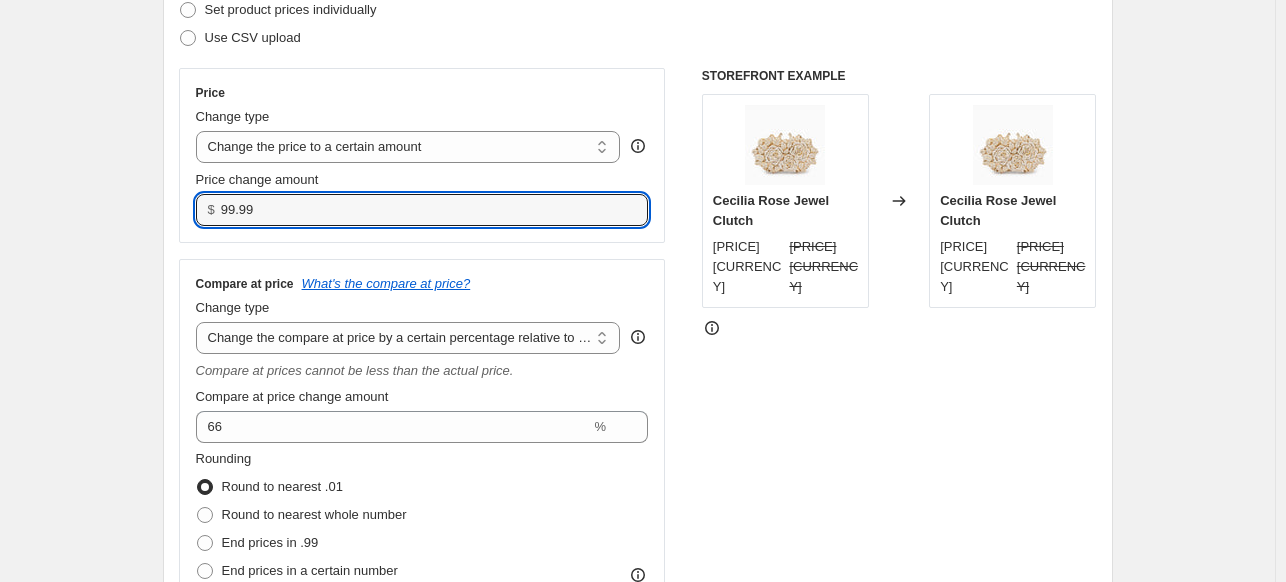 drag, startPoint x: 240, startPoint y: 206, endPoint x: 243, endPoint y: 240, distance: 34.132095 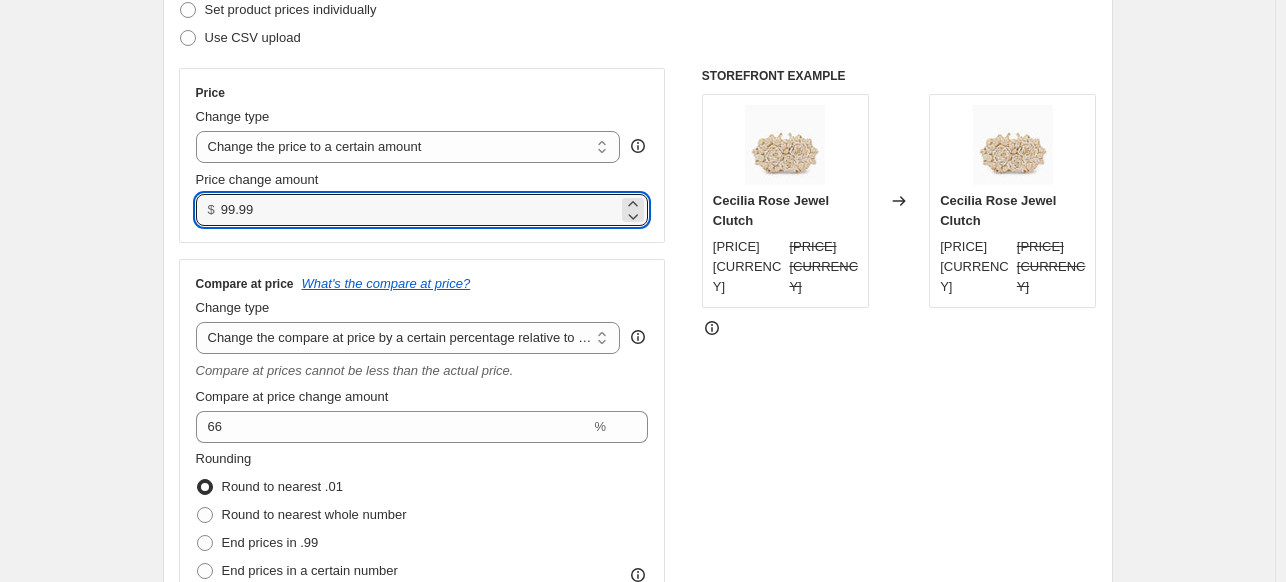 type on "[PRICE]" 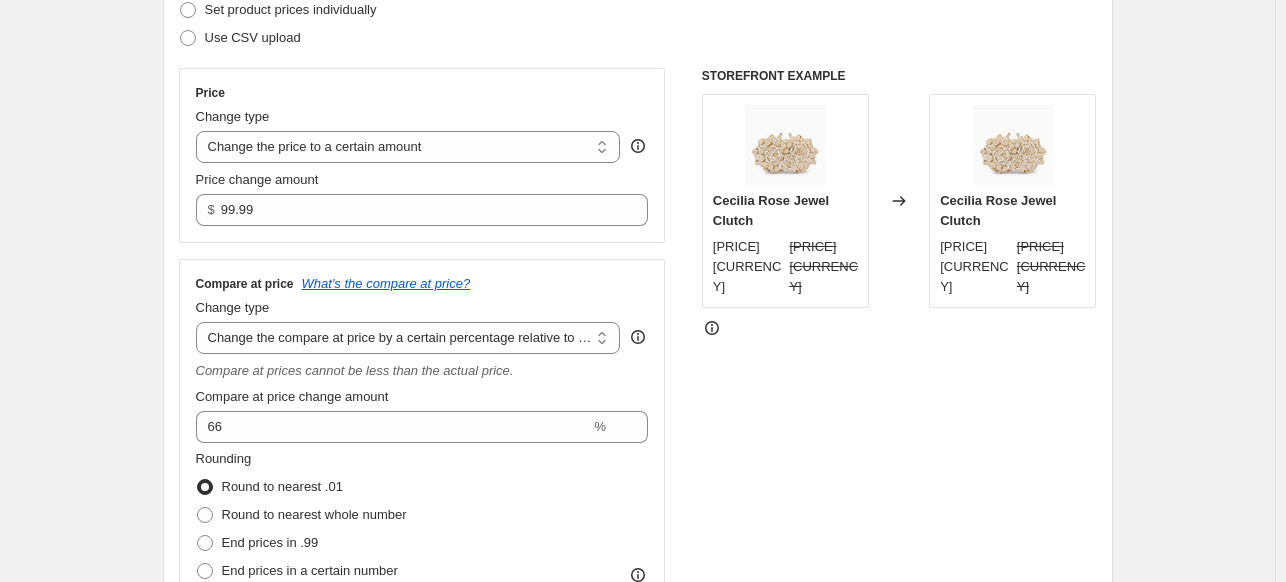 click on "STOREFRONT EXAMPLE [PRODUCT_NAME] [PRICE] [CURRENCY] [PRICE] [CURRENCY] Changed to [PRODUCT_NAME] [PRICE] [CURRENCY] [PRICE] [CURRENCY]" at bounding box center [899, 357] 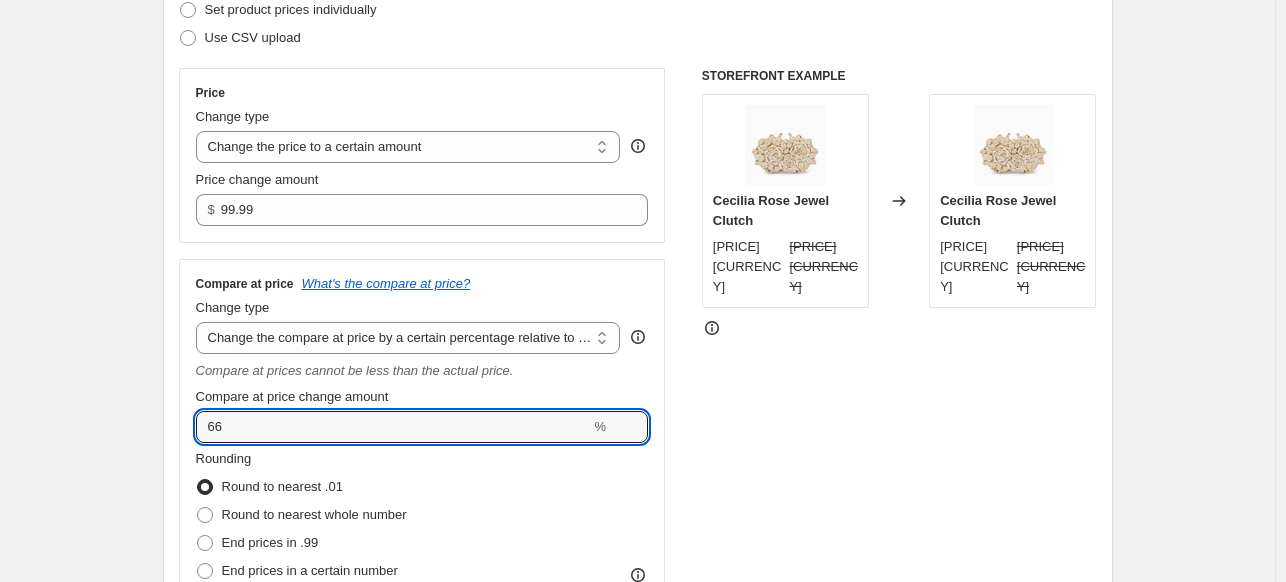 drag, startPoint x: 245, startPoint y: 413, endPoint x: 139, endPoint y: 422, distance: 106.381386 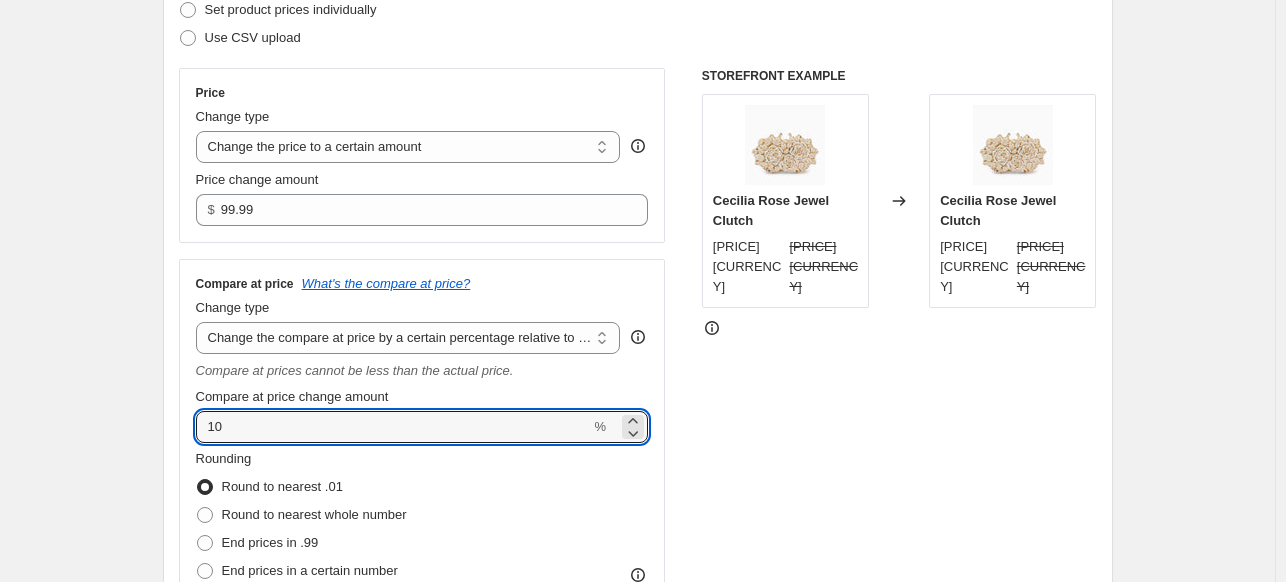 type on "10" 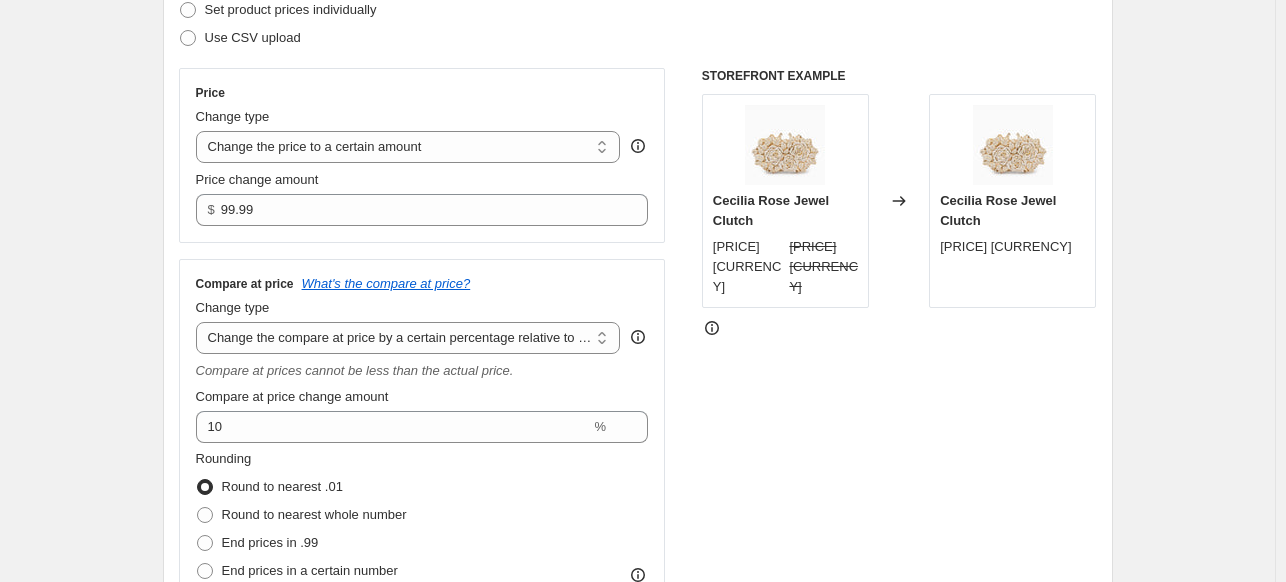 click on "Create new price change job. This page is ready Create new price change job Draft Step 1. Optionally give your price change job a title (eg "March 30% off sale on boots") [DATE], [TIME] [JOB_TITLE] This title is just for internal use, customers won't see it Step 2. Select how the prices should change Use bulk price change rules Set product prices individually Use CSV upload Price Change type Change the price to a certain amount Change the price by a certain amount Change the price by a certain percentage Change the price to the current compare at price (price before sale) Change the price by a certain amount relative to the compare at price Change the price by a certain percentage relative to the compare at price Don't change the price Change the price by a certain percentage relative to the cost per item Change price to certain cost margin Change the price to a certain amount Price change amount $ [PRICE] Compare at price What's the compare at price? Change type Don't change the compare at price" at bounding box center [637, 842] 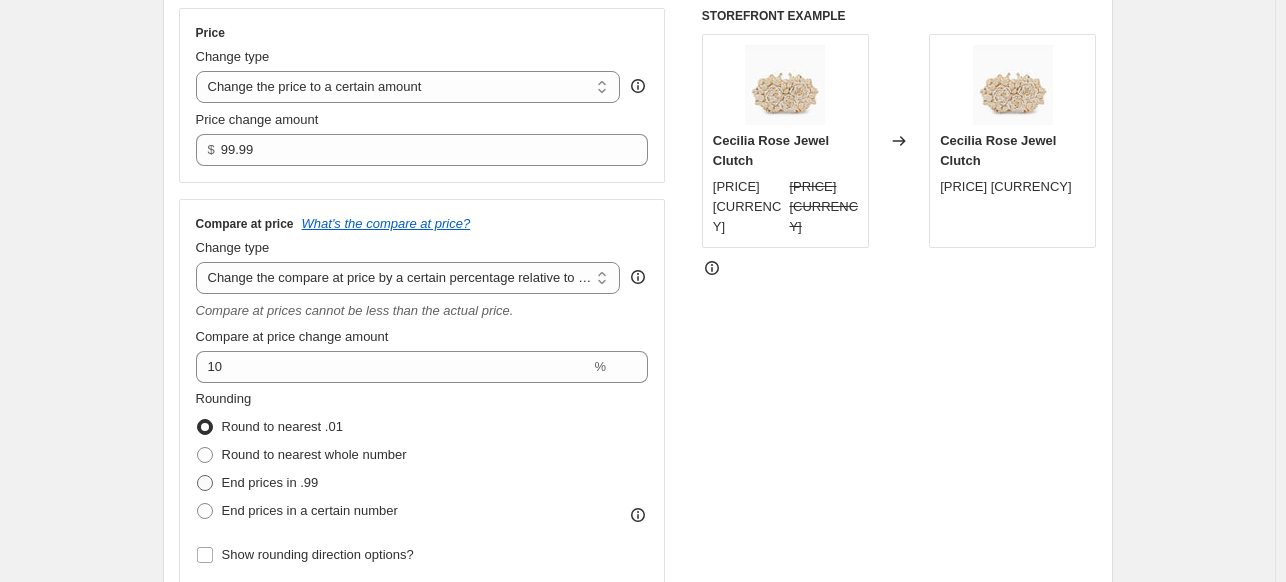 scroll, scrollTop: 363, scrollLeft: 0, axis: vertical 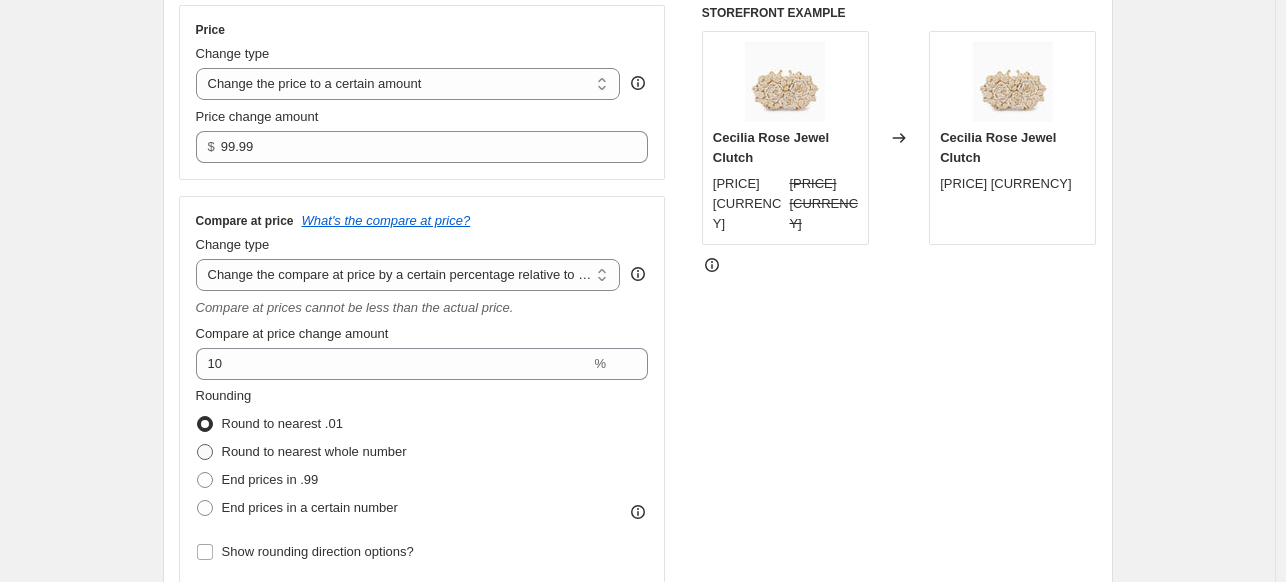 click on "Round to nearest whole number" at bounding box center (314, 451) 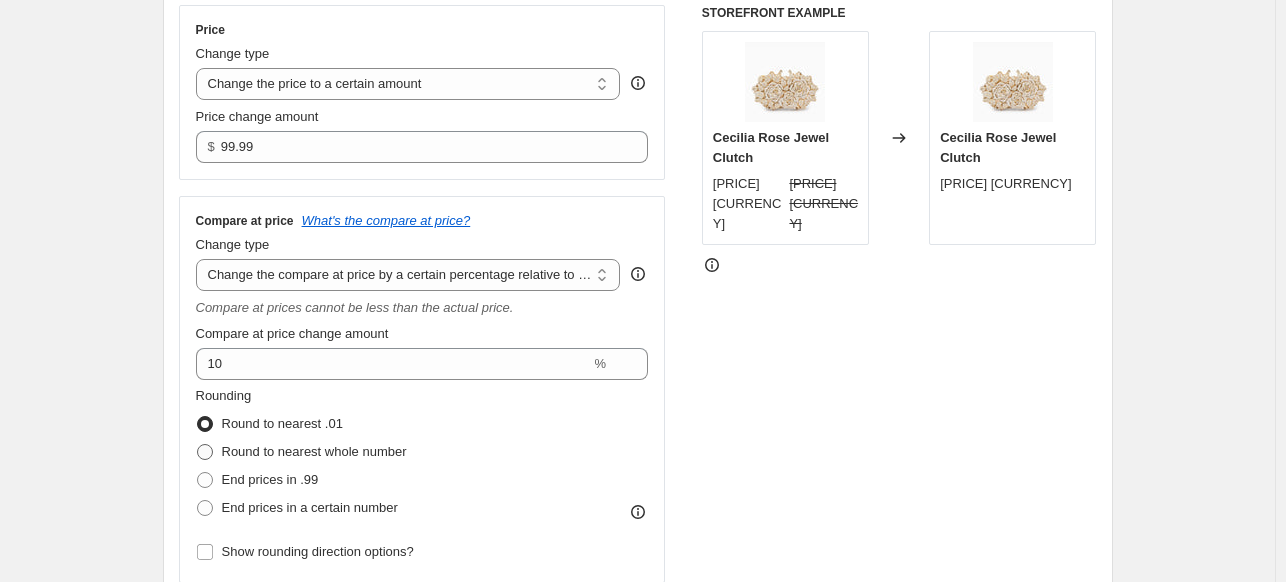 radio on "true" 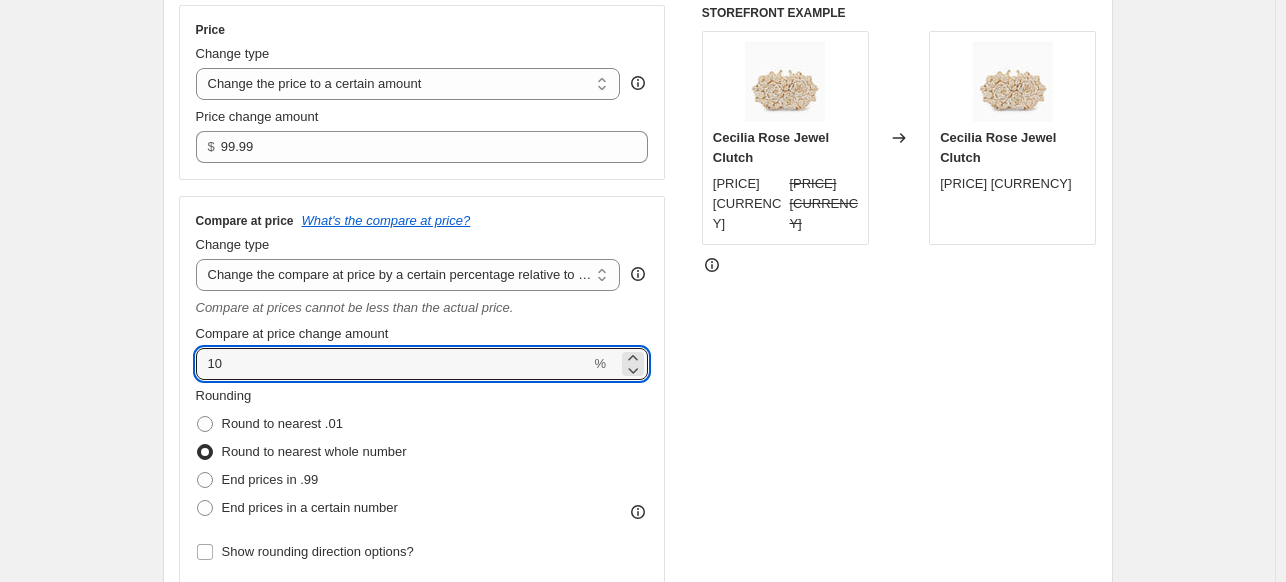 drag, startPoint x: 254, startPoint y: 367, endPoint x: 157, endPoint y: 361, distance: 97.18539 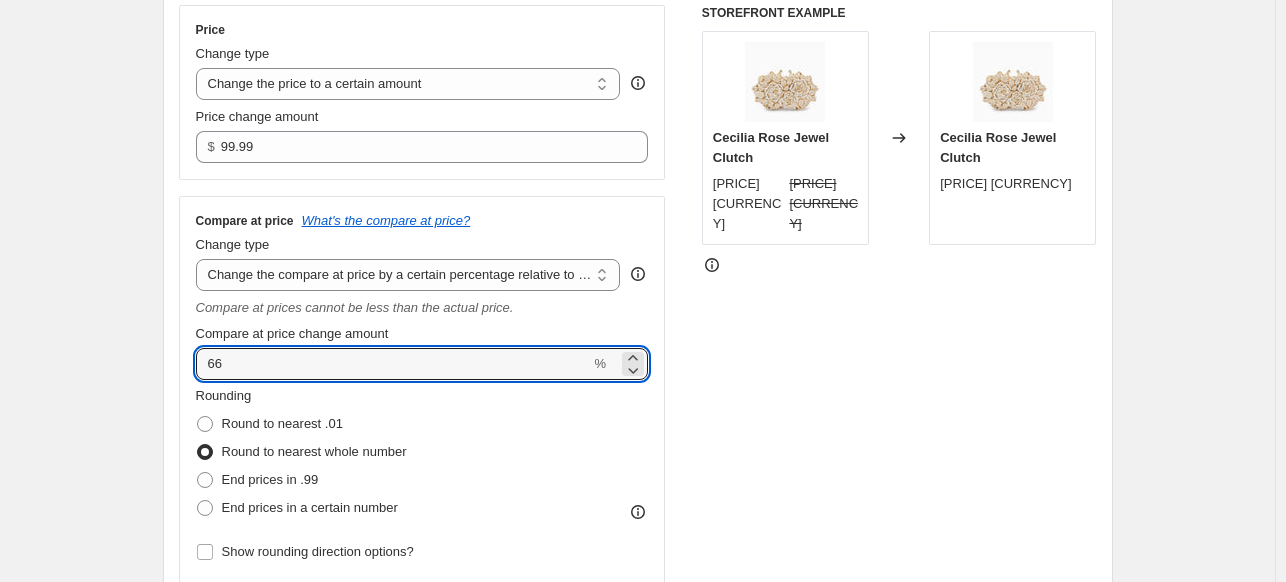 type on "66" 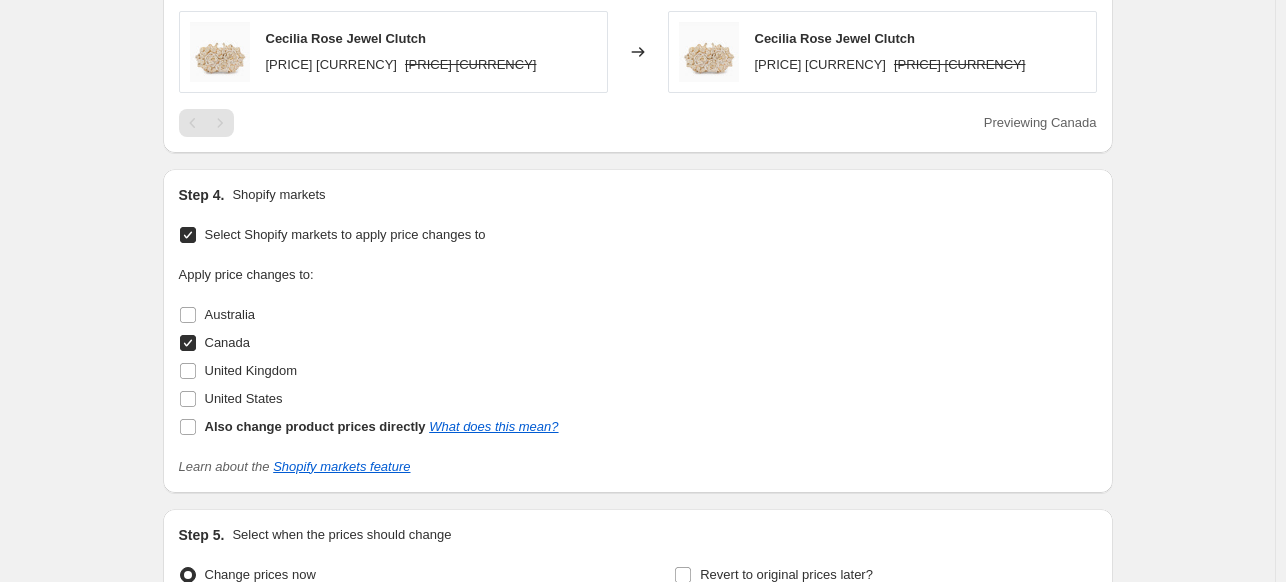scroll, scrollTop: 1487, scrollLeft: 0, axis: vertical 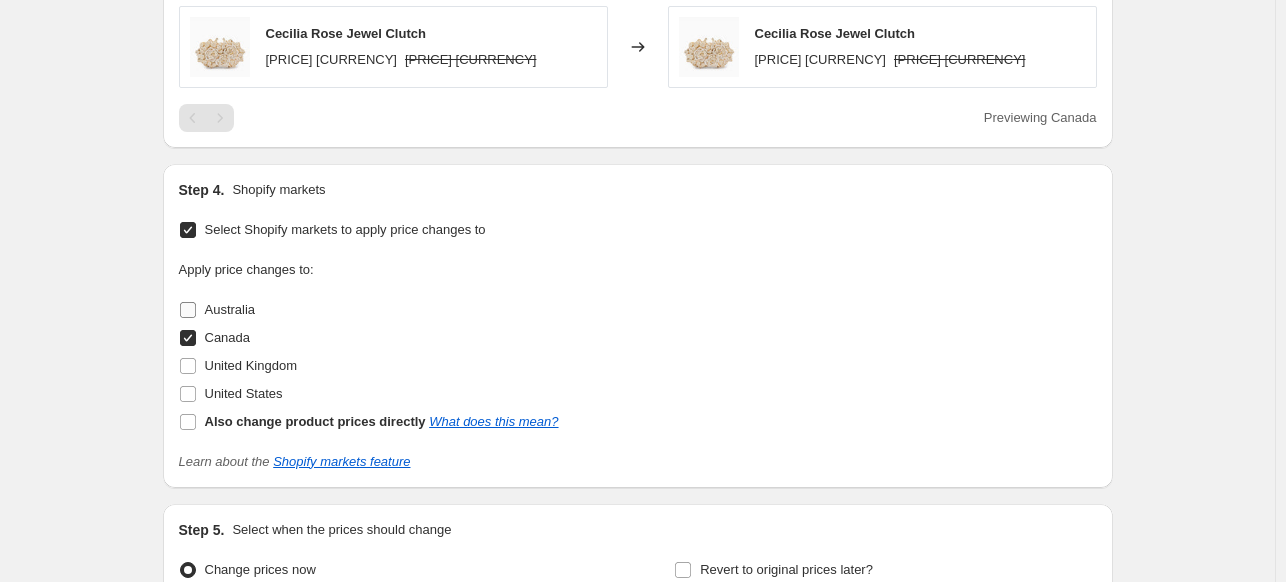 click on "Australia" at bounding box center [188, 310] 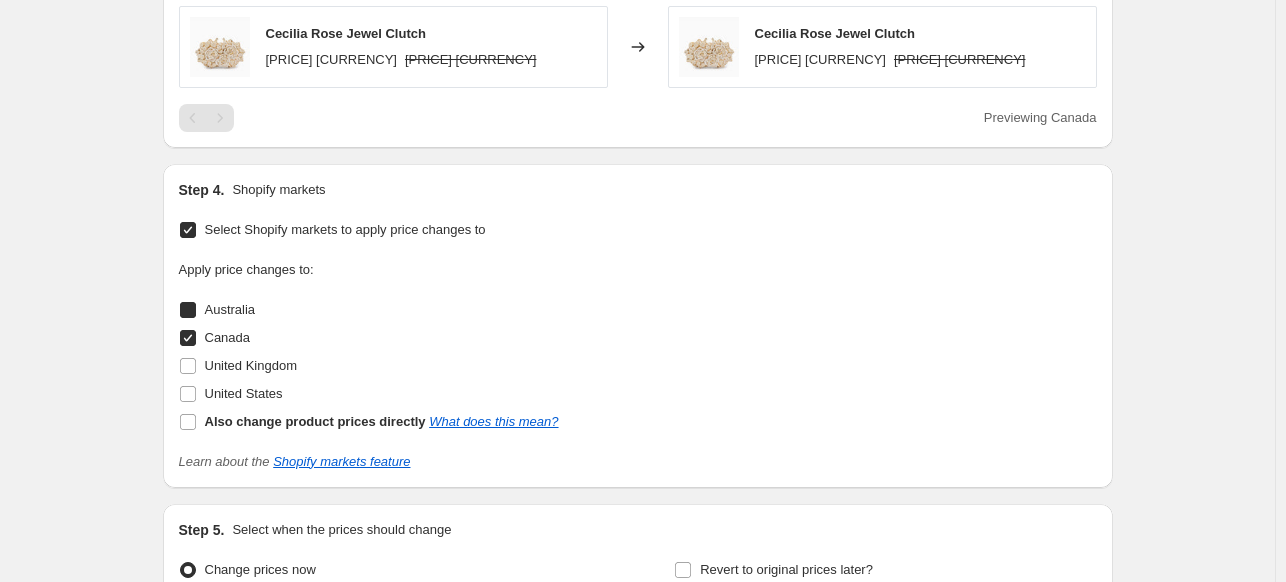 checkbox on "true" 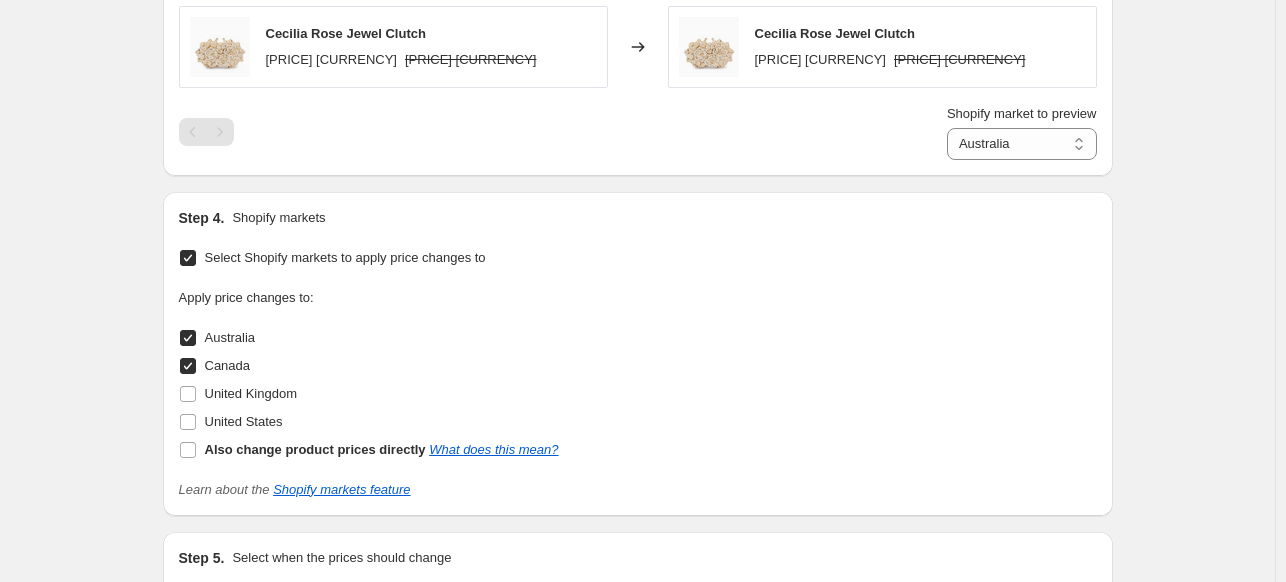 click on "Canada" at bounding box center (188, 366) 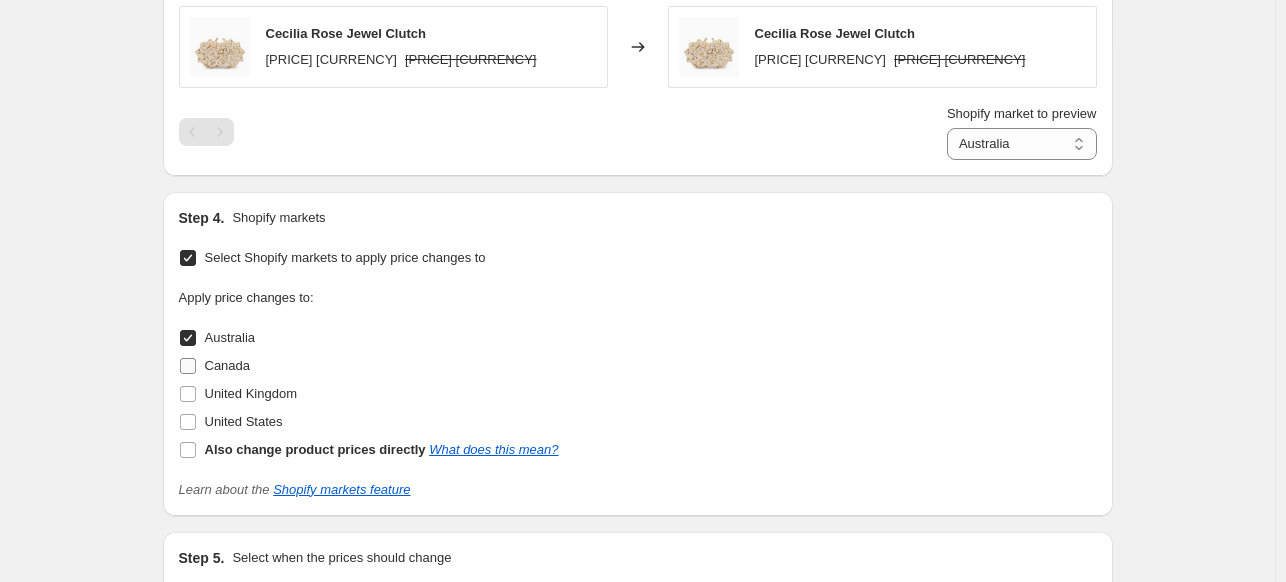 checkbox on "false" 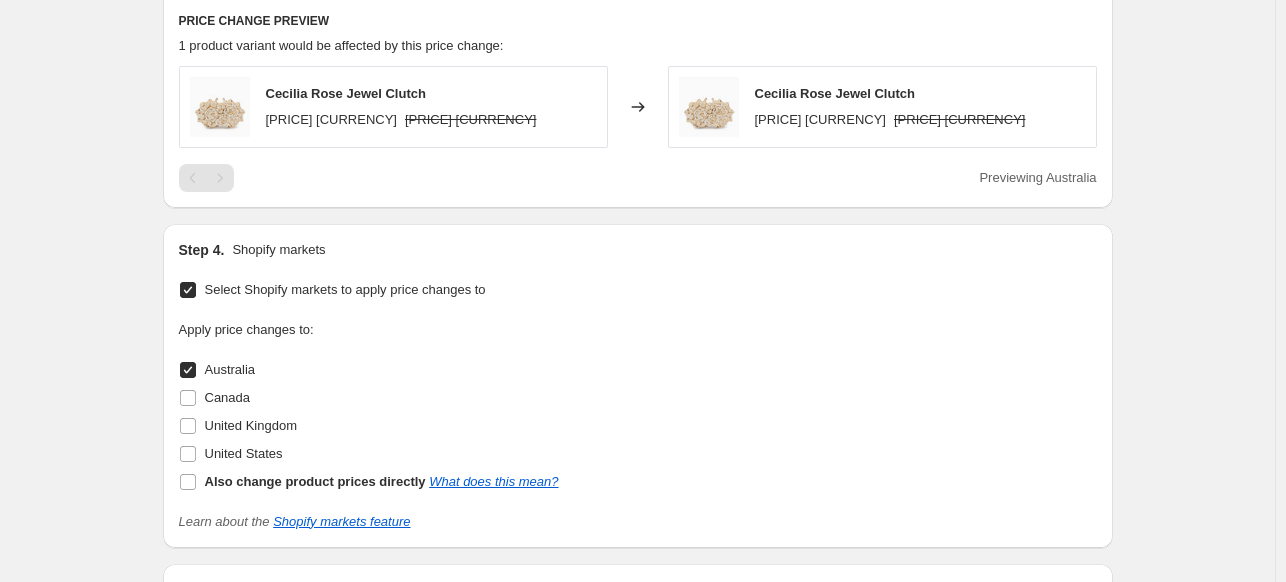 scroll, scrollTop: 1434, scrollLeft: 0, axis: vertical 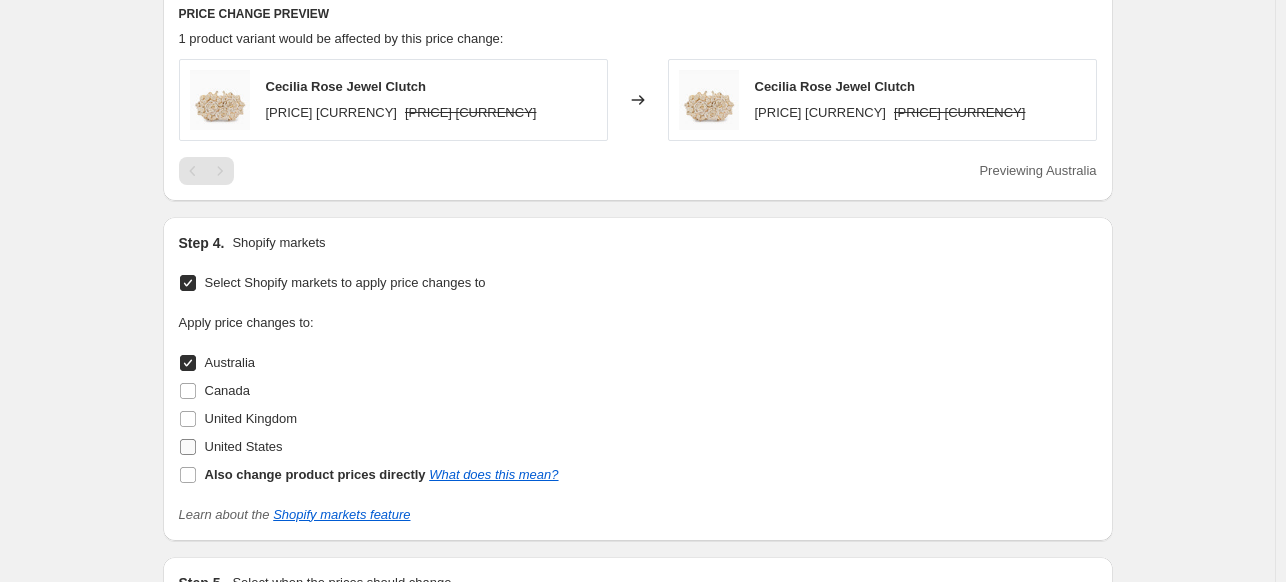 click on "United States" at bounding box center [188, 447] 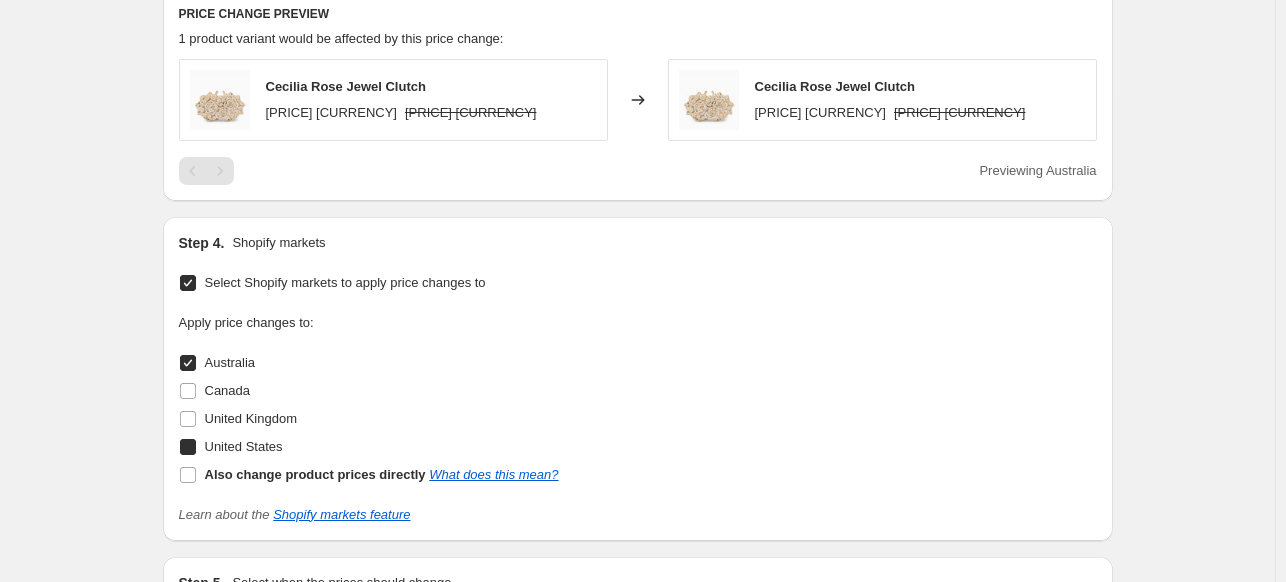 checkbox on "true" 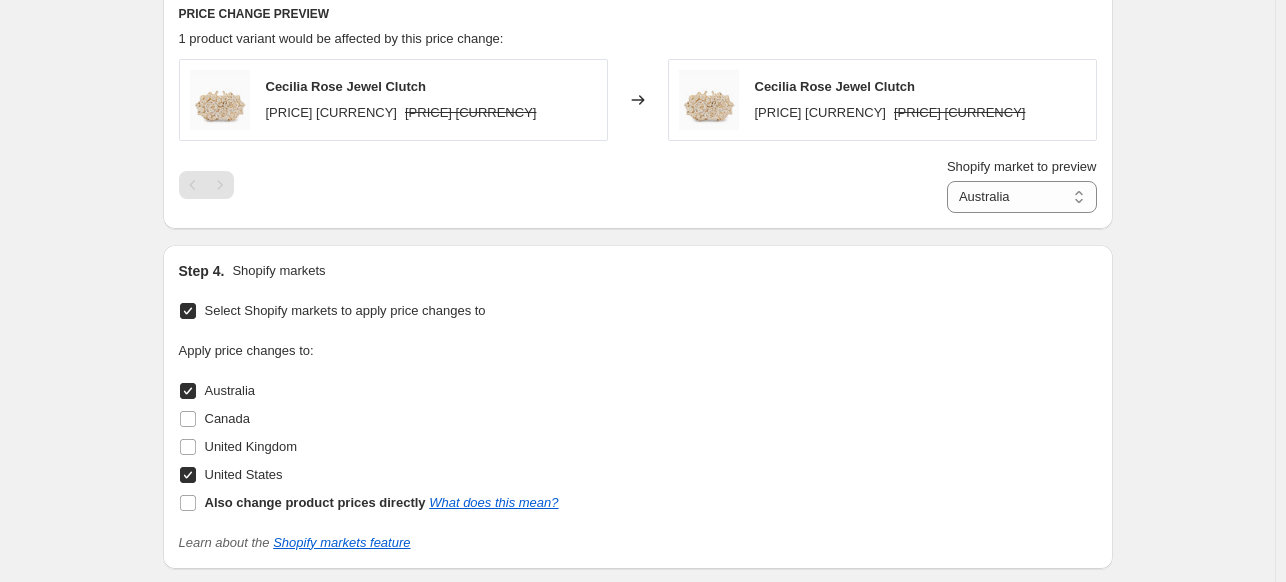 click on "Australia" at bounding box center (188, 391) 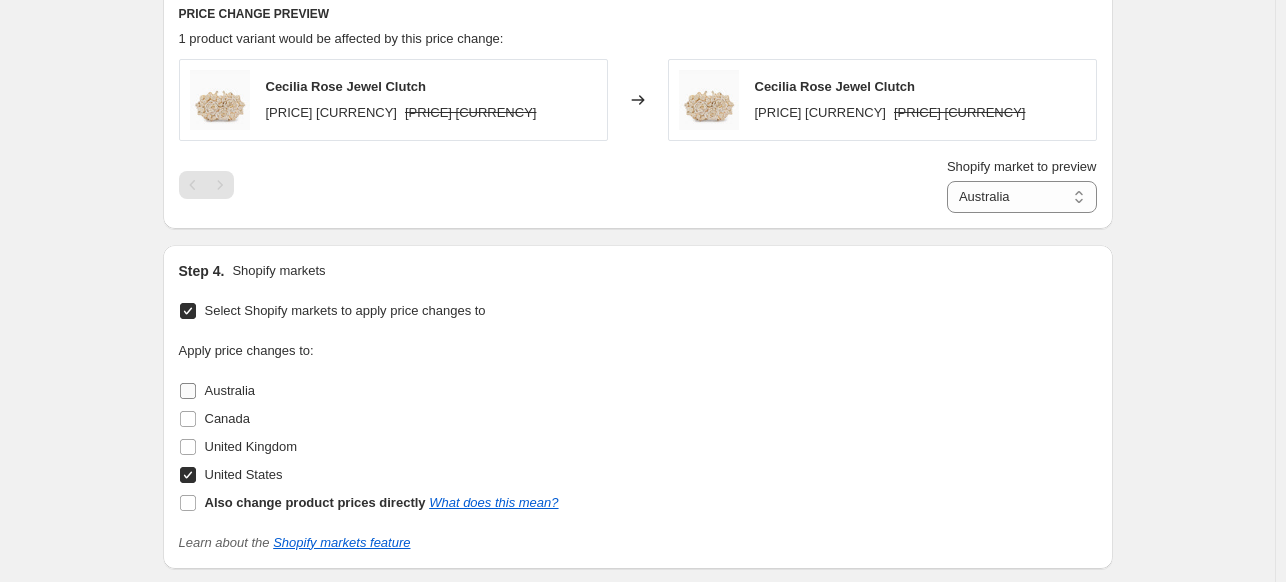 checkbox on "false" 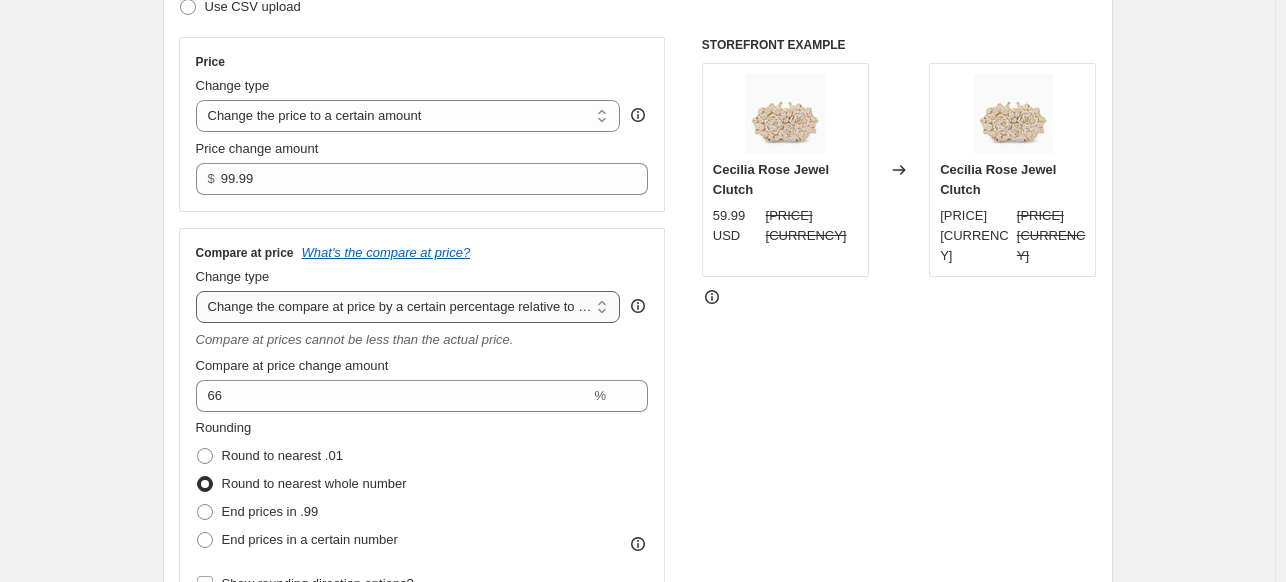 scroll, scrollTop: 334, scrollLeft: 0, axis: vertical 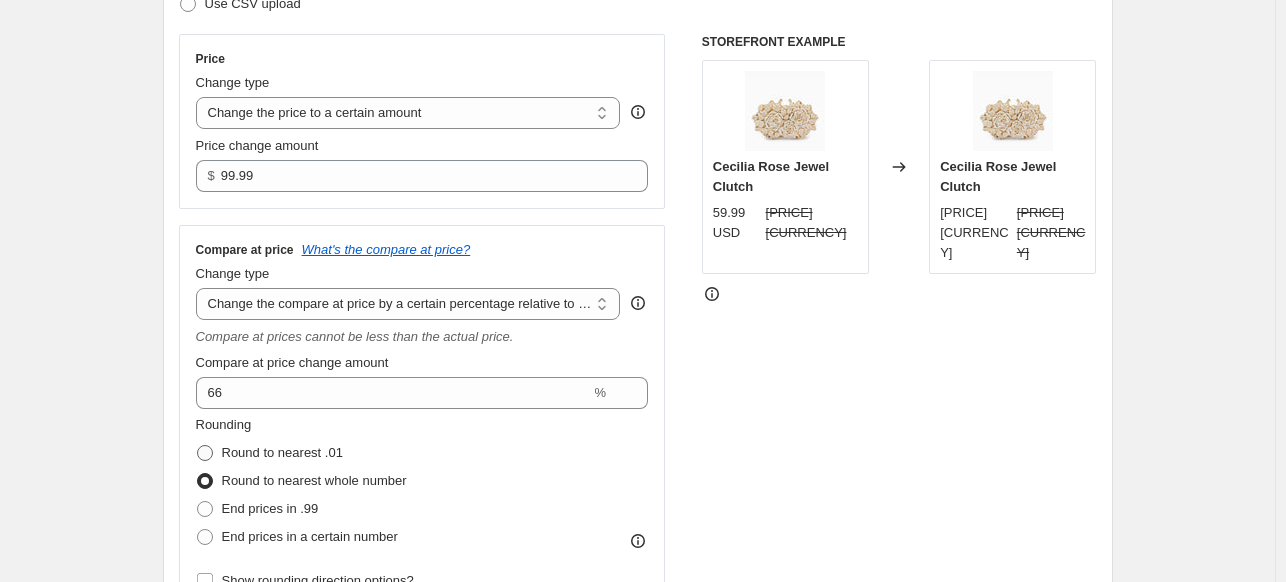 click on "Round to nearest .01" at bounding box center (282, 453) 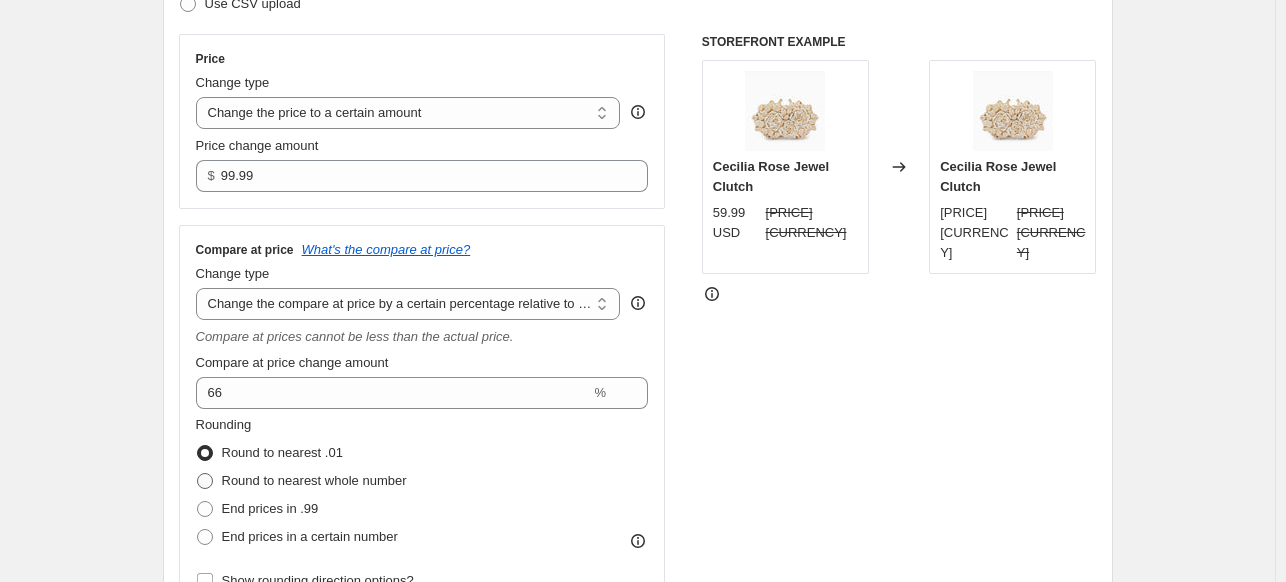 click on "Round to nearest whole number" at bounding box center [314, 480] 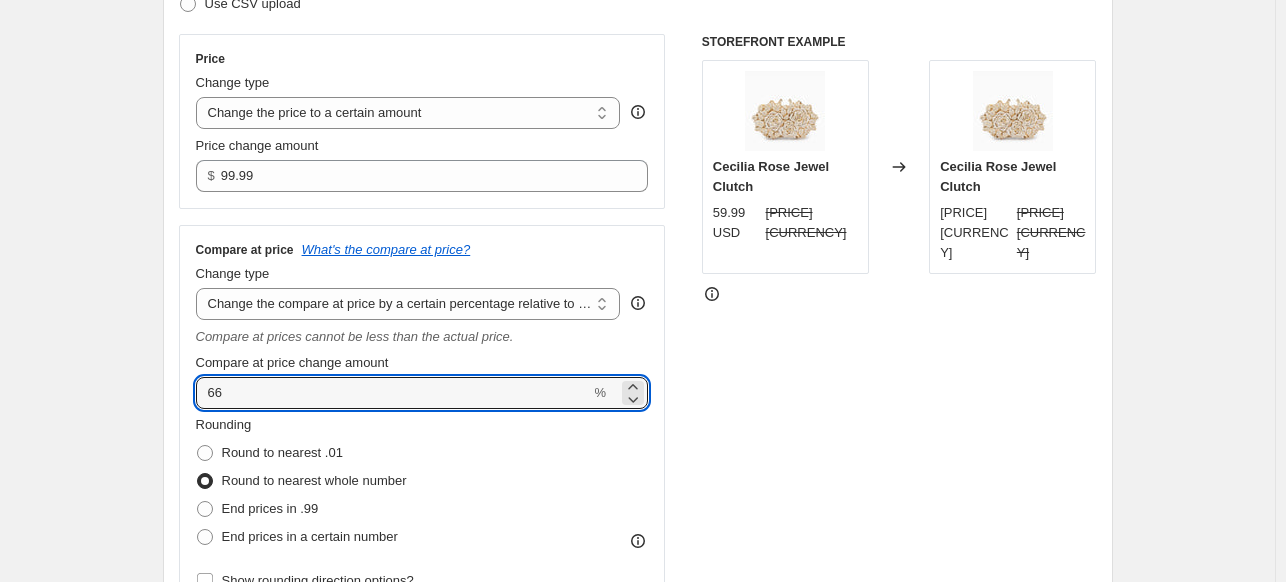 drag, startPoint x: 294, startPoint y: 390, endPoint x: 96, endPoint y: 387, distance: 198.02272 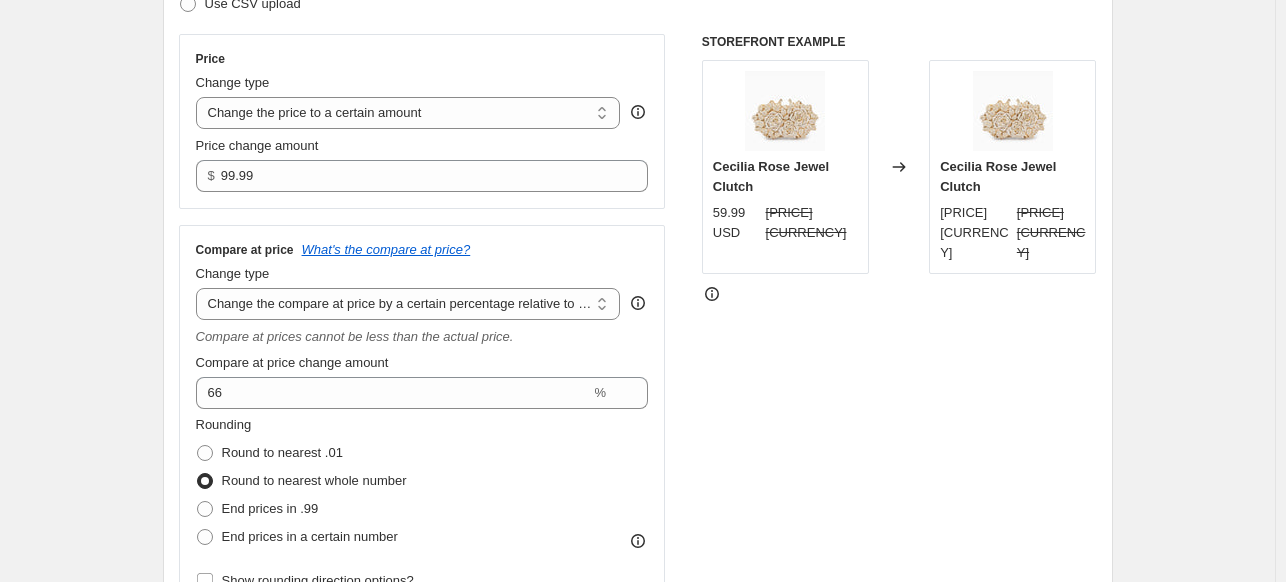 click on "Create new price change job. This page is ready Create new price change job Draft Step 1. Optionally give your price change job a title (eg "March 30% off sale on boots") [DATE], [TIME] [JOB_TITLE] This title is just for internal use, customers won't see it Step 2. Select how the prices should change Use bulk price change rules Set product prices individually Use CSV upload Price Change type Change the price to a certain amount Change the price by a certain amount Change the price by a certain percentage Change the price to the current compare at price (price before sale) Change the price by a certain amount relative to the compare at price Change the price by a certain percentage relative to the compare at price Don't change the price Change the price by a certain percentage relative to the cost per item Change price to certain cost margin Change the price to a certain amount Price change amount $ [PRICE] Compare at price What's the compare at price? Change type Don't change the compare at price" at bounding box center (637, 808) 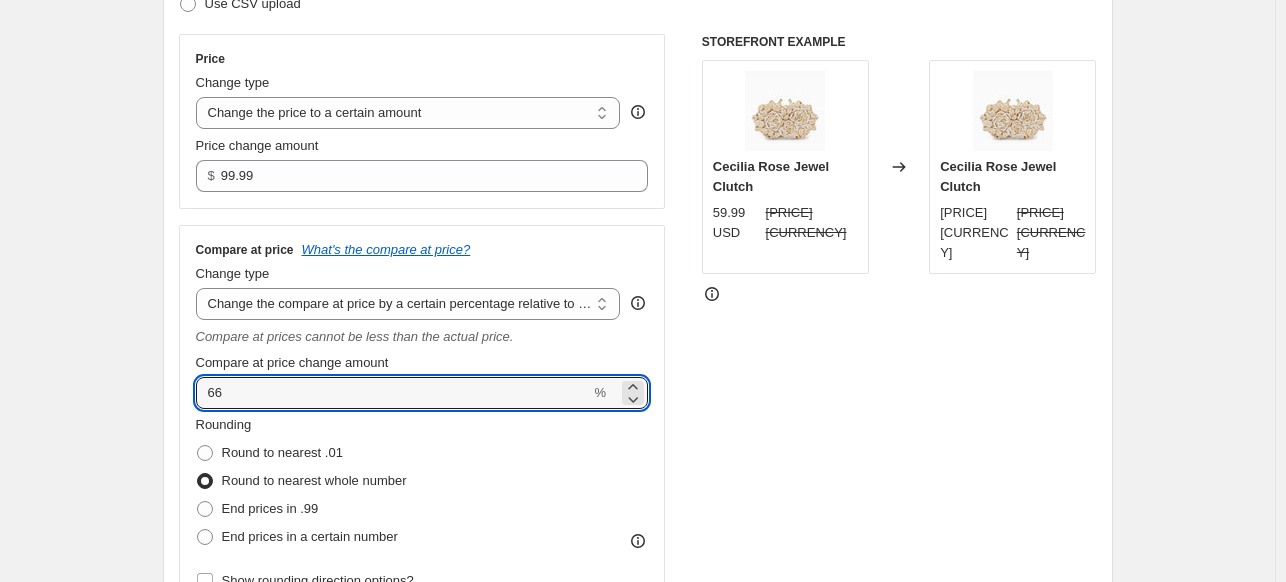 drag, startPoint x: 164, startPoint y: 381, endPoint x: 141, endPoint y: 375, distance: 23.769728 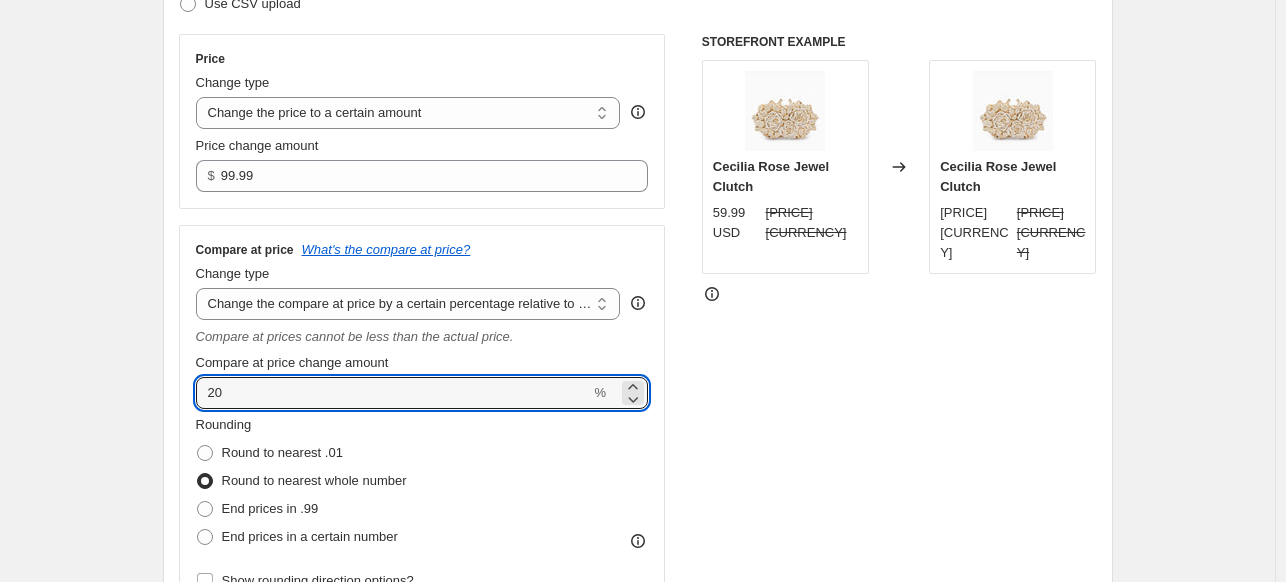 click on "Create new price change job. This page is ready Create new price change job Draft Step 1. Optionally give your price change job a title (eg "March 30% off sale on boots") [DATE], [TIME] [JOB_TITLE] This title is just for internal use, customers won't see it Step 2. Select how the prices should change Use bulk price change rules Set product prices individually Use CSV upload Price Change type Change the price to a certain amount Change the price by a certain amount Change the price by a certain percentage Change the price to the current compare at price (price before sale) Change the price by a certain amount relative to the compare at price Change the price by a certain percentage relative to the compare at price Don't change the price Change the price by a certain percentage relative to the cost per item Change price to certain cost margin Change the price to a certain amount Price change amount $ [PRICE] Compare at price What's the compare at price? Change type Don't change the compare at price" at bounding box center [637, 808] 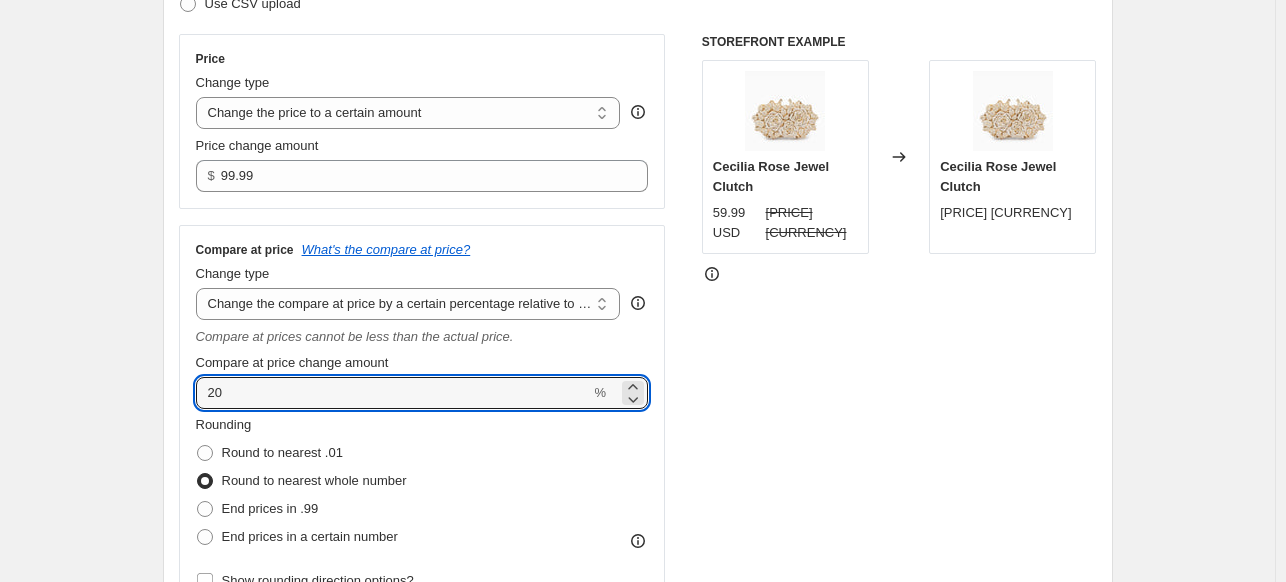 drag, startPoint x: 261, startPoint y: 397, endPoint x: 92, endPoint y: 383, distance: 169.57889 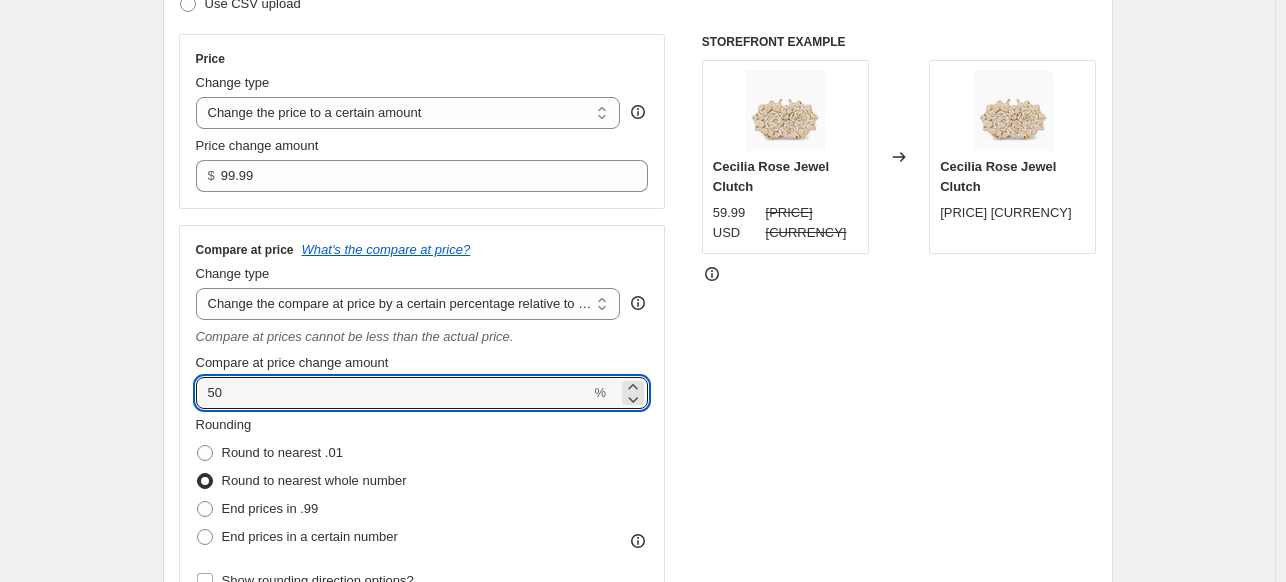 click on "Create new price change job. This page is ready Create new price change job Draft Step 1. Optionally give your price change job a title (eg "March 30% off sale on boots") [DATE], [TIME] [JOB_TITLE] This title is just for internal use, customers won't see it Step 2. Select how the prices should change Use bulk price change rules Set product prices individually Use CSV upload Price Change type Change the price to a certain amount Change the price by a certain amount Change the price by a certain percentage Change the price to the current compare at price (price before sale) Change the price by a certain amount relative to the compare at price Change the price by a certain percentage relative to the compare at price Don't change the price Change the price by a certain percentage relative to the cost per item Change price to certain cost margin Change the price to a certain amount Price change amount $ [PRICE] Compare at price What's the compare at price? Change type Don't change the compare at price" at bounding box center [637, 808] 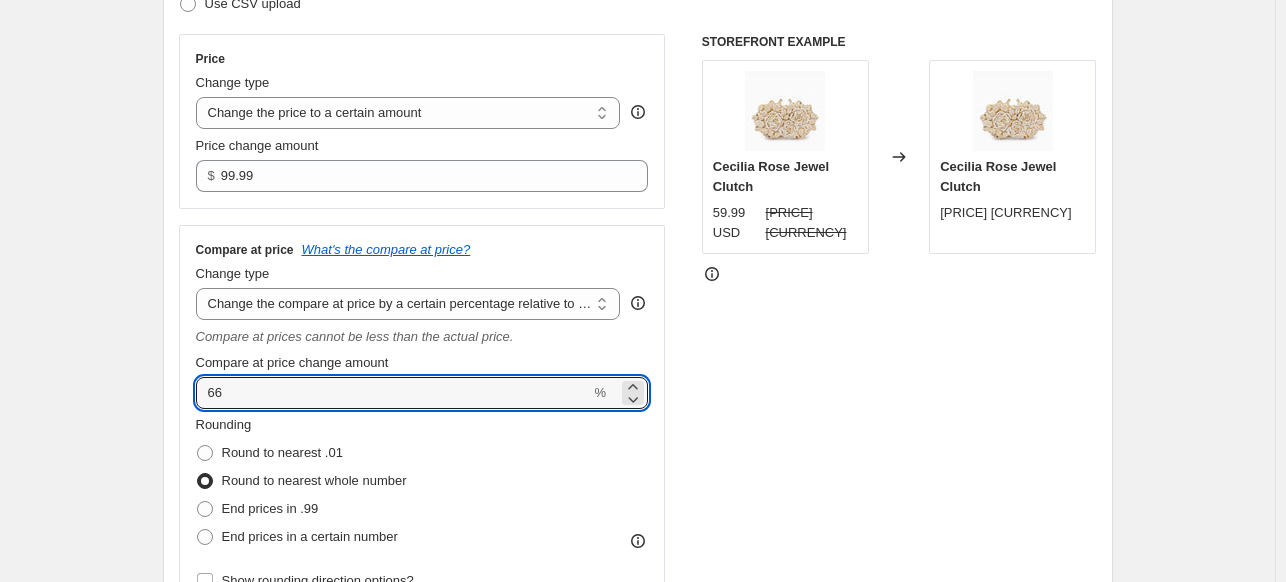 type on "66" 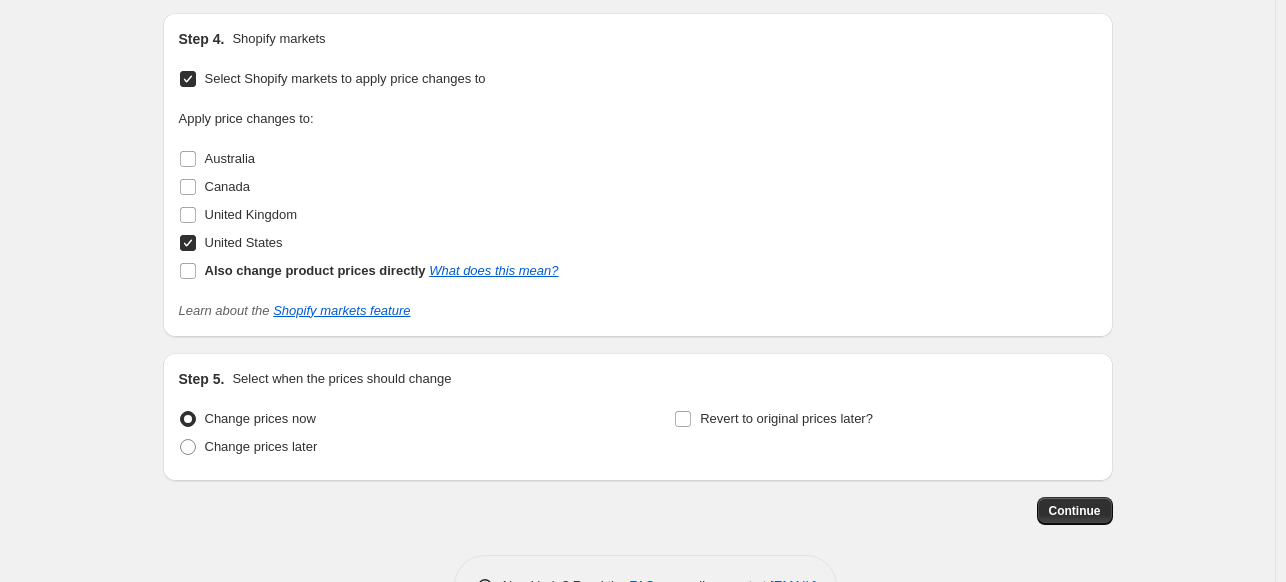 scroll, scrollTop: 1700, scrollLeft: 0, axis: vertical 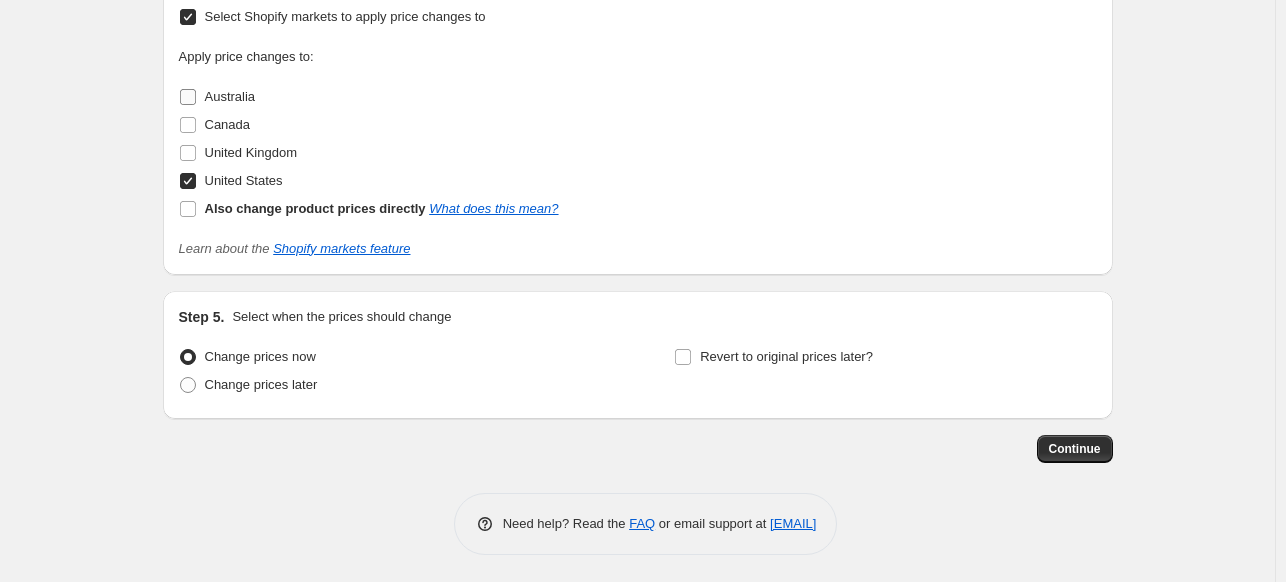 click on "Australia" at bounding box center (188, 97) 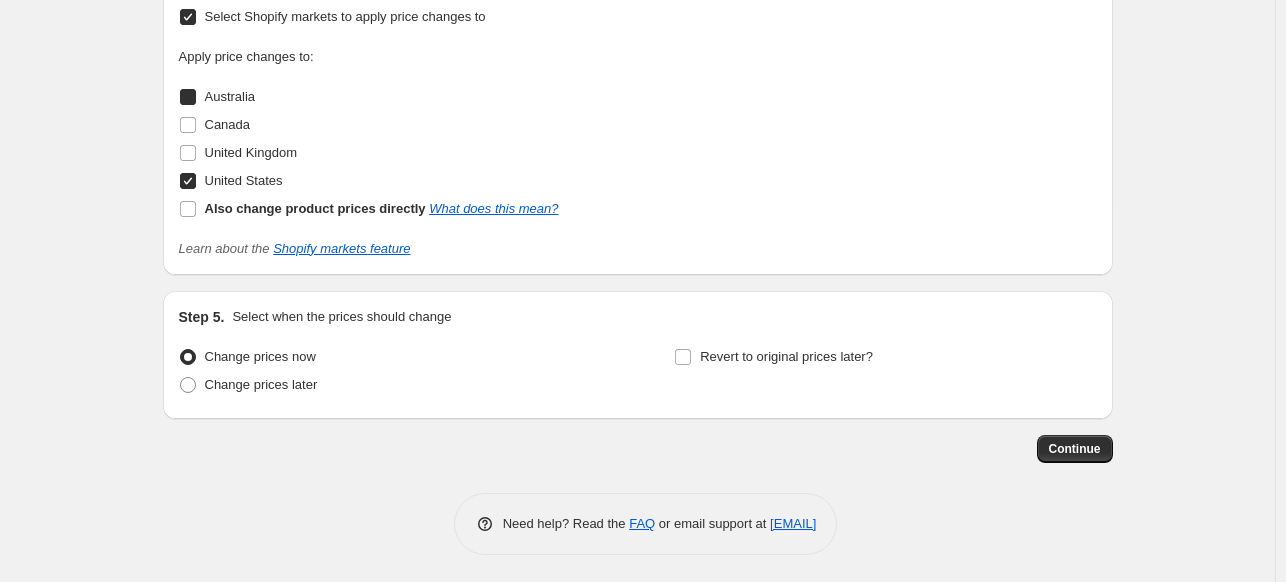 checkbox on "true" 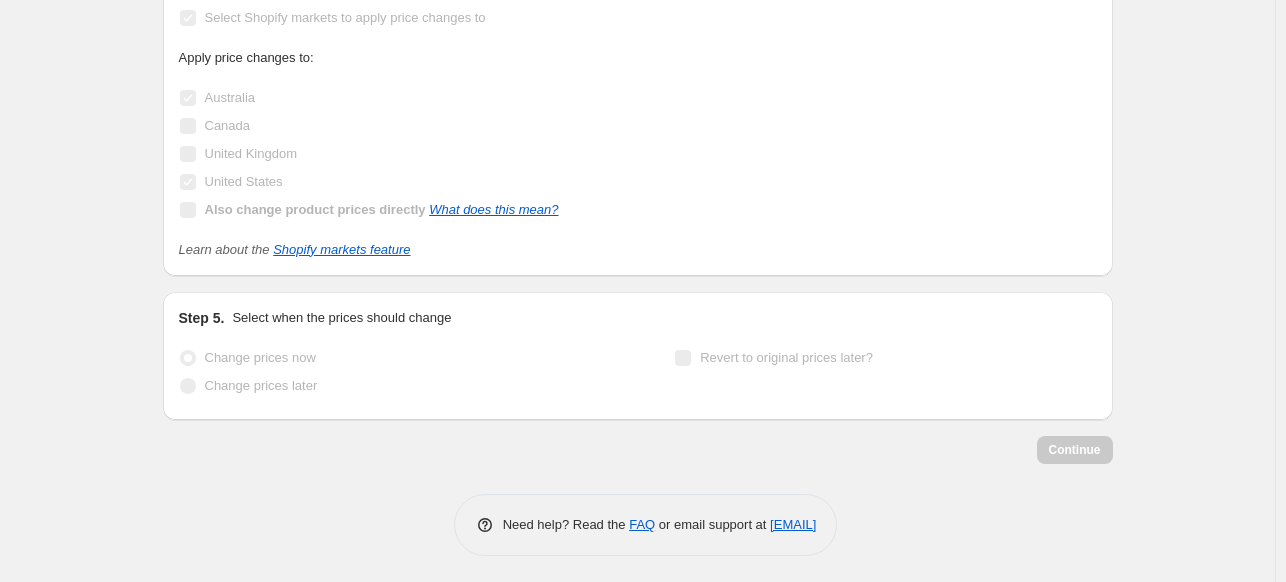scroll, scrollTop: 1728, scrollLeft: 0, axis: vertical 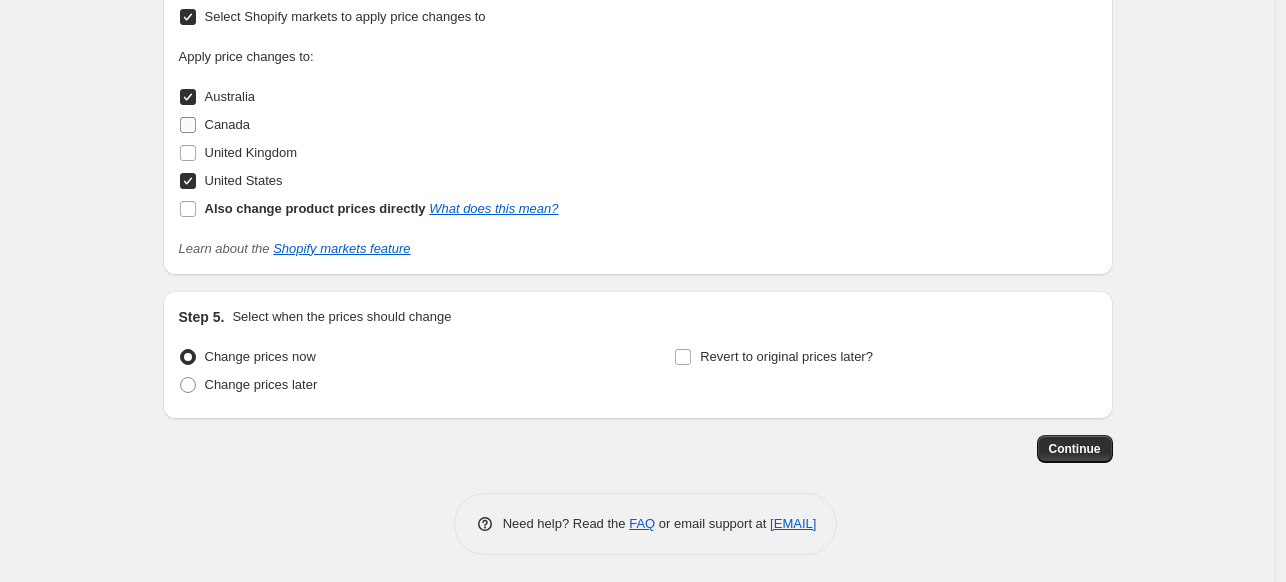 click on "Canada" at bounding box center [188, 125] 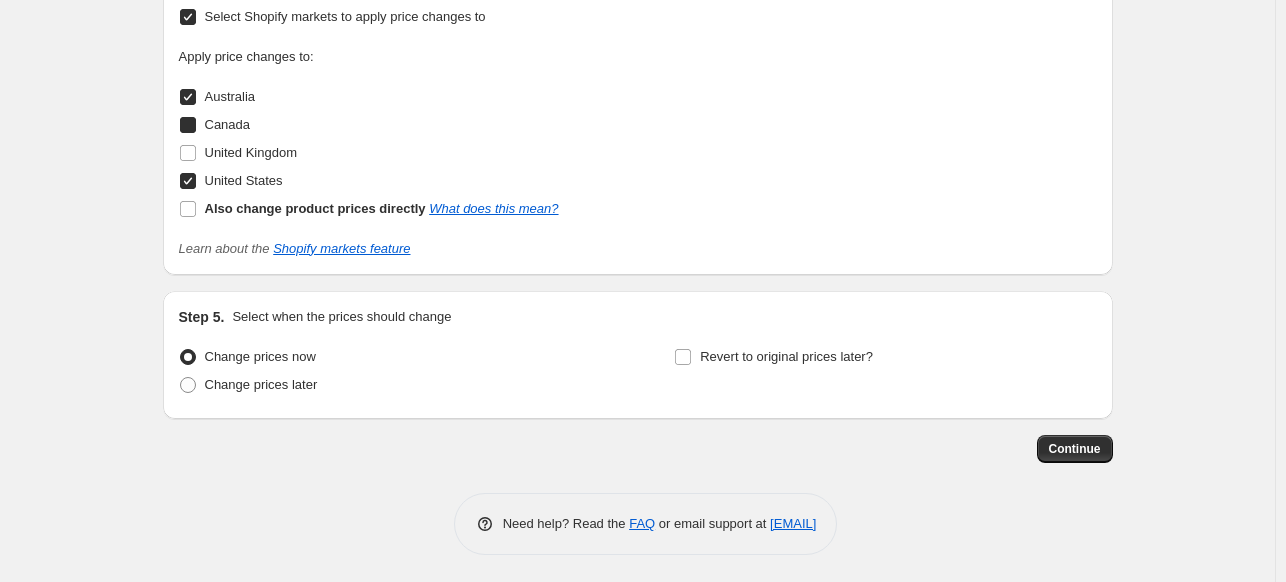 checkbox on "true" 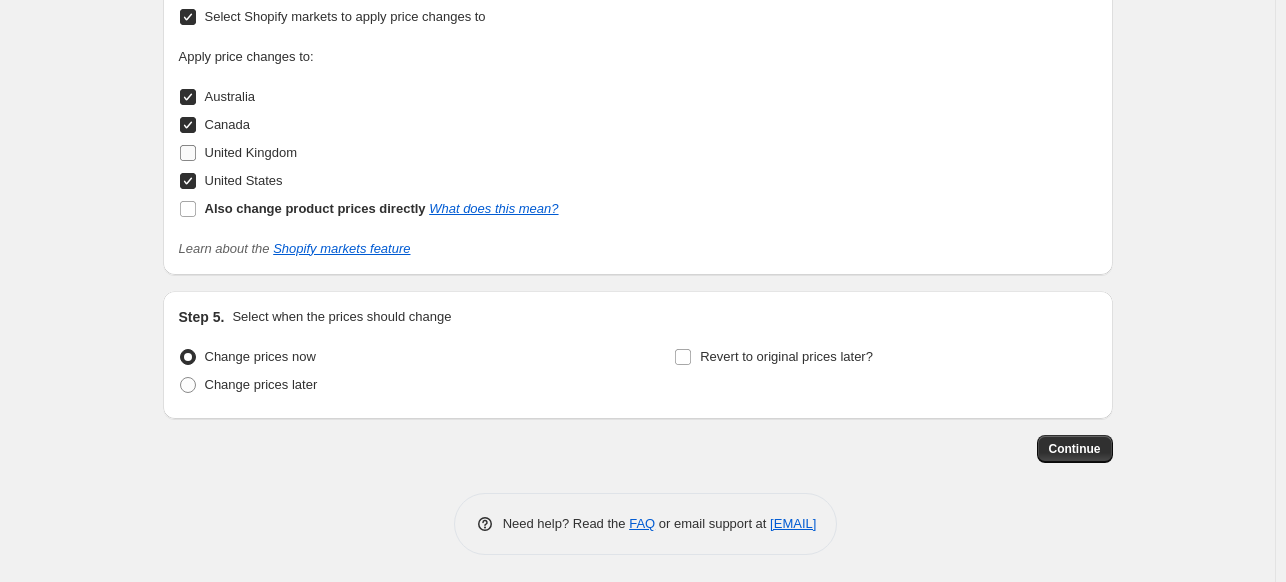 click on "United Kingdom" at bounding box center [188, 153] 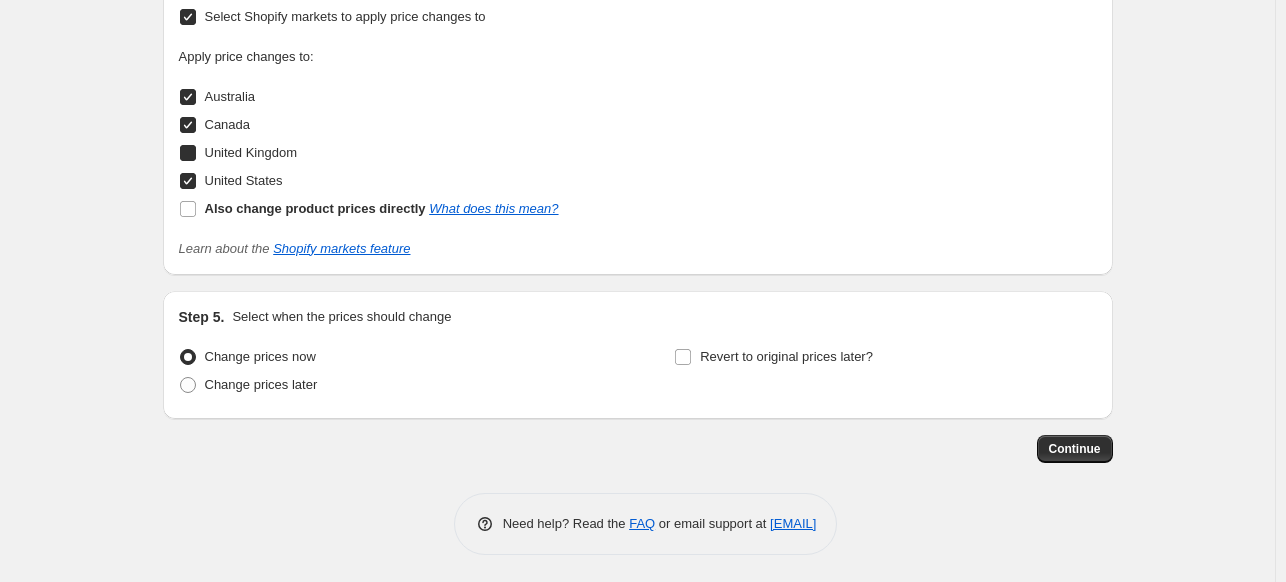 checkbox on "true" 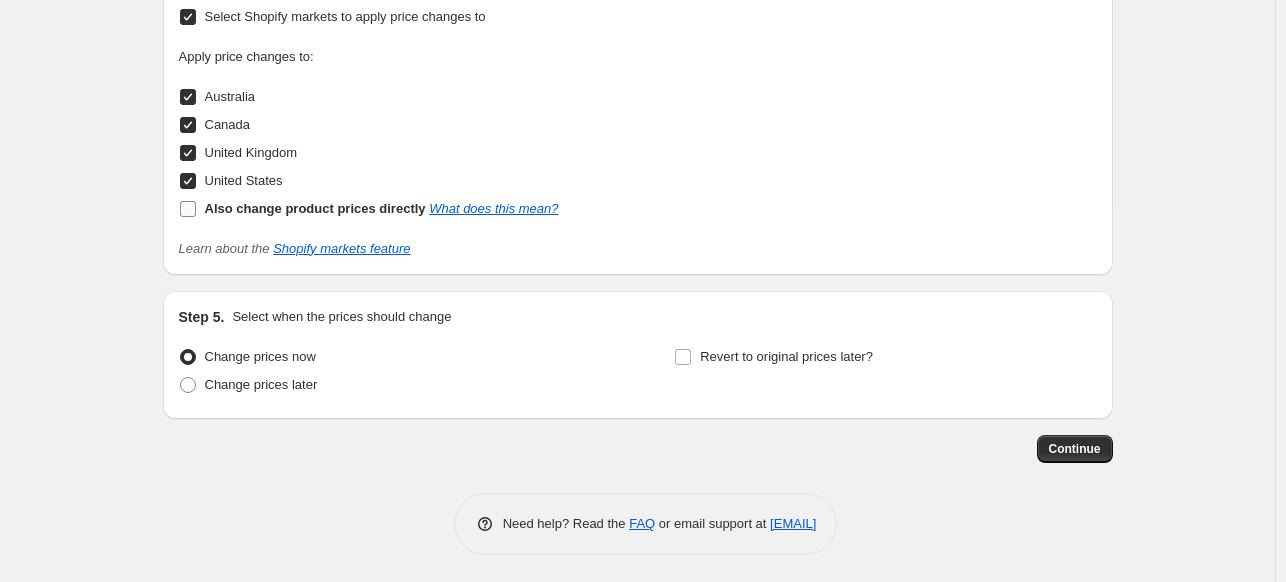 click on "Also change product prices directly   What does this mean?" at bounding box center [188, 209] 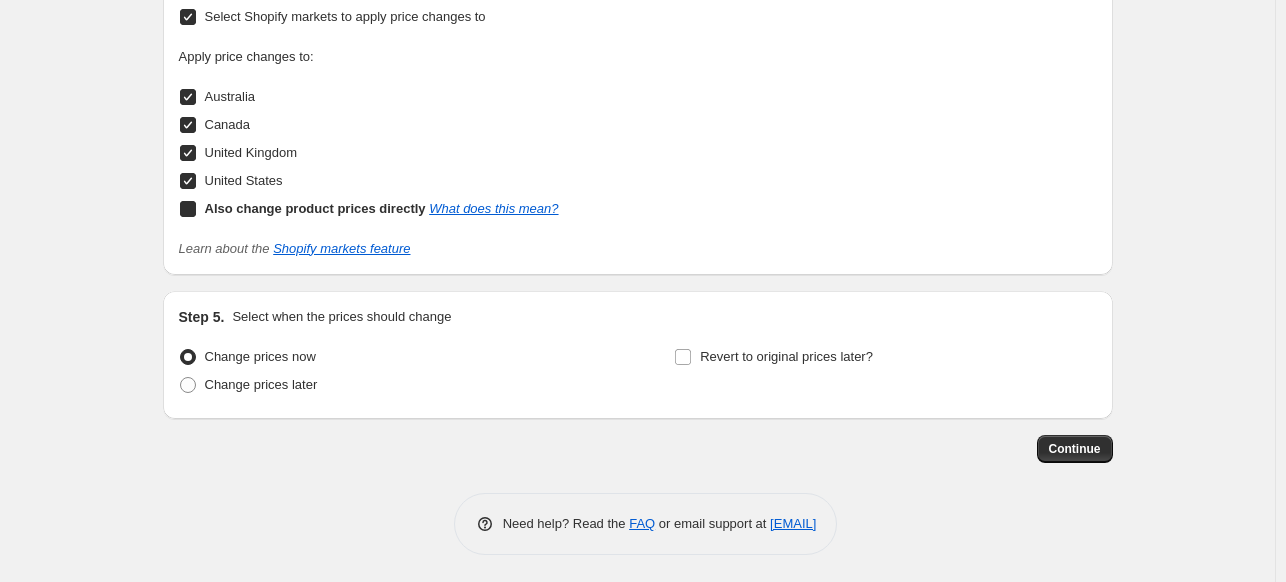 checkbox on "true" 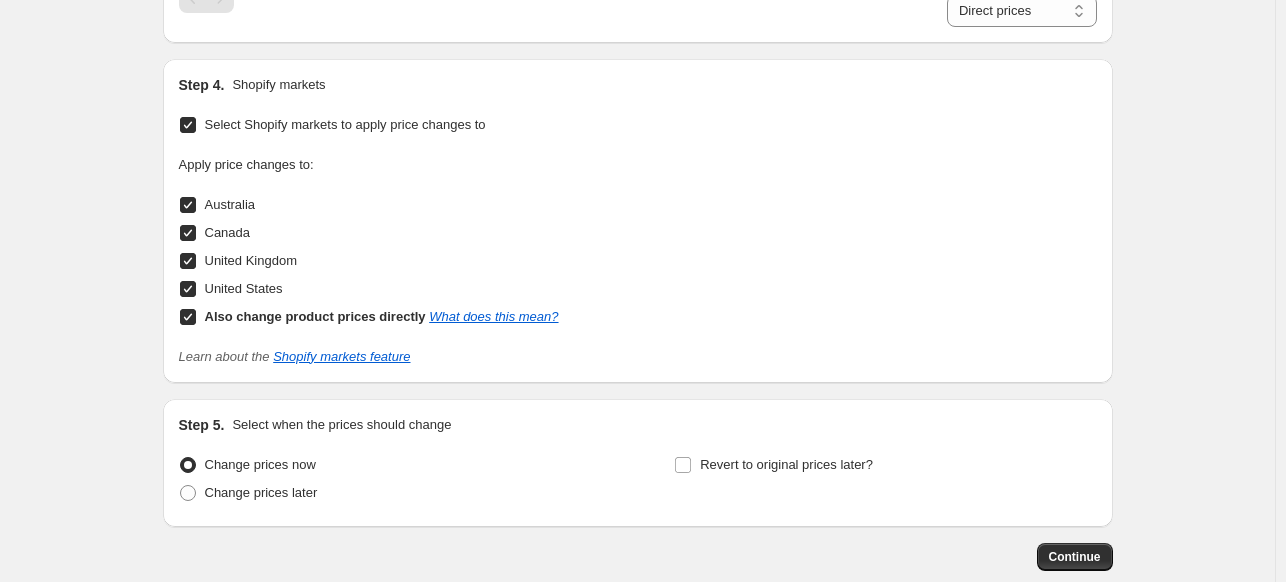 scroll, scrollTop: 1728, scrollLeft: 0, axis: vertical 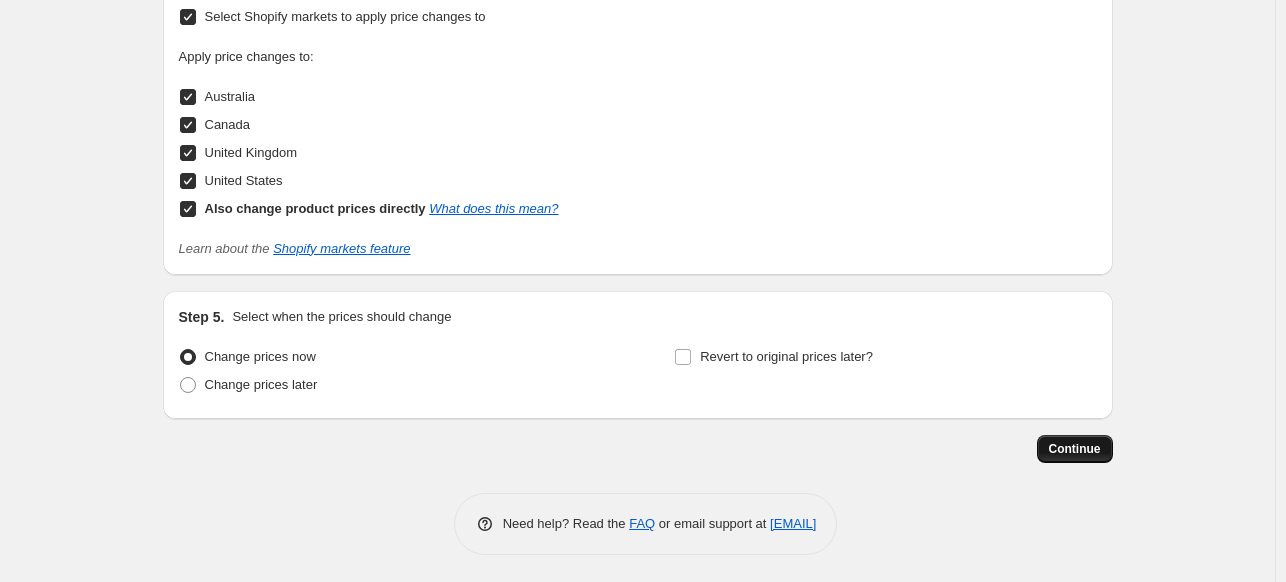 click on "Continue" at bounding box center [1075, 449] 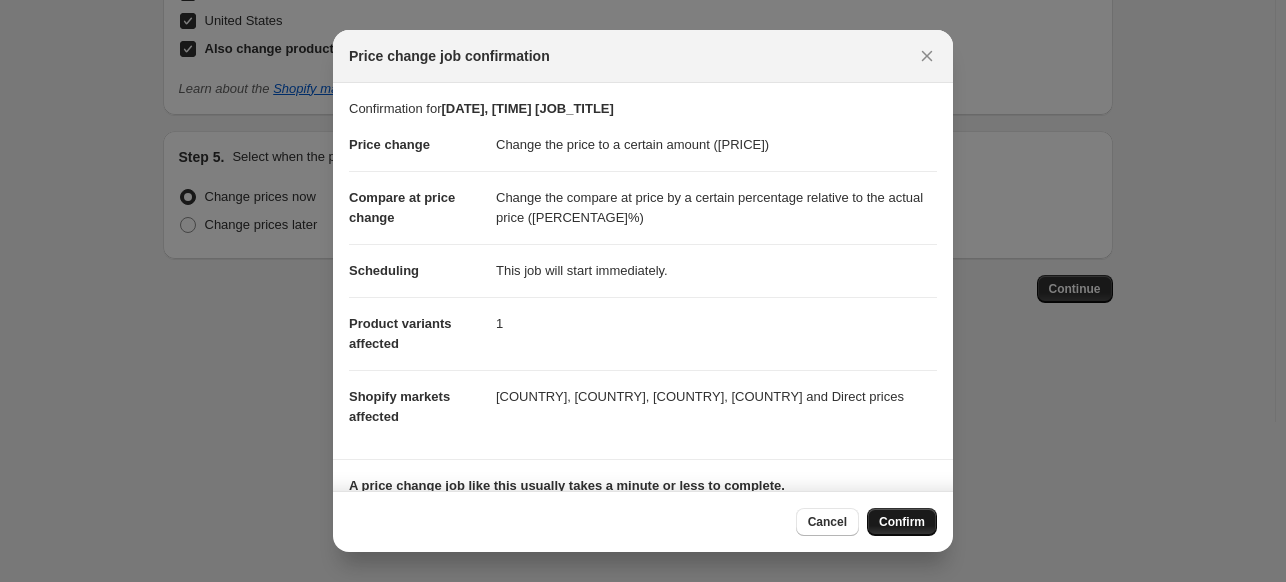 click on "Confirm" at bounding box center (902, 522) 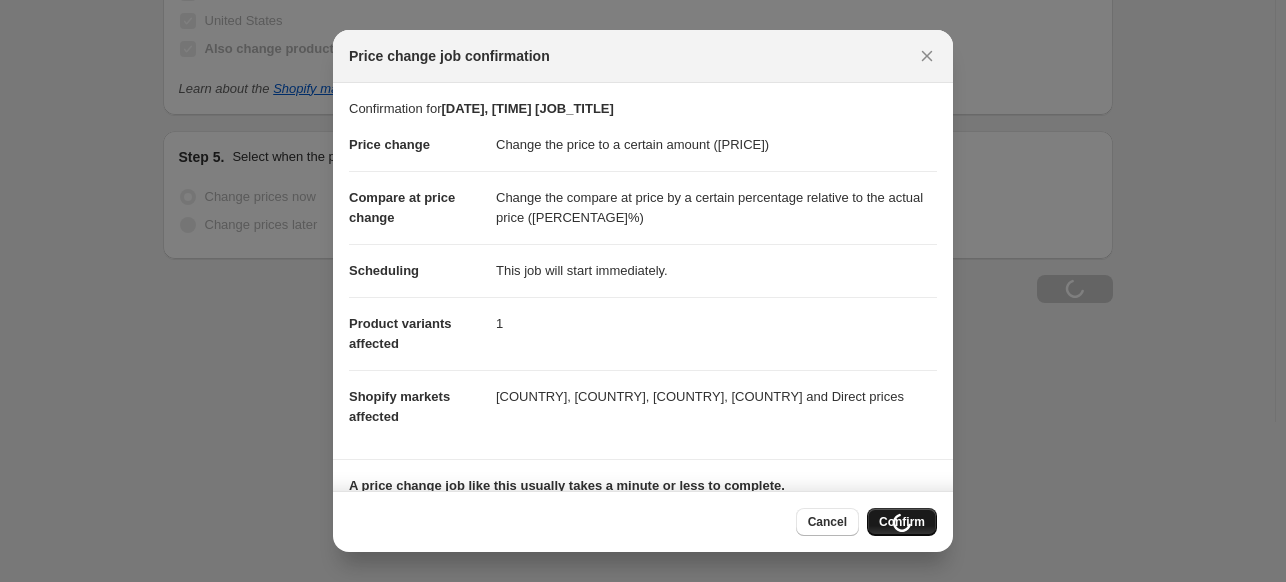 scroll, scrollTop: 1796, scrollLeft: 0, axis: vertical 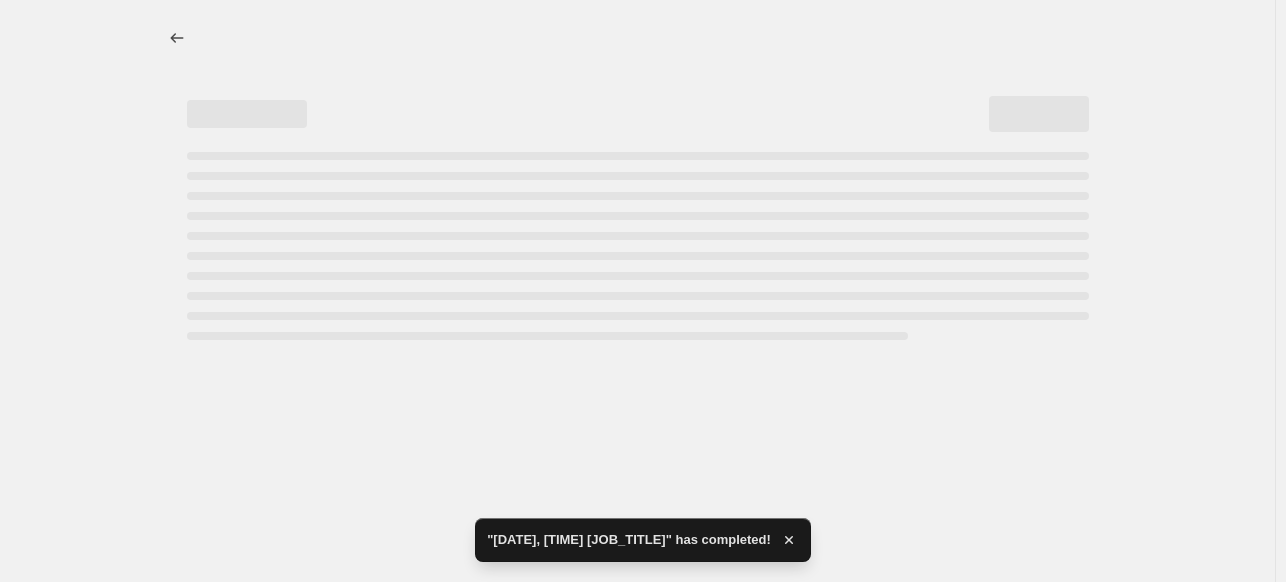 select on "pp" 